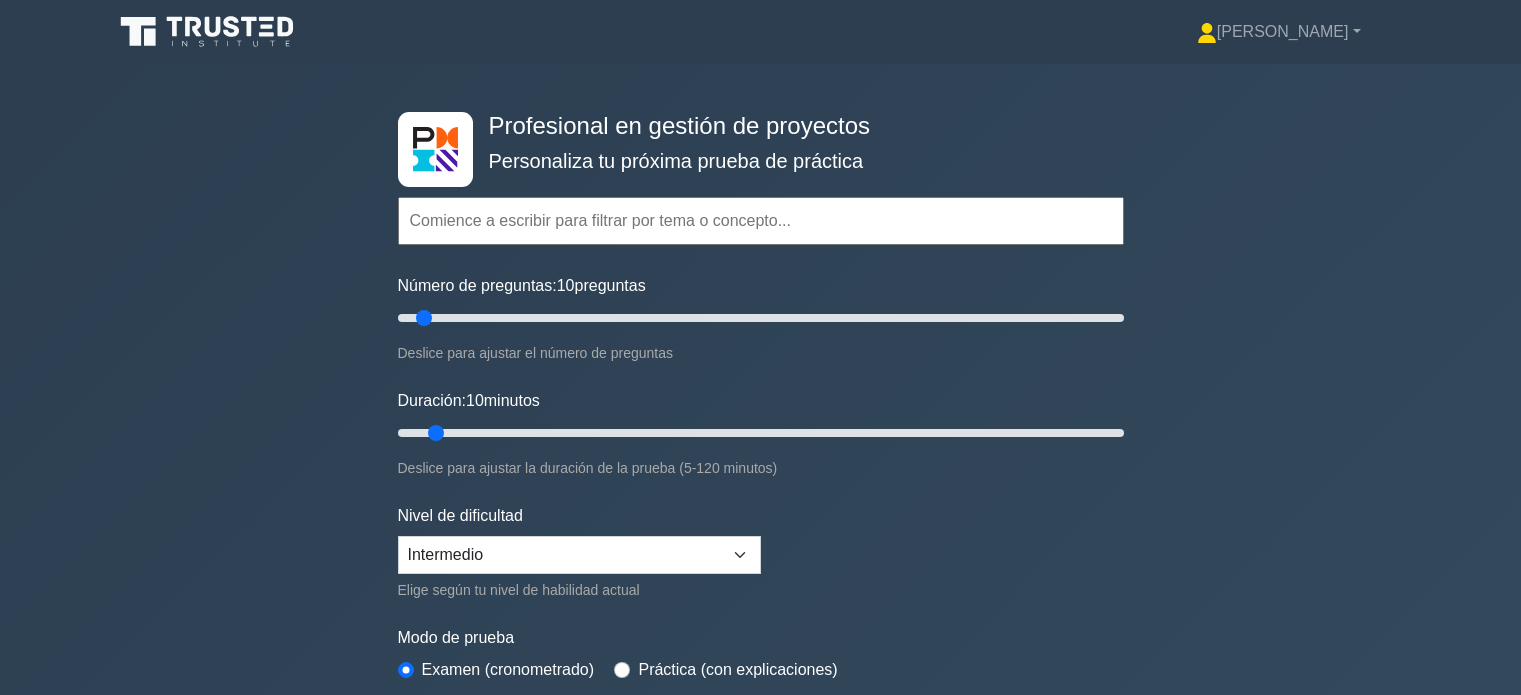scroll, scrollTop: 0, scrollLeft: 0, axis: both 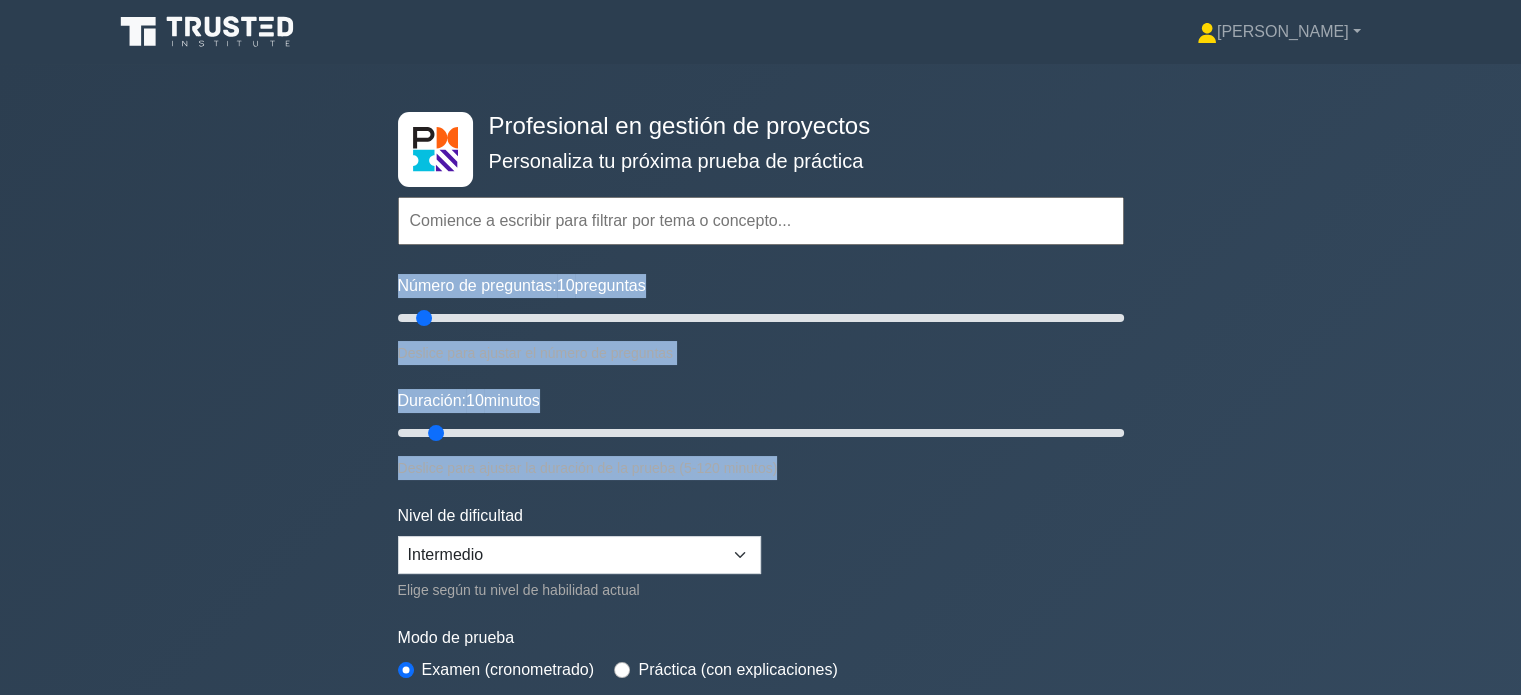 drag, startPoint x: 1203, startPoint y: 215, endPoint x: 1535, endPoint y: 512, distance: 445.4582 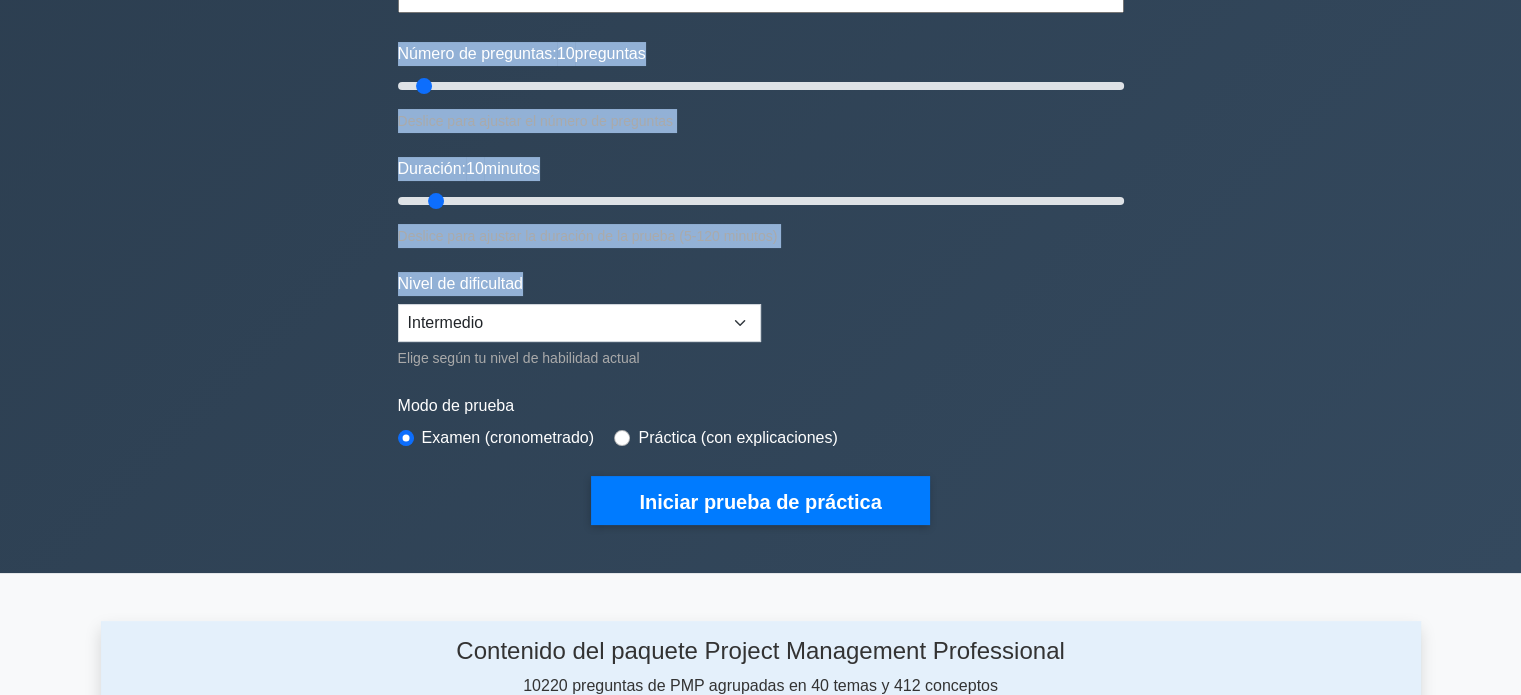 scroll, scrollTop: 300, scrollLeft: 0, axis: vertical 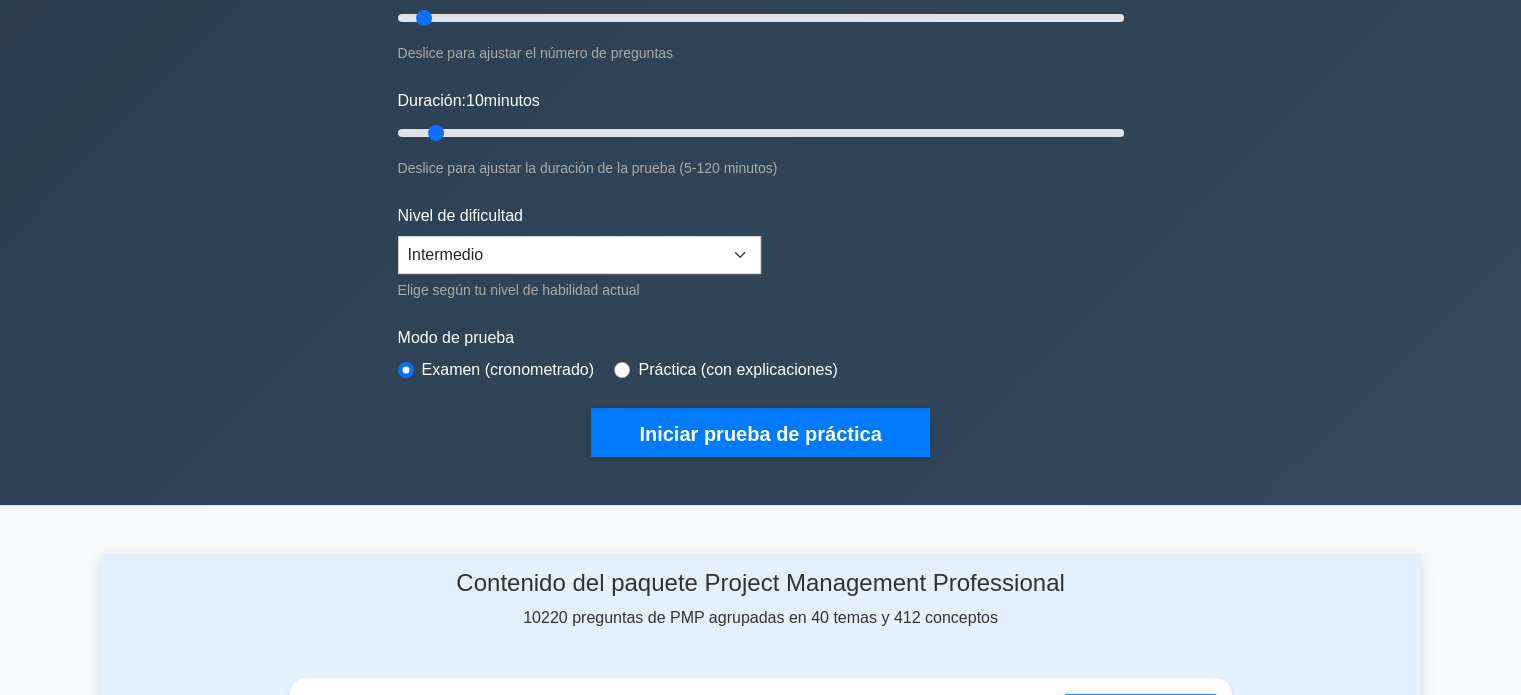 click on "Práctica (con explicaciones)" at bounding box center (725, 370) 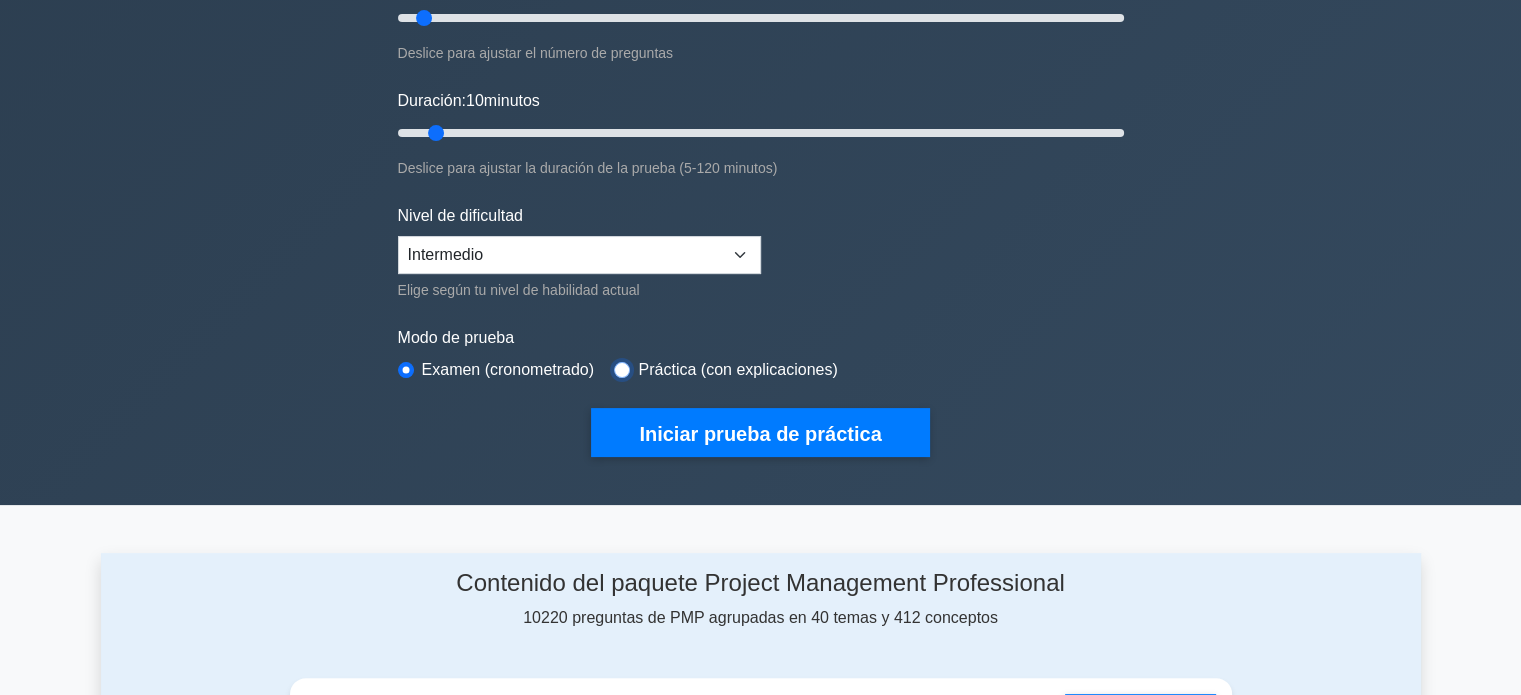 click at bounding box center (622, 370) 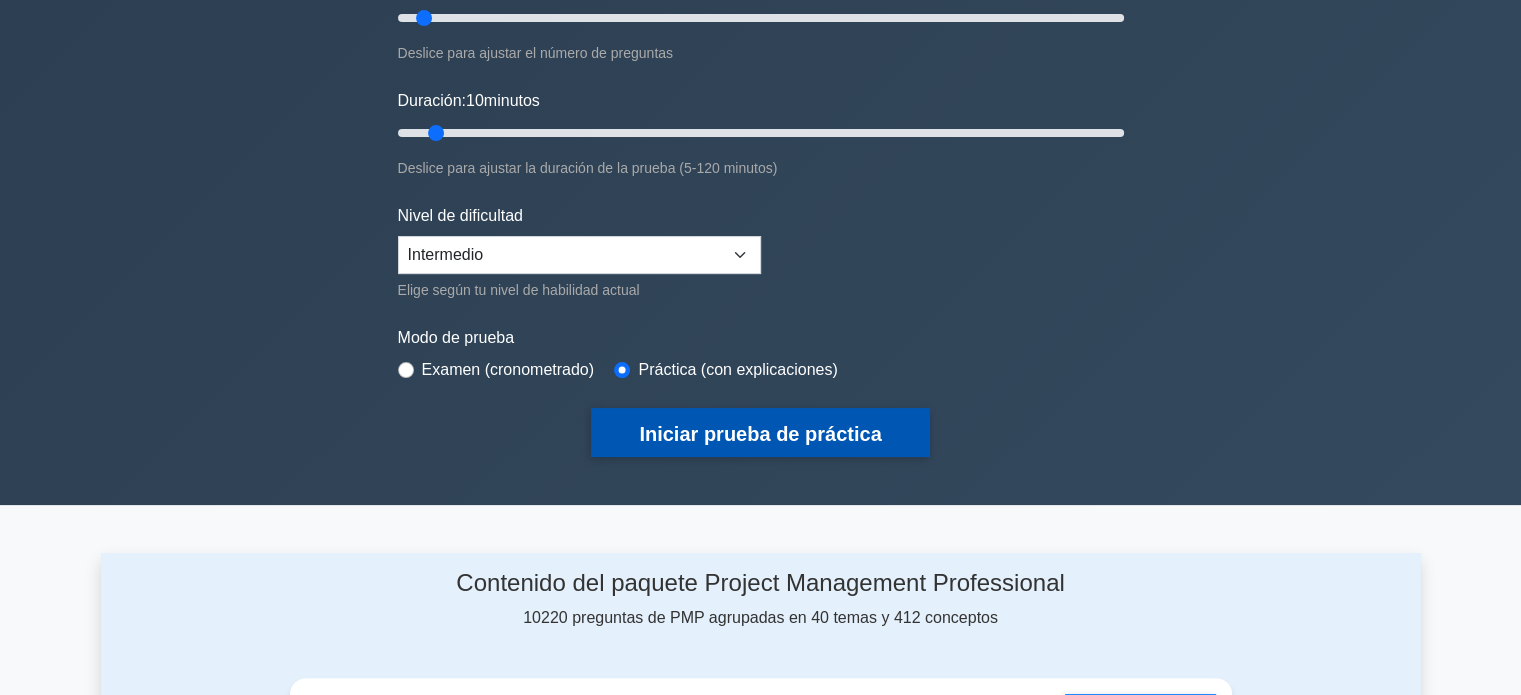 click on "Iniciar prueba de práctica" at bounding box center (760, 434) 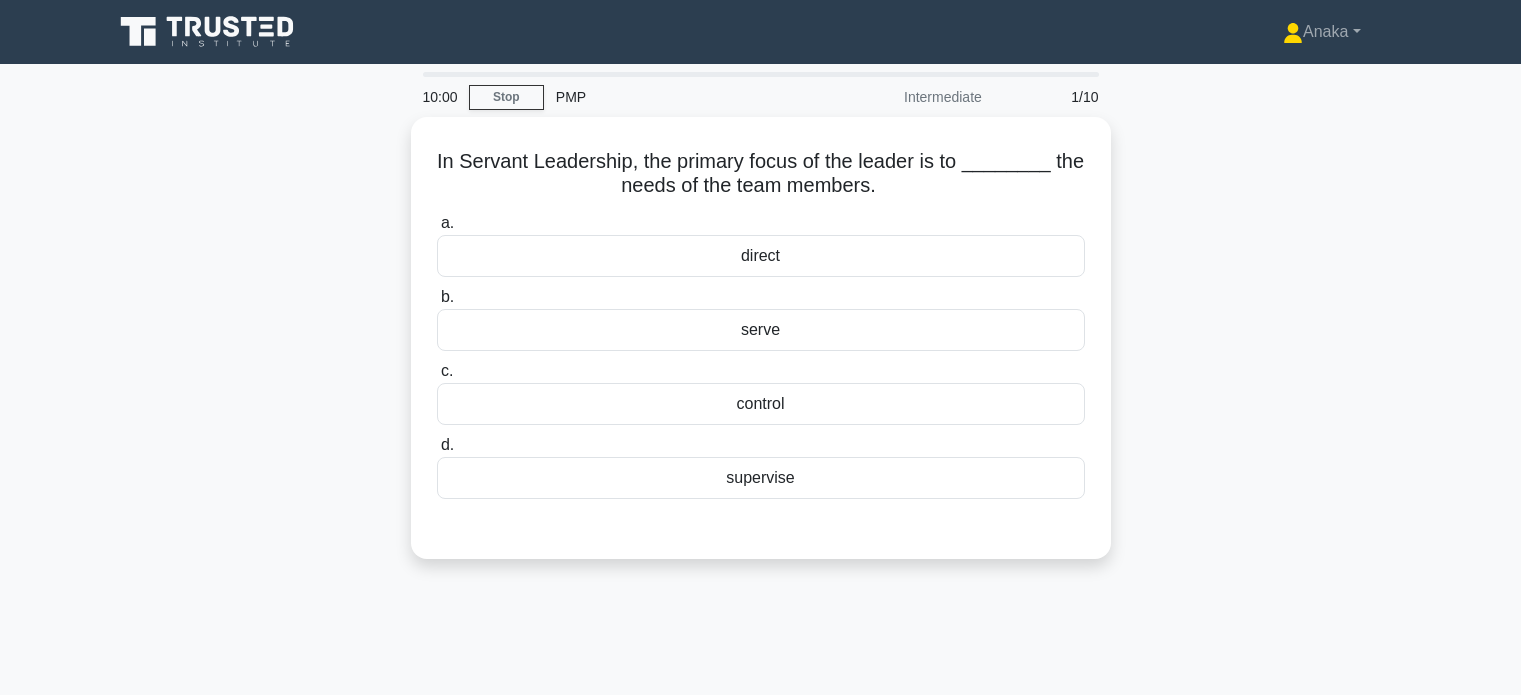 scroll, scrollTop: 0, scrollLeft: 0, axis: both 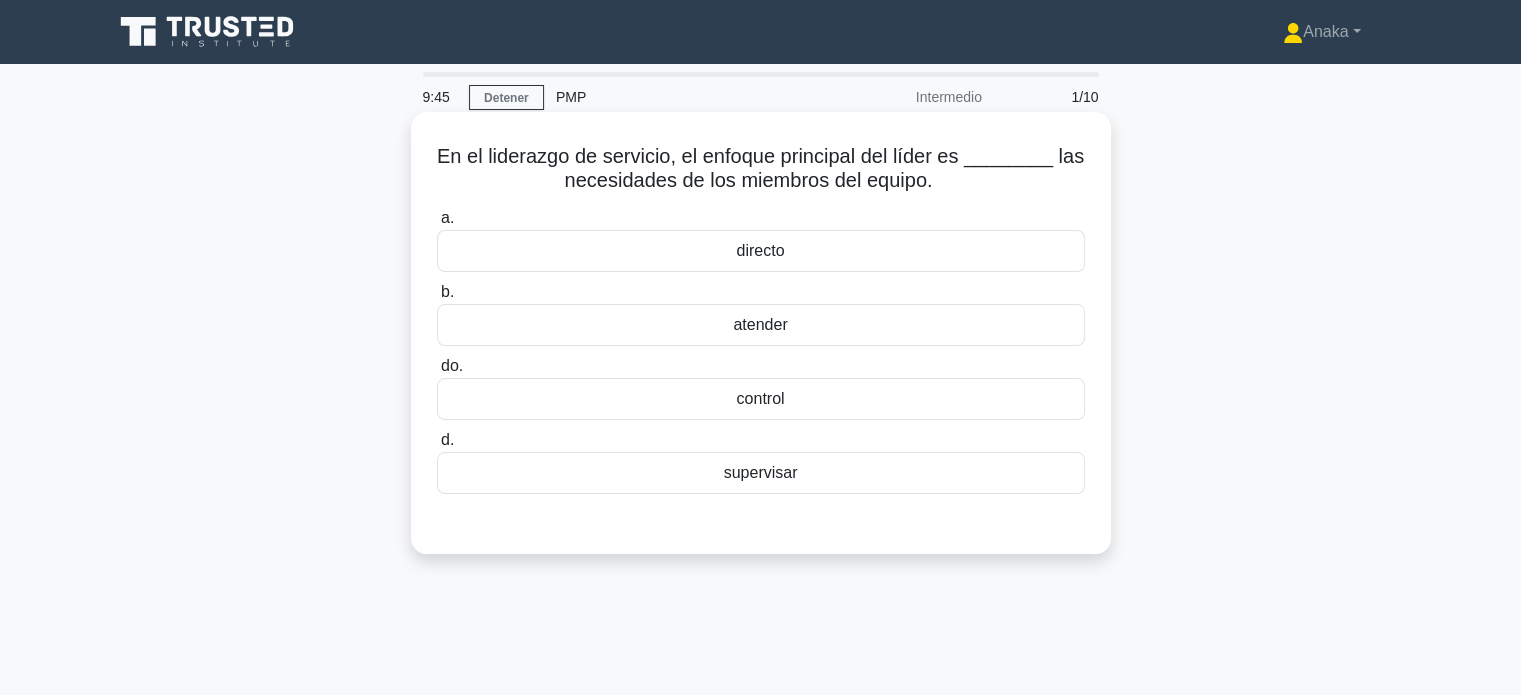 click on "atender" at bounding box center [761, 325] 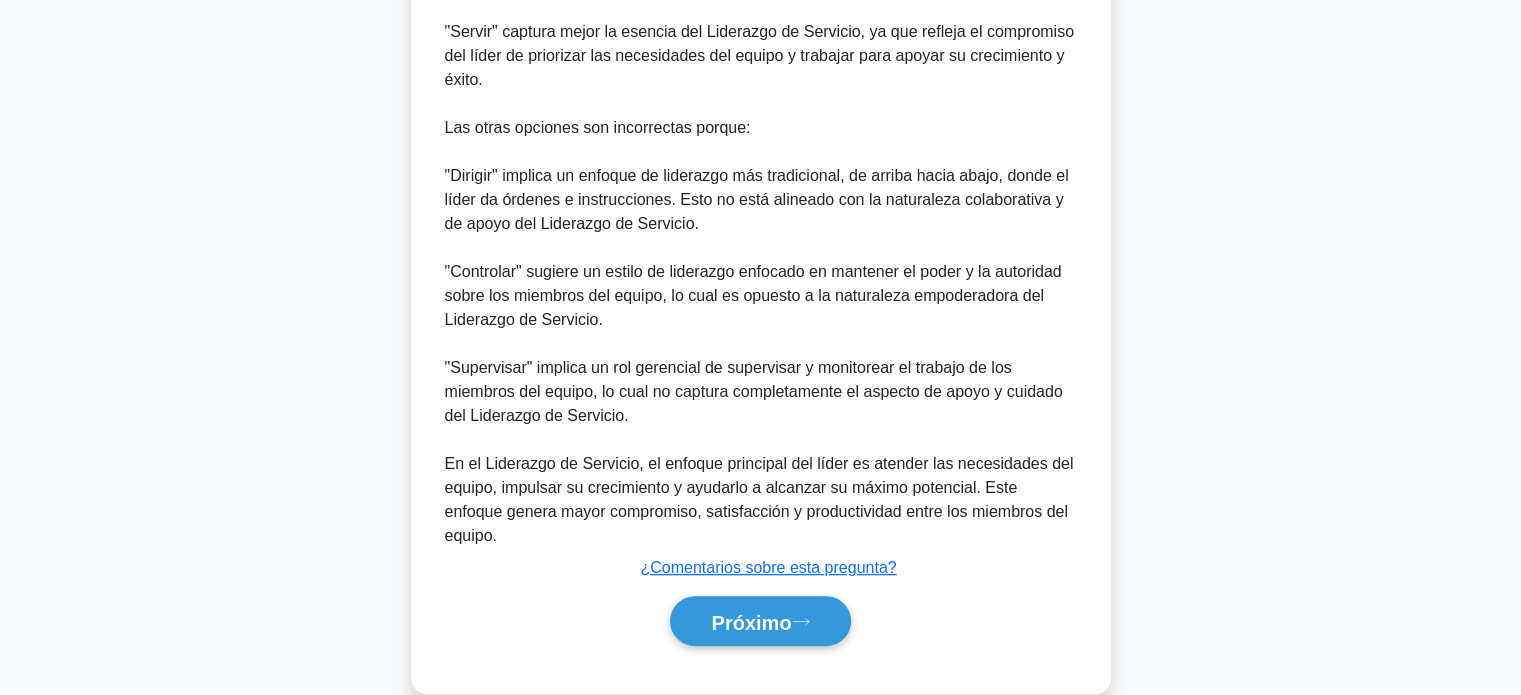 scroll, scrollTop: 731, scrollLeft: 0, axis: vertical 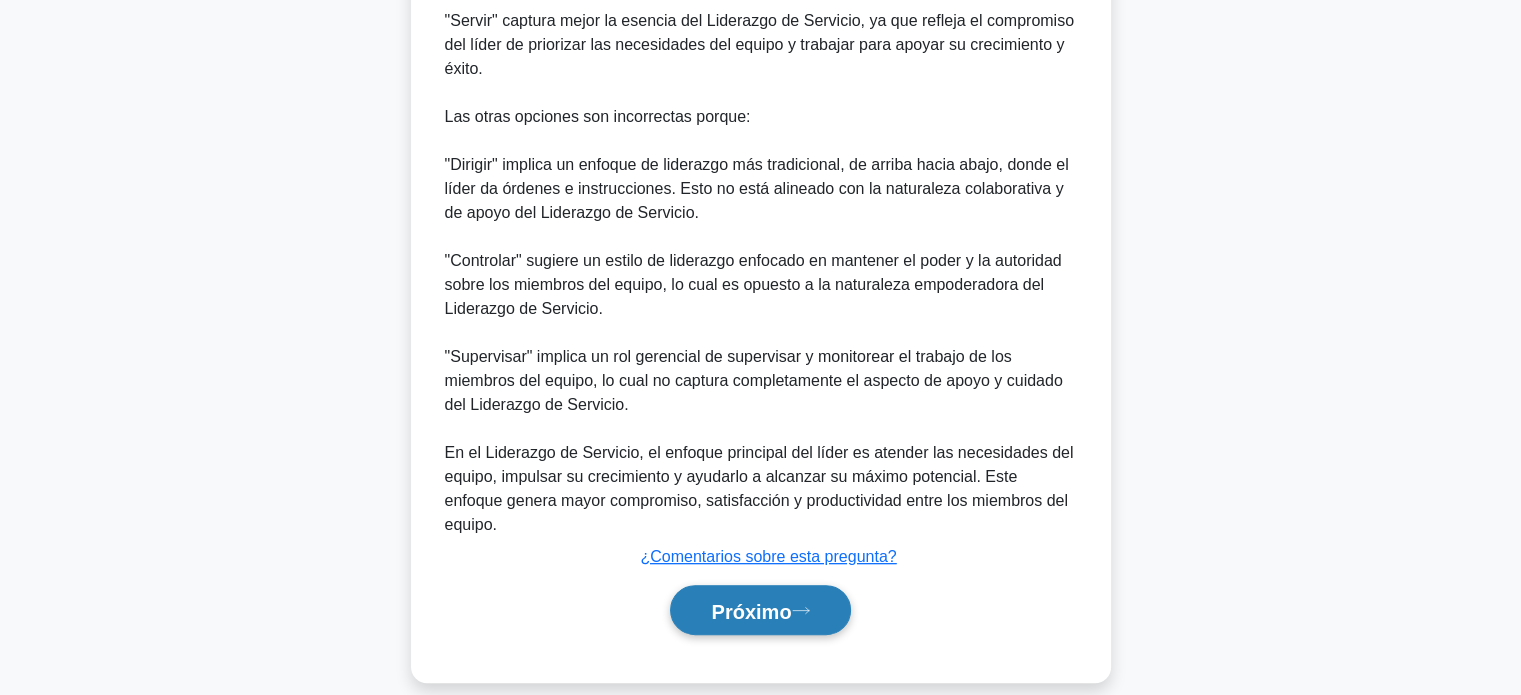 click on "Próximo" at bounding box center [760, 610] 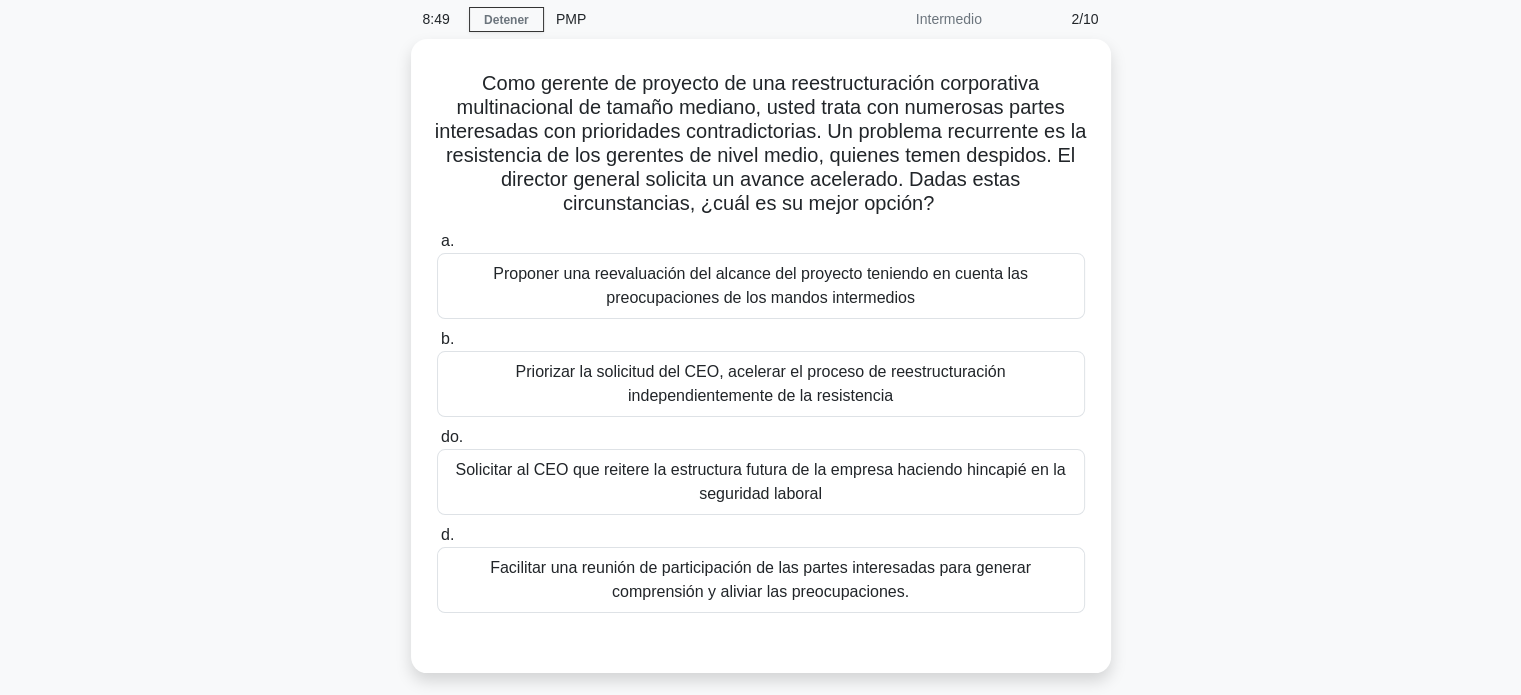 scroll, scrollTop: 200, scrollLeft: 0, axis: vertical 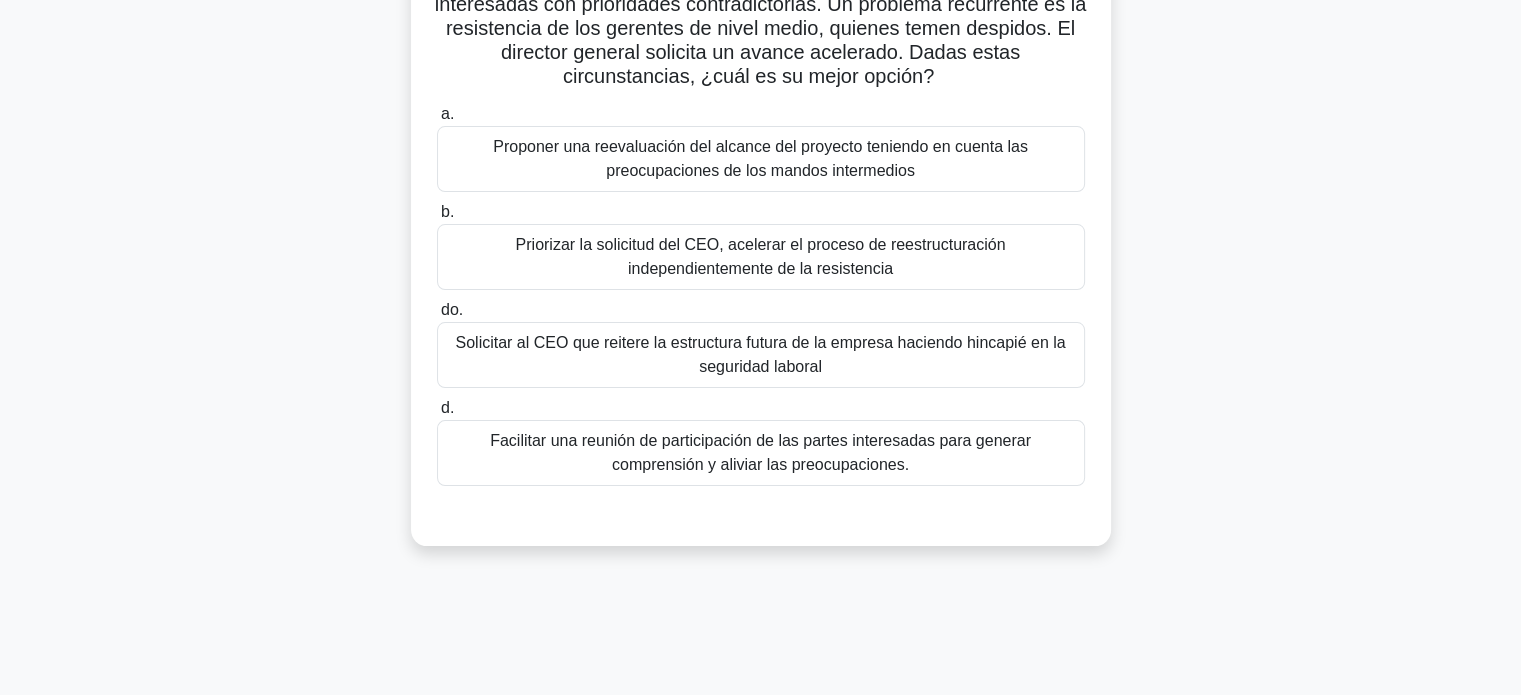 click on "Facilitar una reunión de participación de las partes interesadas para generar comprensión y aliviar las preocupaciones." at bounding box center [761, 453] 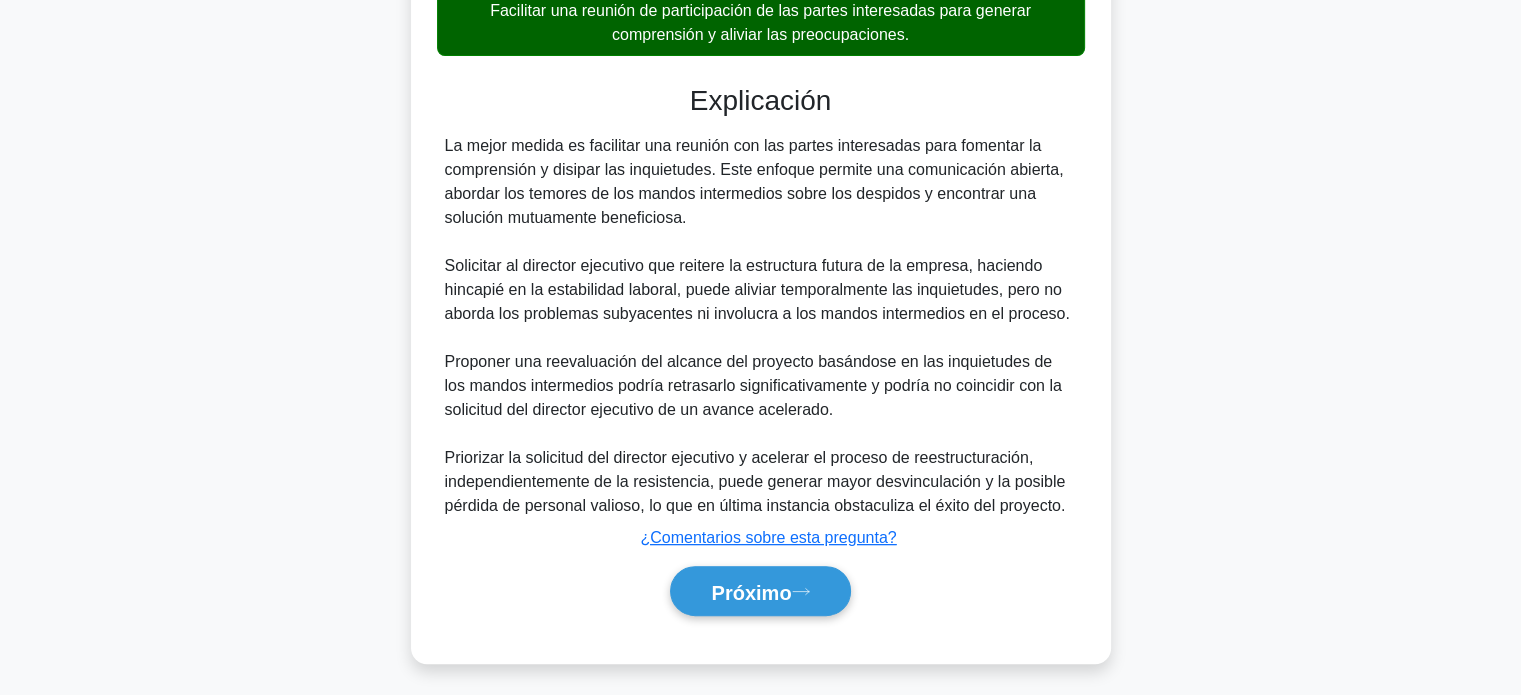 scroll, scrollTop: 635, scrollLeft: 0, axis: vertical 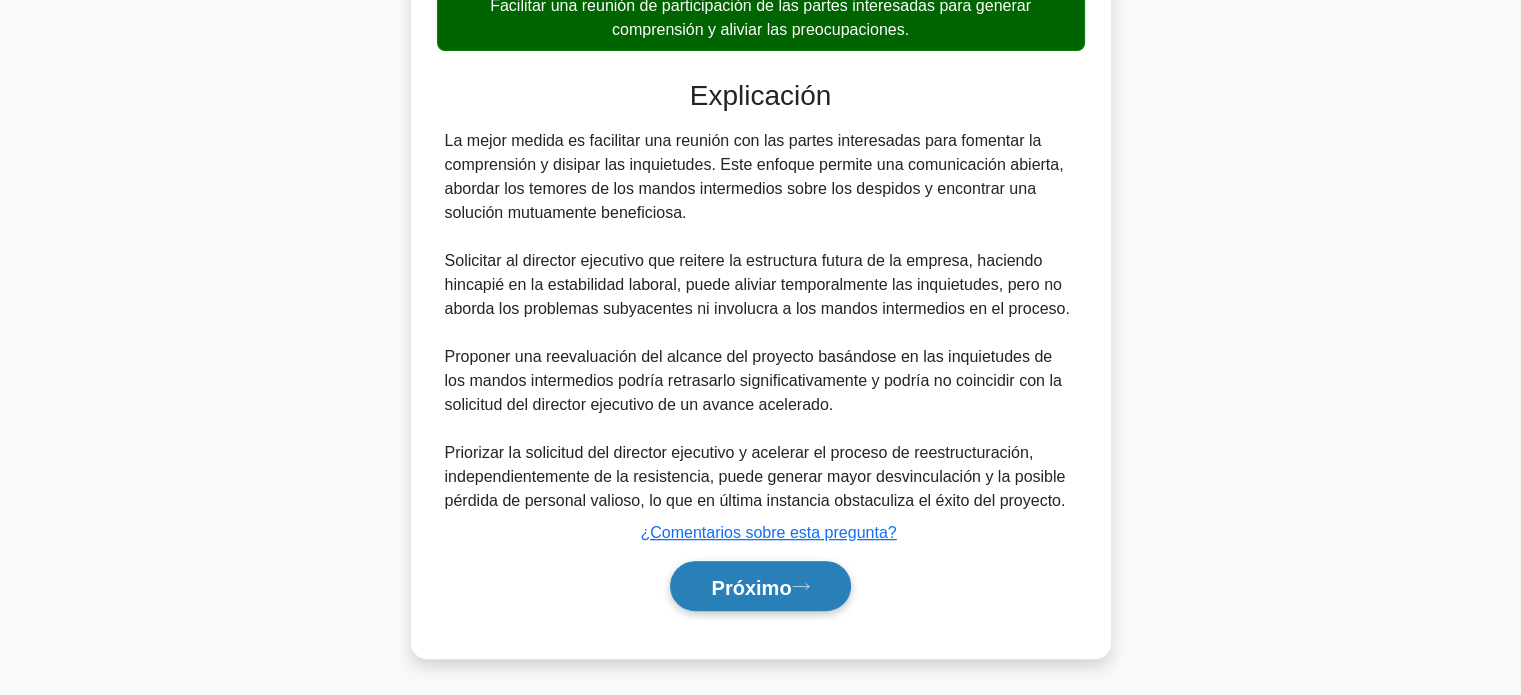 click on "Próximo" at bounding box center [751, 587] 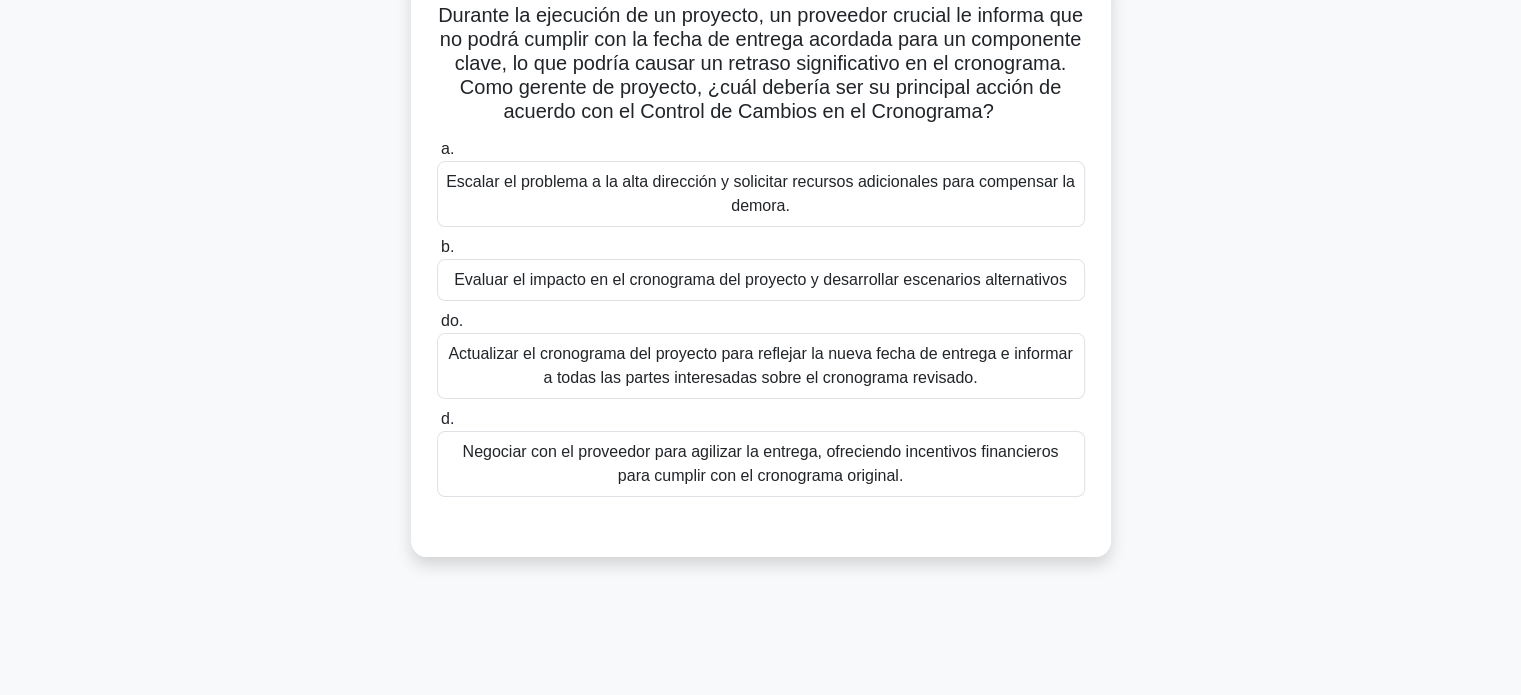 scroll, scrollTop: 85, scrollLeft: 0, axis: vertical 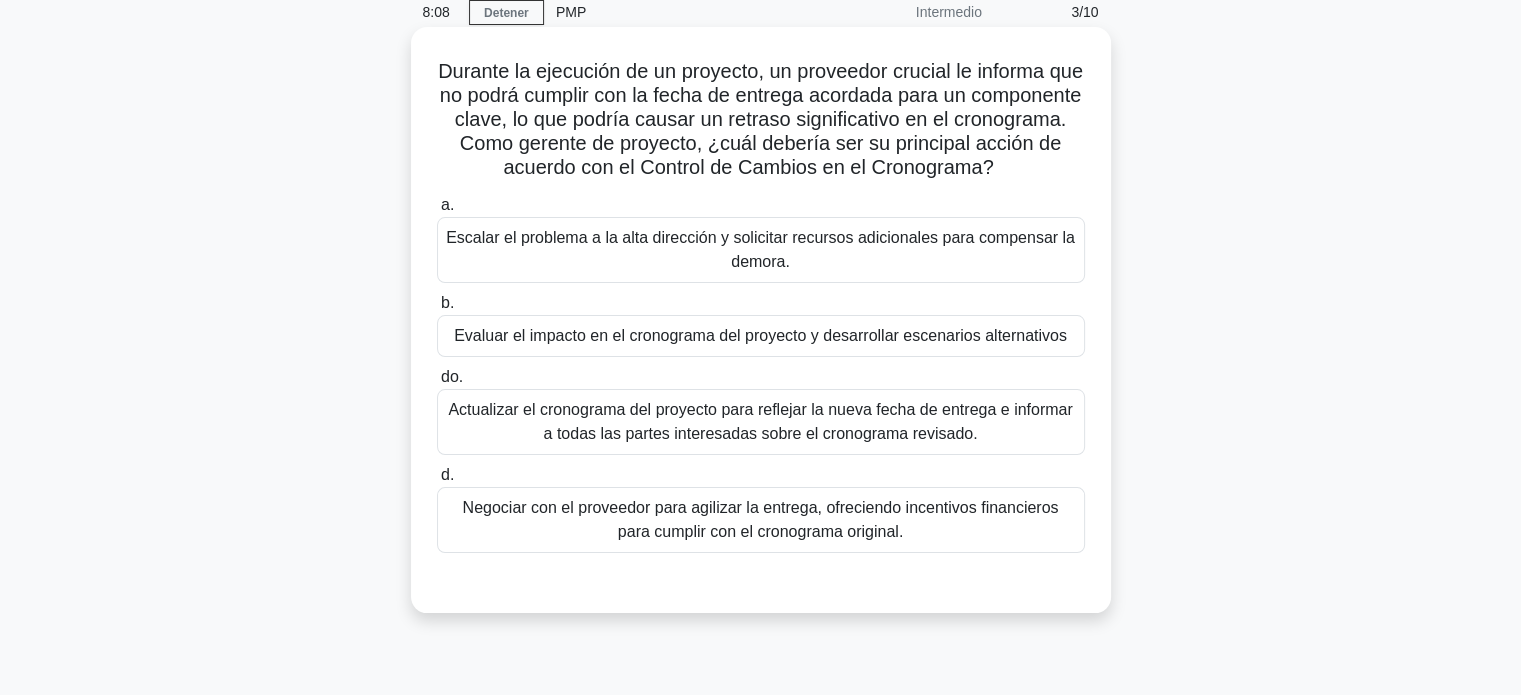 click on "Evaluar el impacto en el cronograma del proyecto y desarrollar escenarios alternativos" at bounding box center [760, 335] 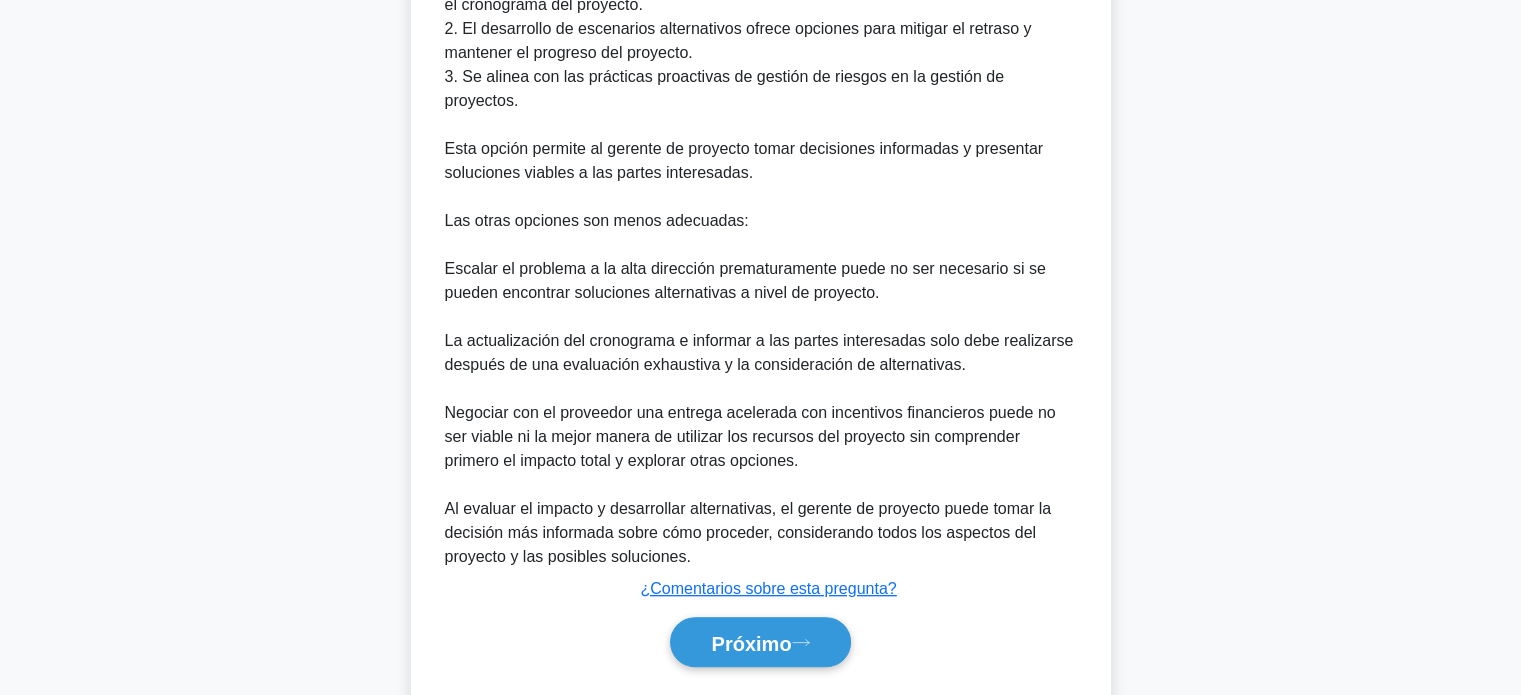 scroll, scrollTop: 875, scrollLeft: 0, axis: vertical 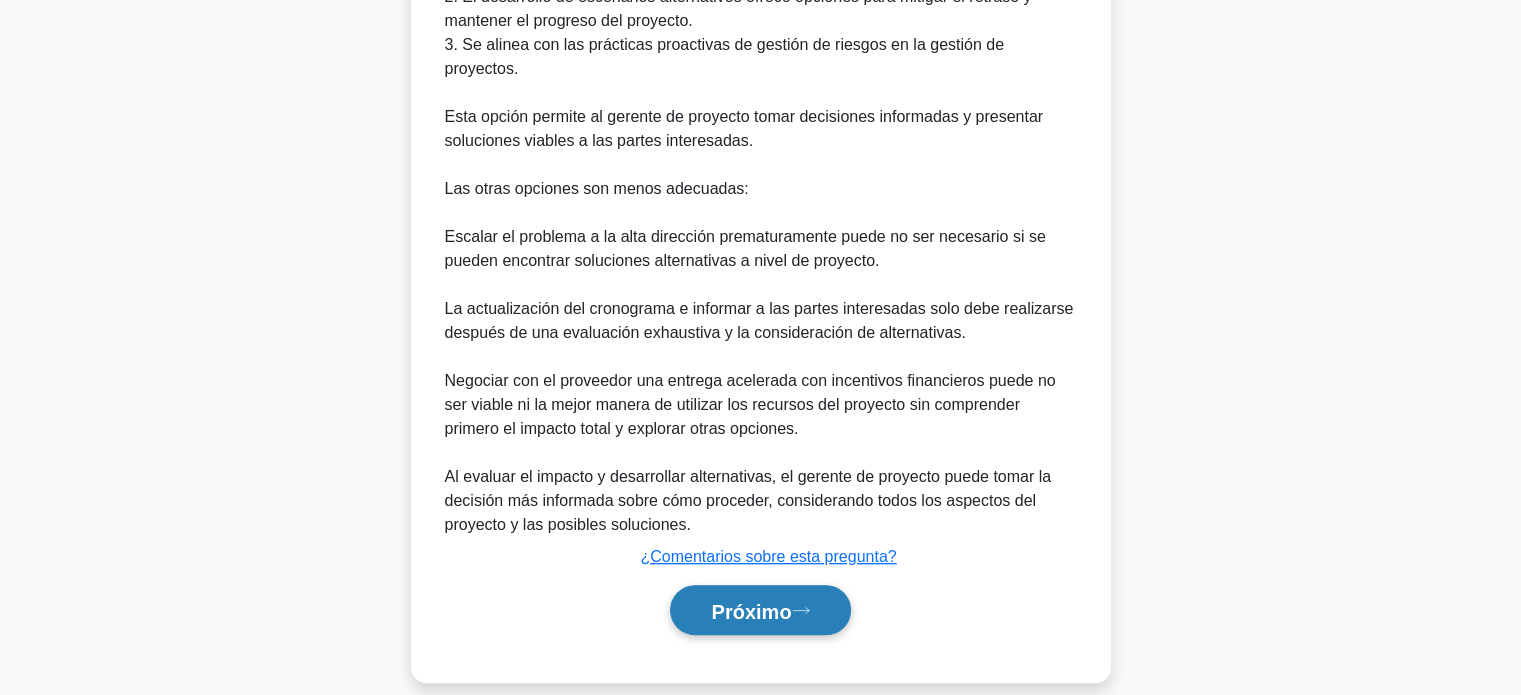 click on "Próximo" at bounding box center (760, 610) 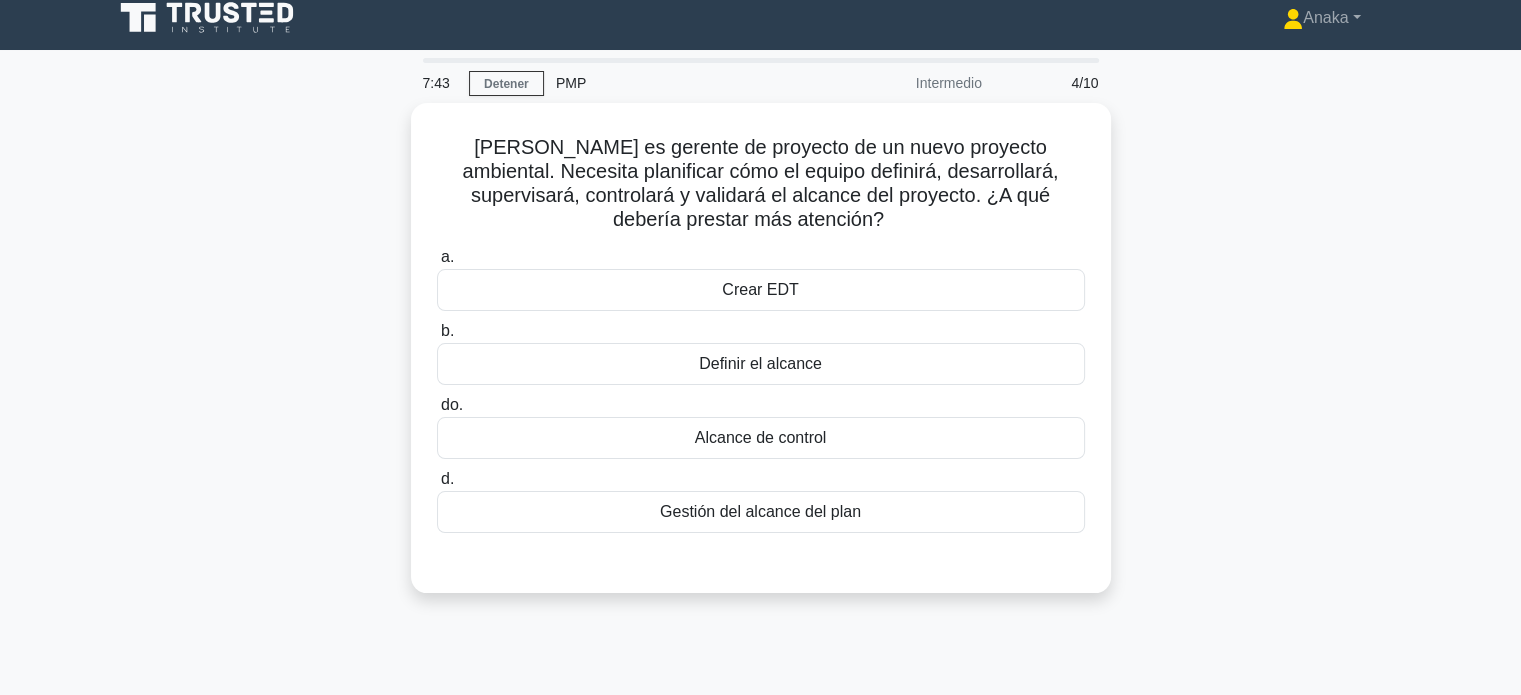 scroll, scrollTop: 0, scrollLeft: 0, axis: both 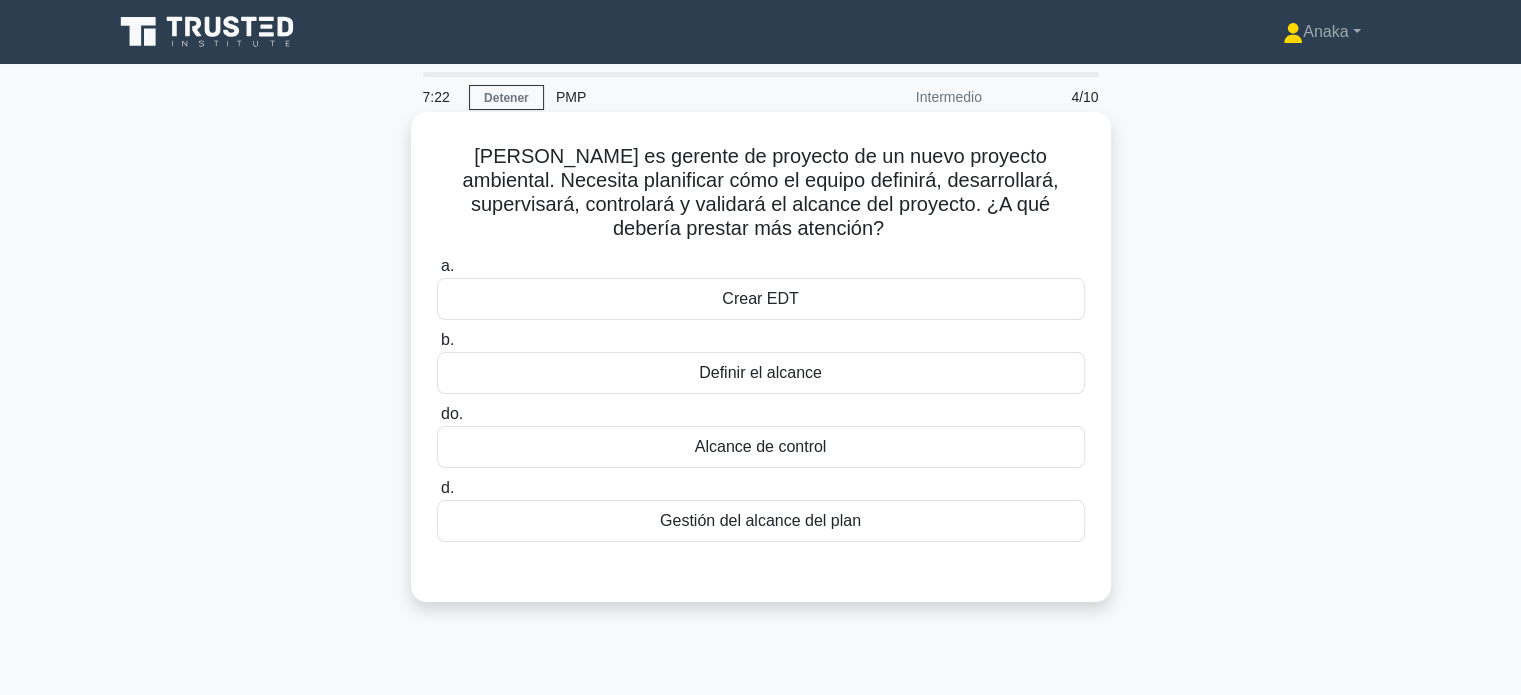 click on "Gestión del alcance del plan" at bounding box center (760, 520) 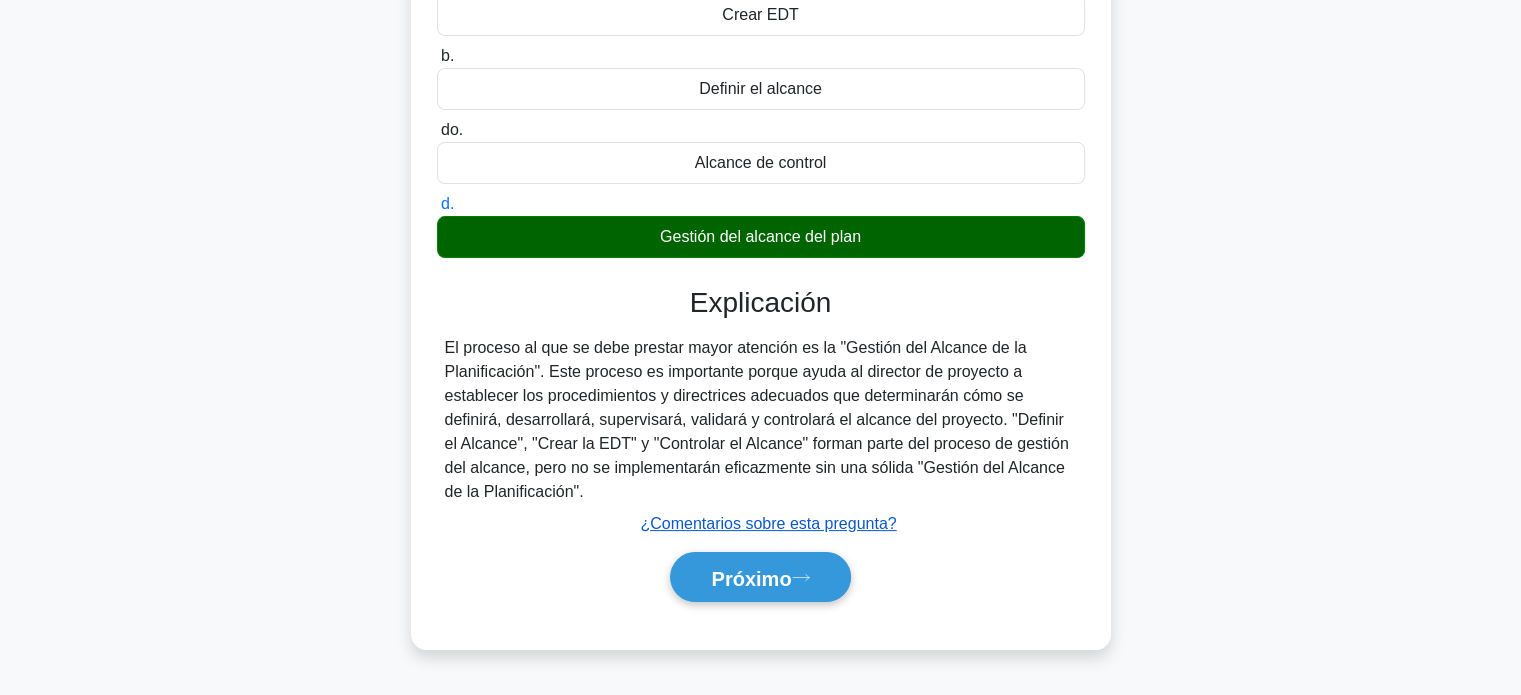 scroll, scrollTop: 300, scrollLeft: 0, axis: vertical 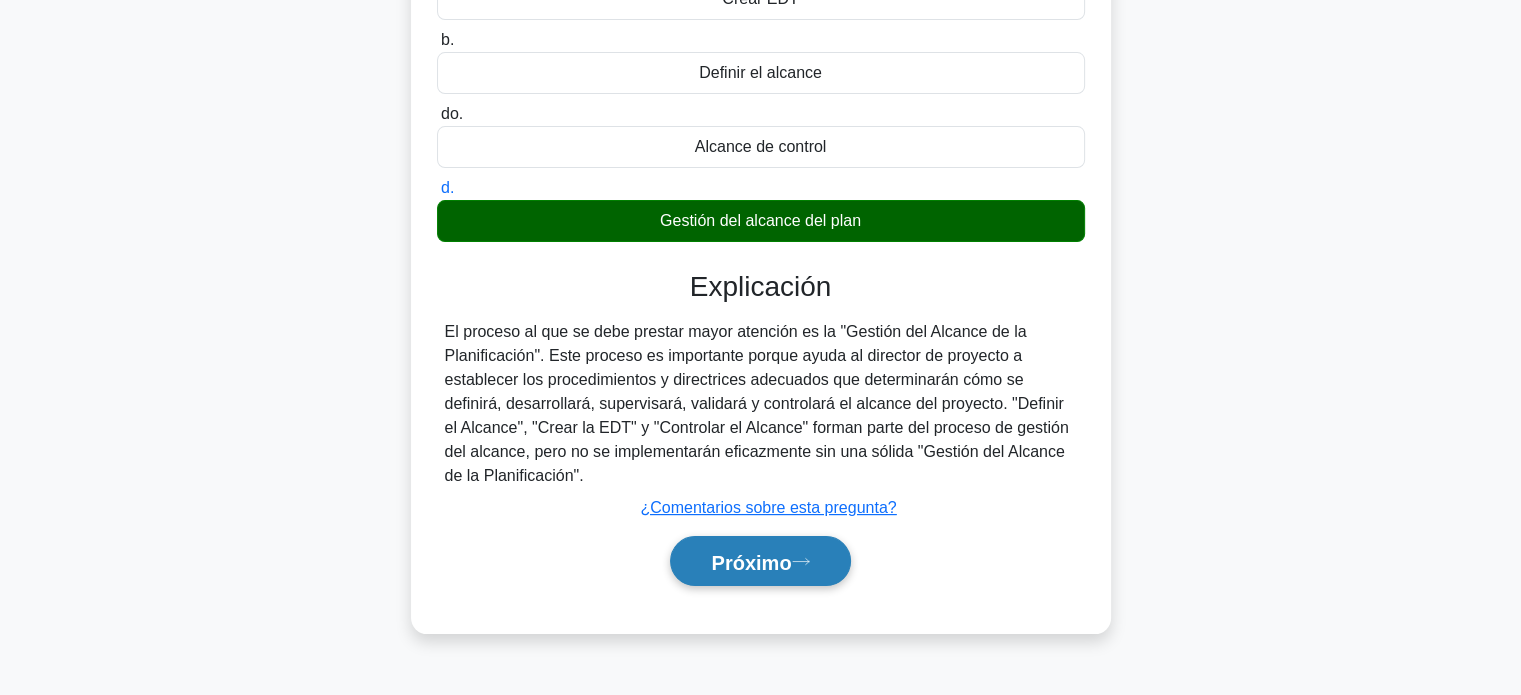 click on "Próximo" at bounding box center (751, 562) 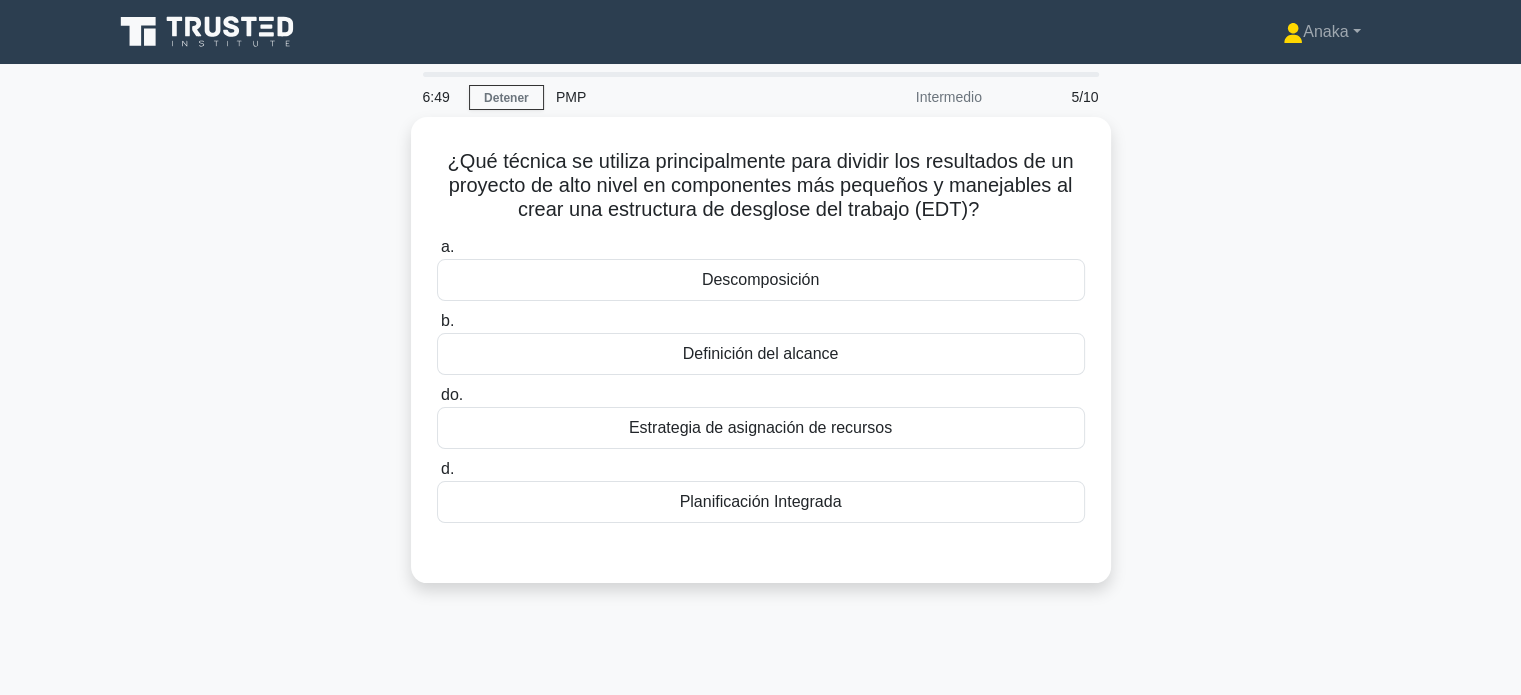 scroll, scrollTop: 100, scrollLeft: 0, axis: vertical 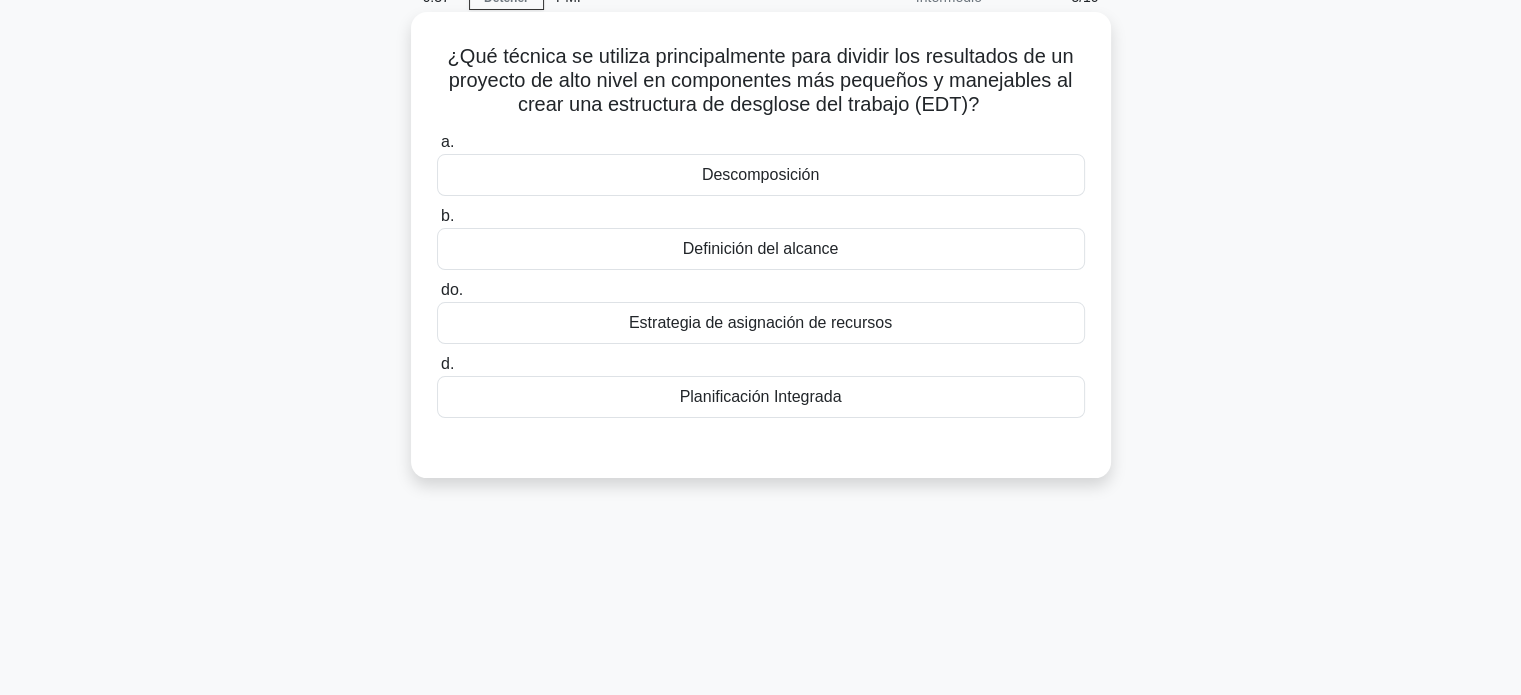 click on "Descomposición" at bounding box center (760, 174) 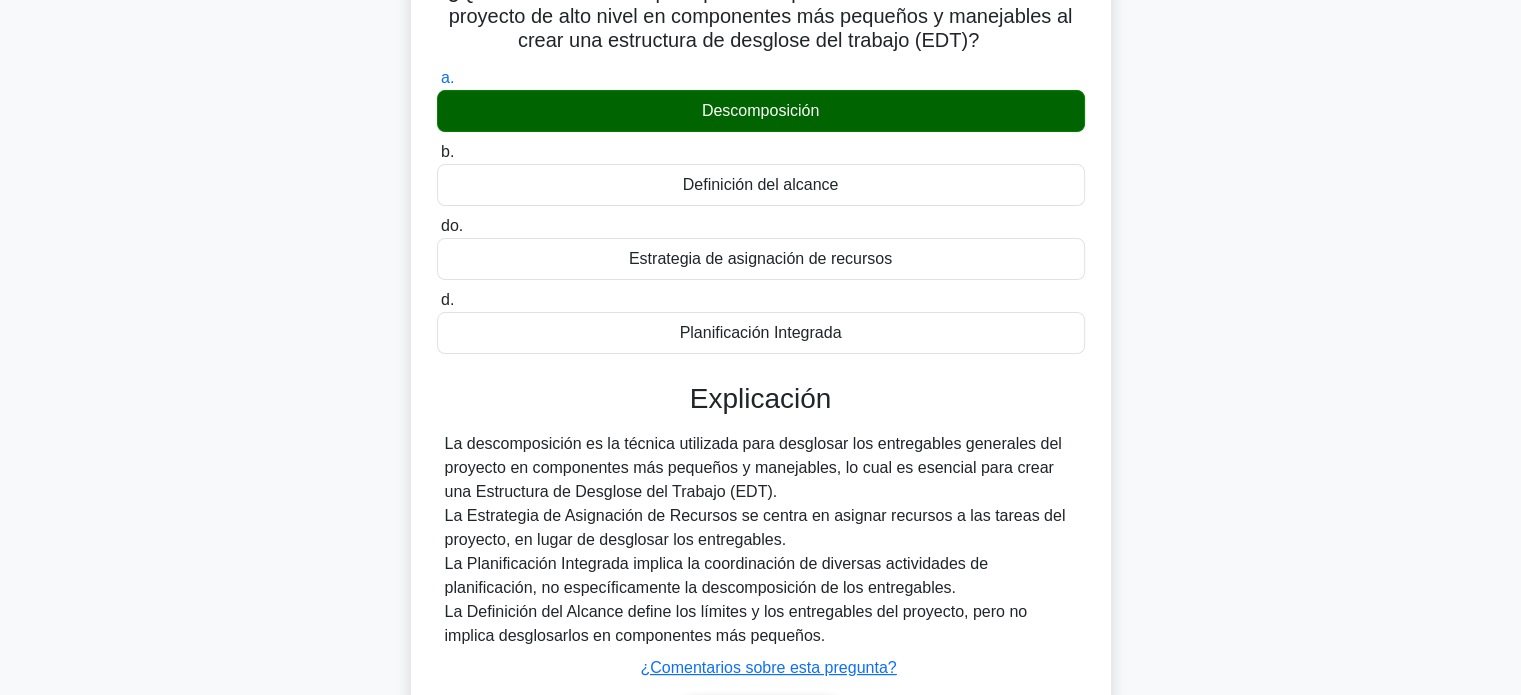 scroll, scrollTop: 300, scrollLeft: 0, axis: vertical 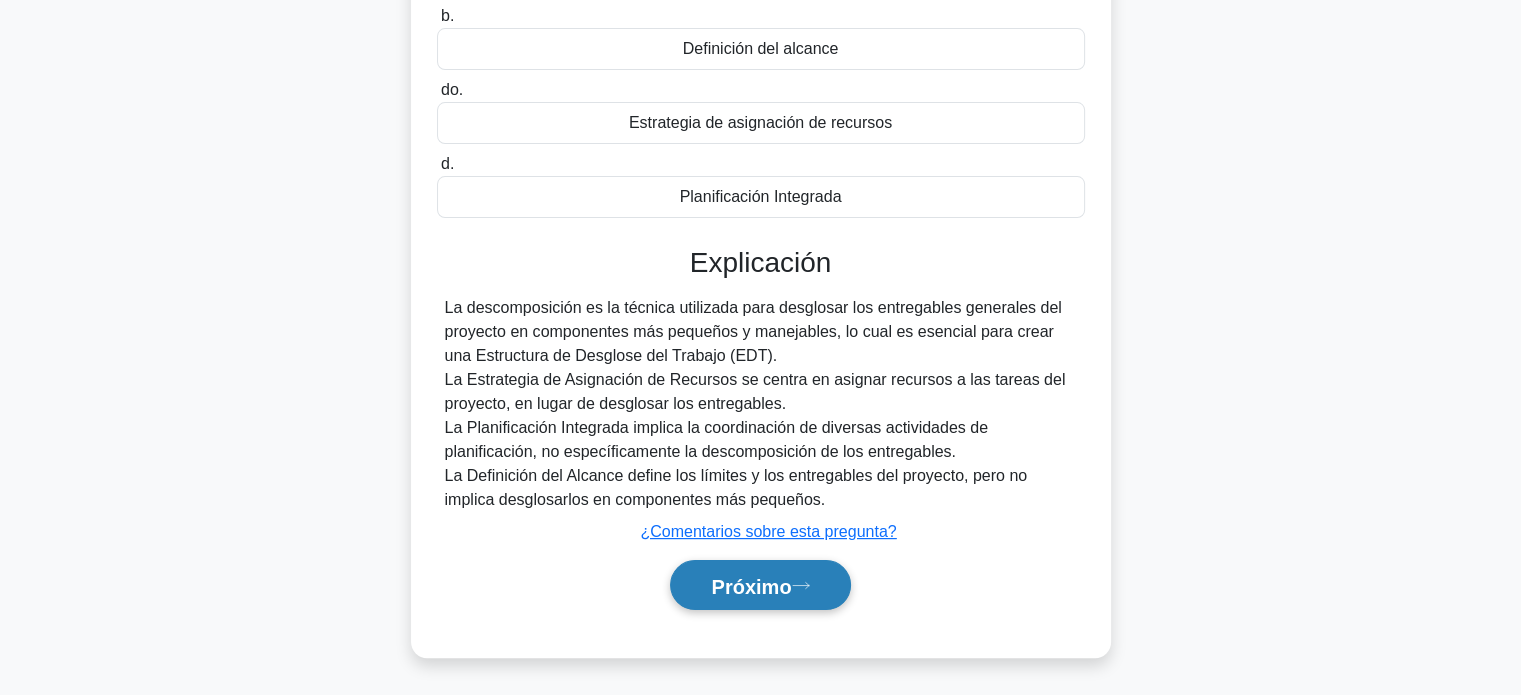 click on "Próximo" at bounding box center (751, 586) 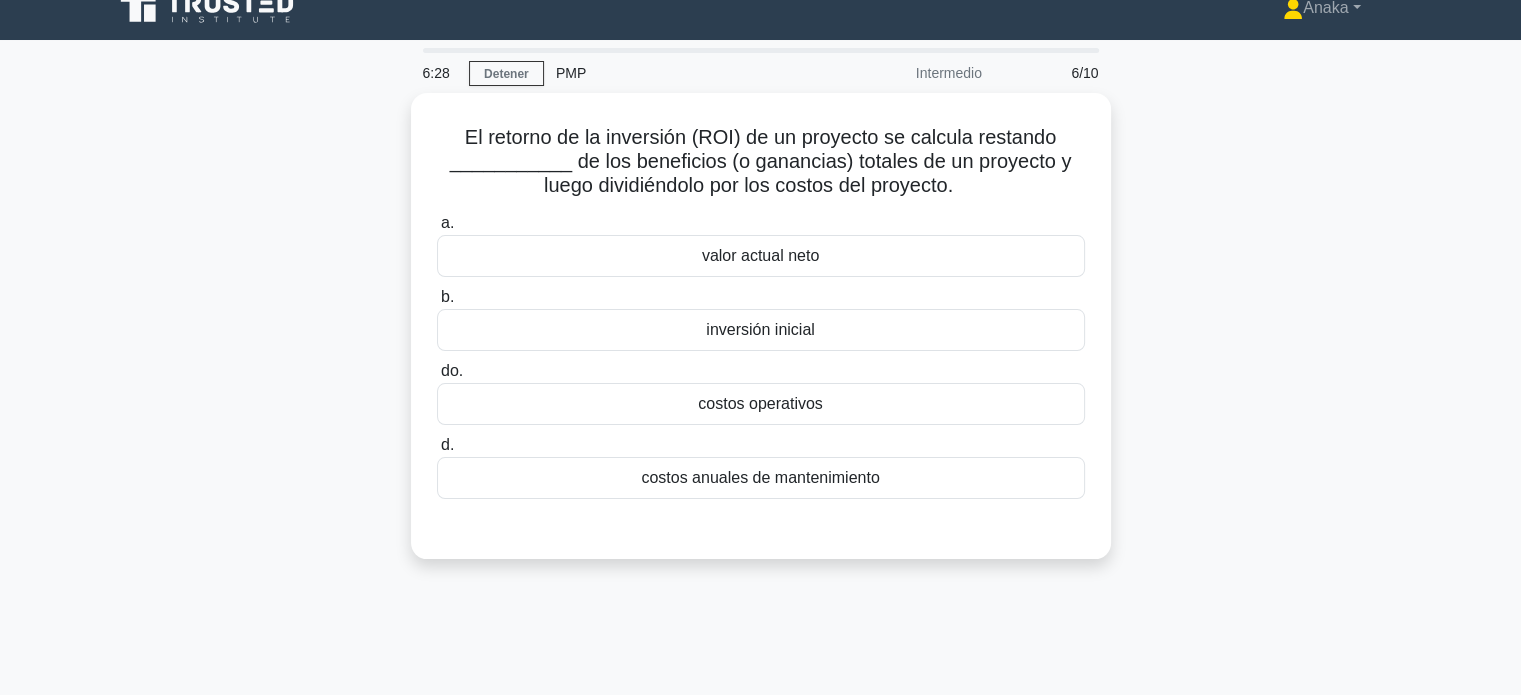 scroll, scrollTop: 0, scrollLeft: 0, axis: both 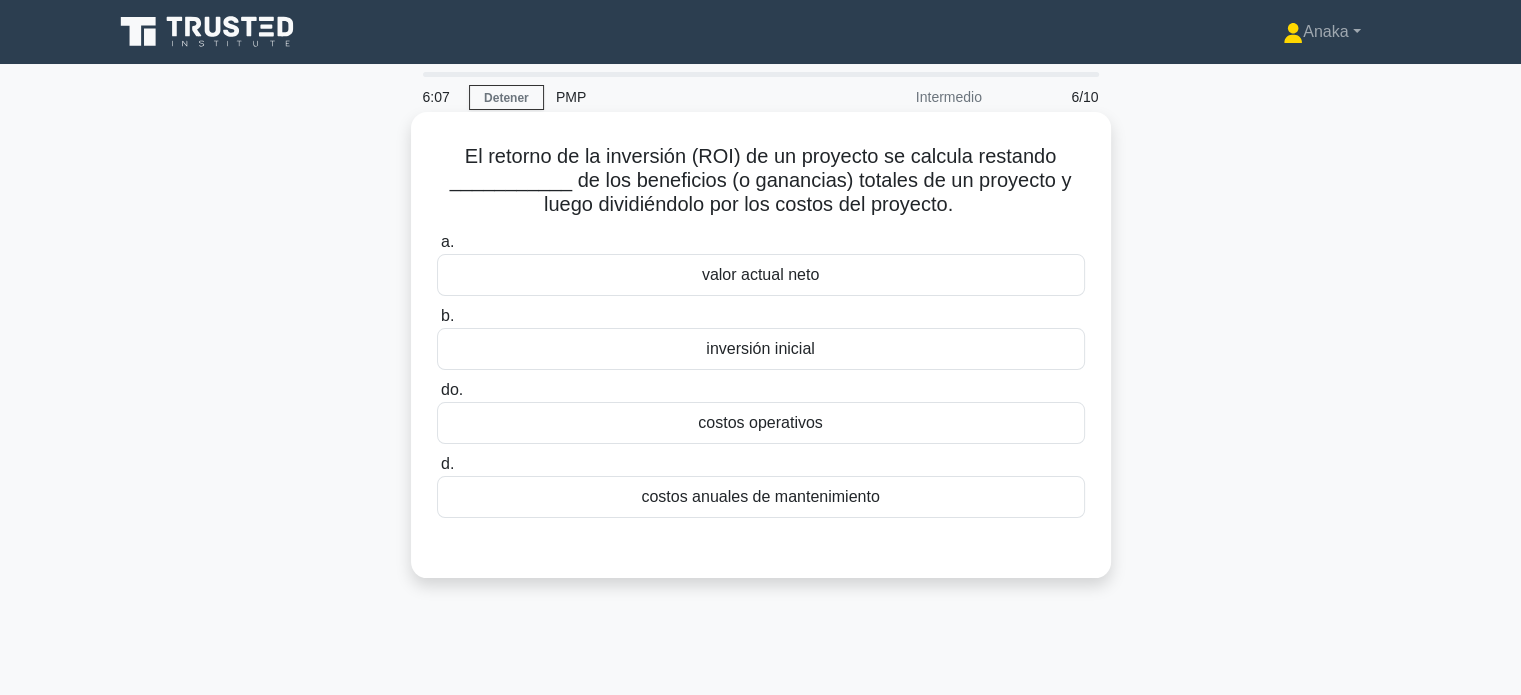 click on "valor actual neto" at bounding box center (761, 275) 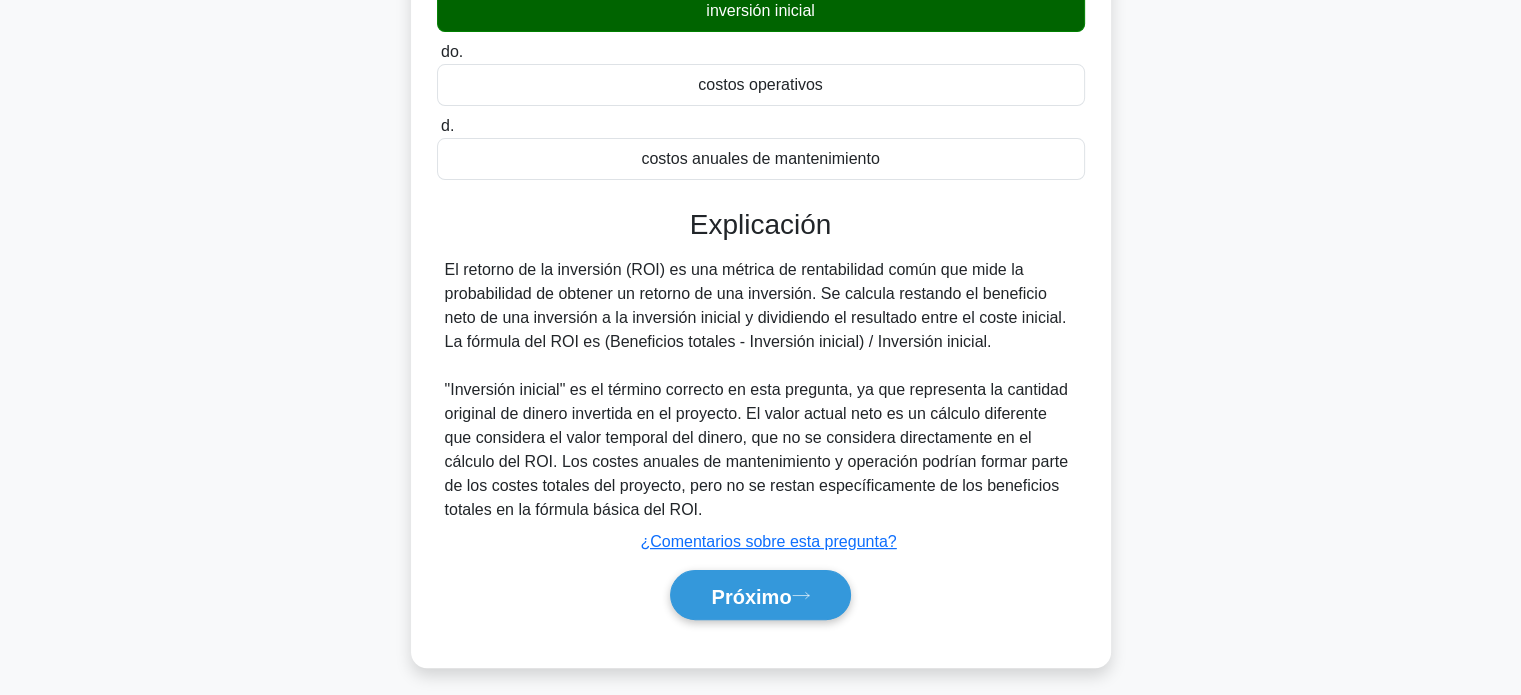 scroll, scrollTop: 385, scrollLeft: 0, axis: vertical 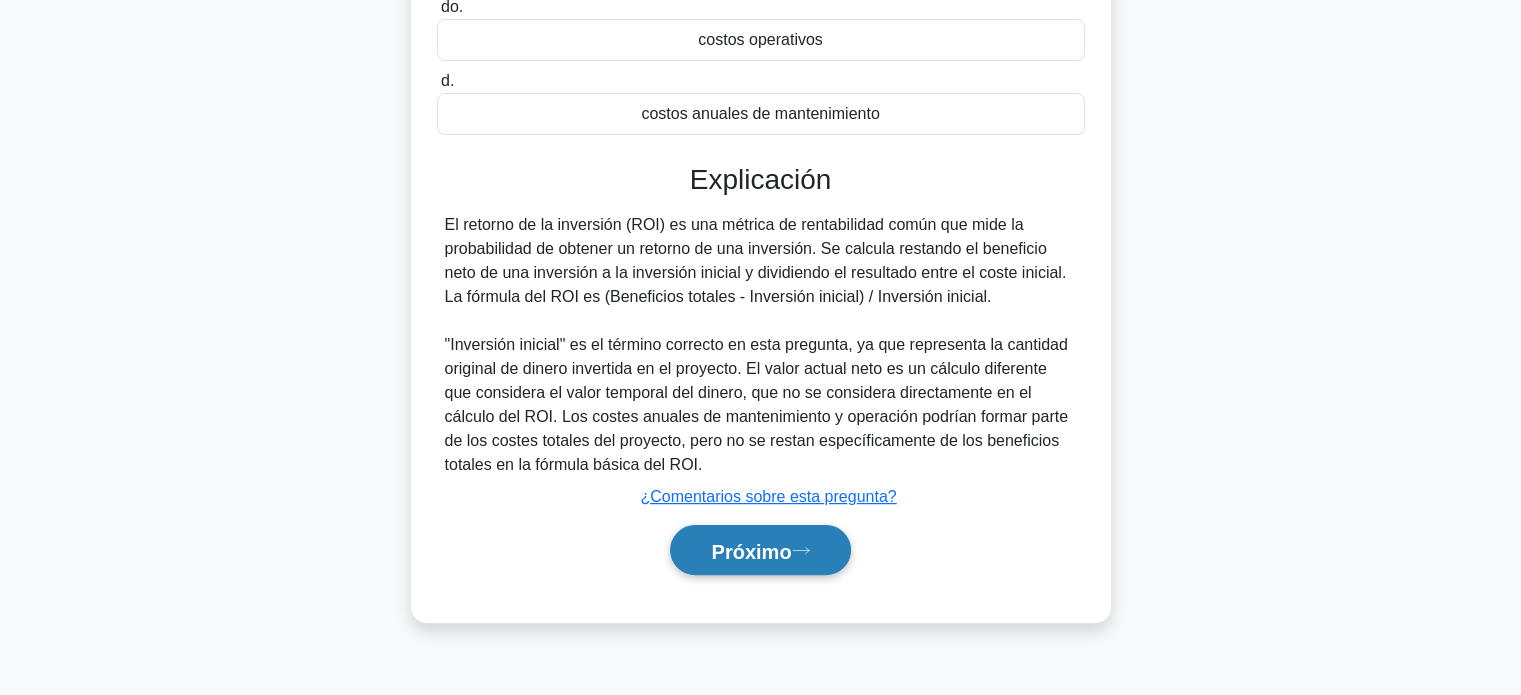 click on "Próximo" at bounding box center [751, 551] 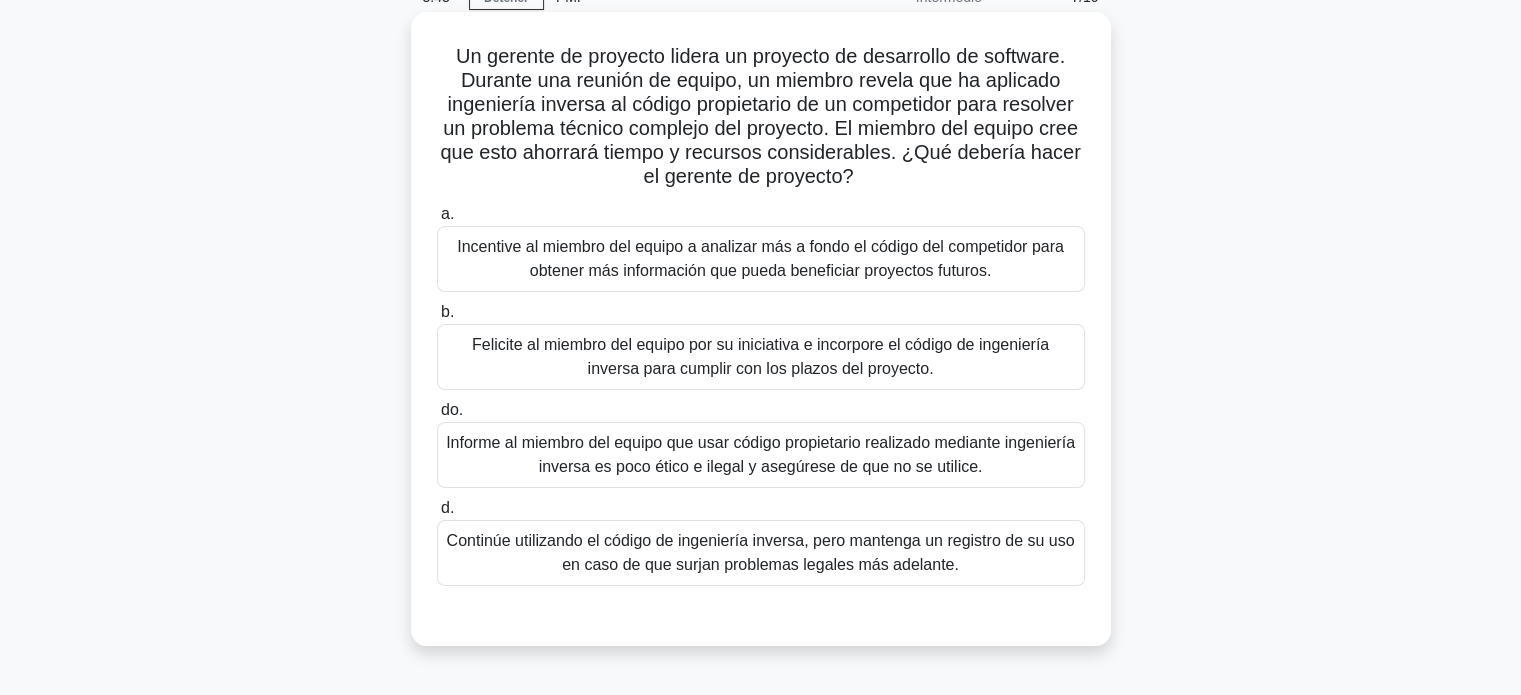 scroll, scrollTop: 200, scrollLeft: 0, axis: vertical 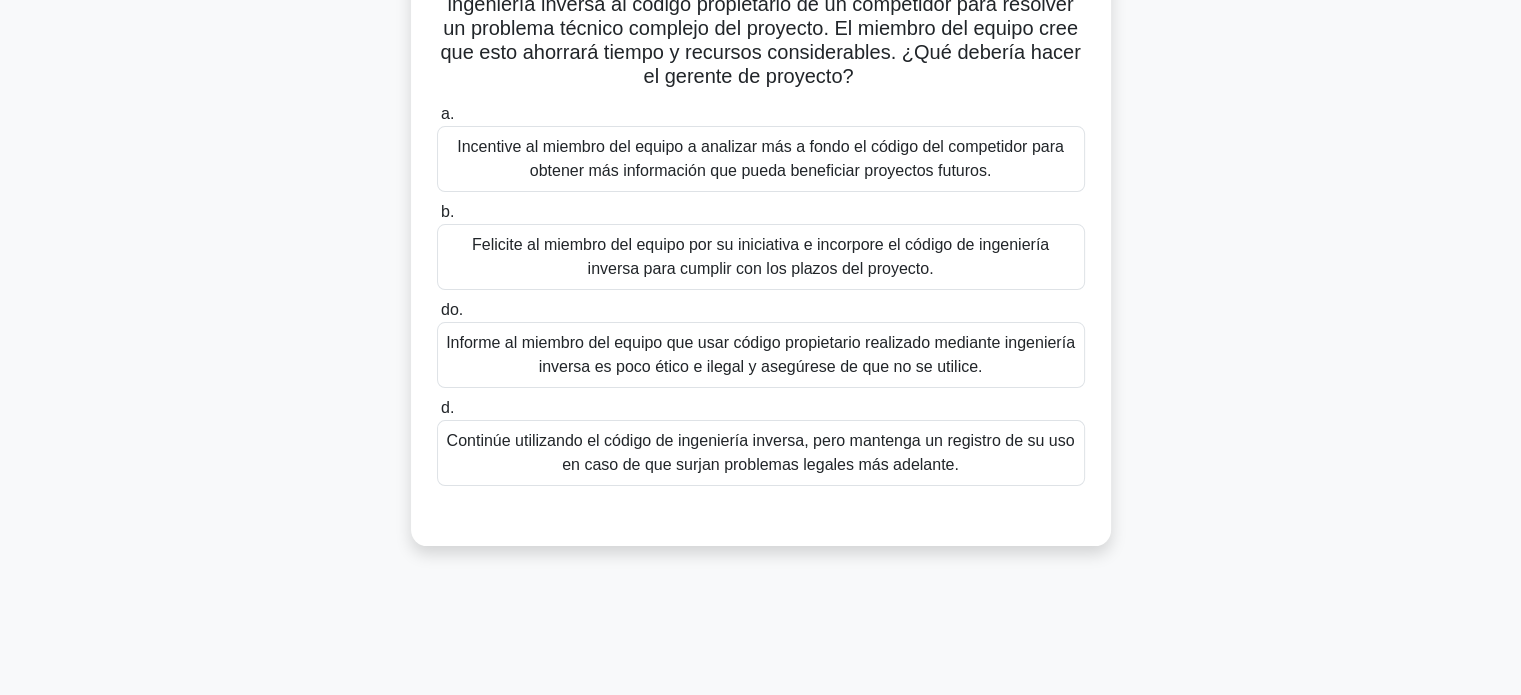 click on "Informe al miembro del equipo que usar código propietario realizado mediante ingeniería inversa es poco ético e ilegal y asegúrese de que no se utilice." at bounding box center [760, 354] 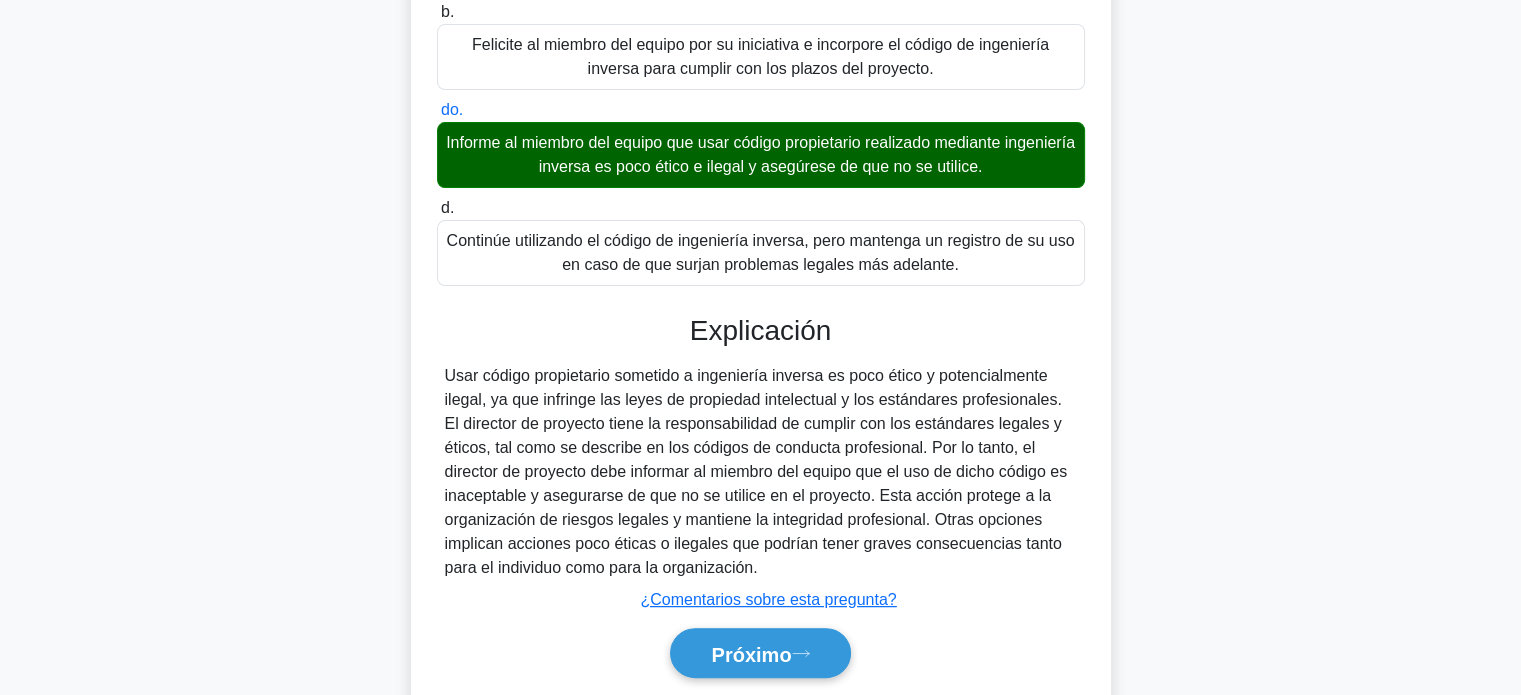 scroll, scrollTop: 467, scrollLeft: 0, axis: vertical 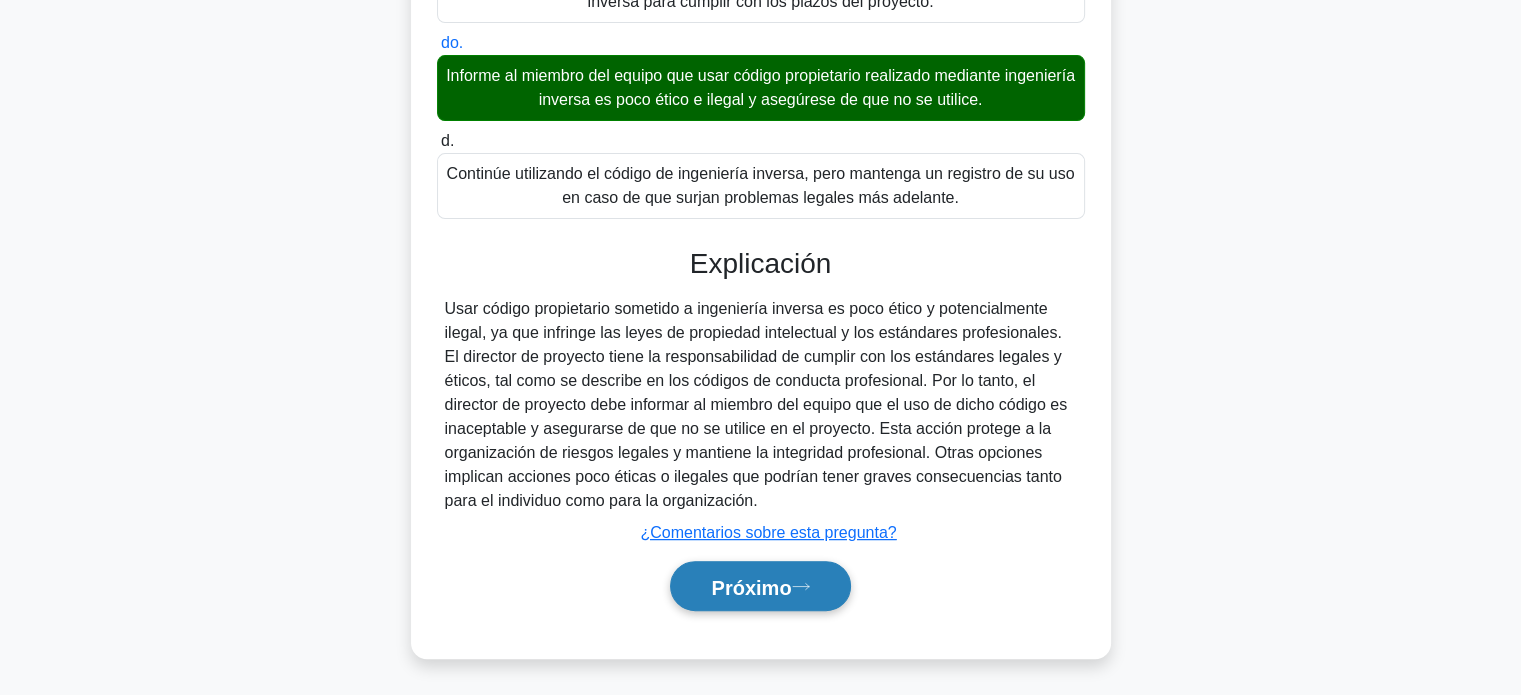 click on "Próximo" at bounding box center [751, 587] 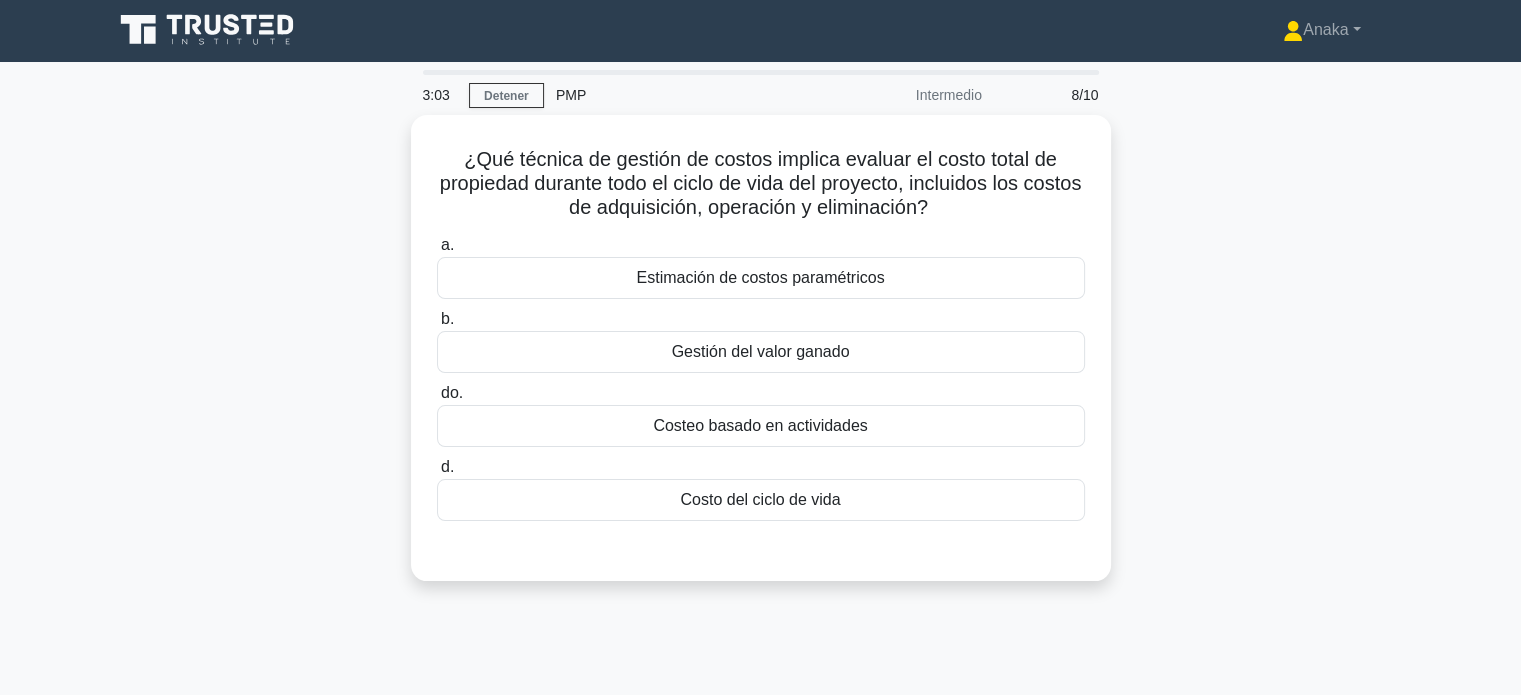 scroll, scrollTop: 0, scrollLeft: 0, axis: both 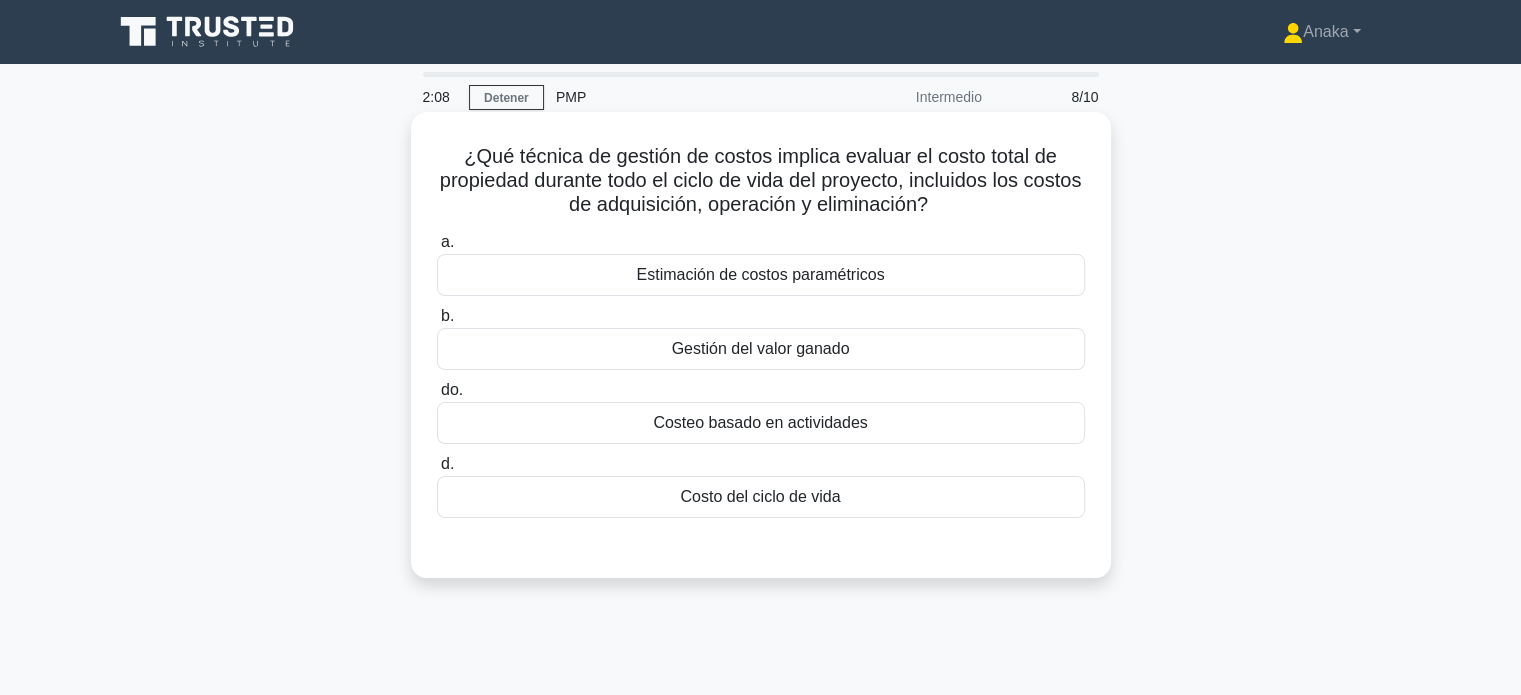 click on "Gestión del valor ganado" at bounding box center (761, 349) 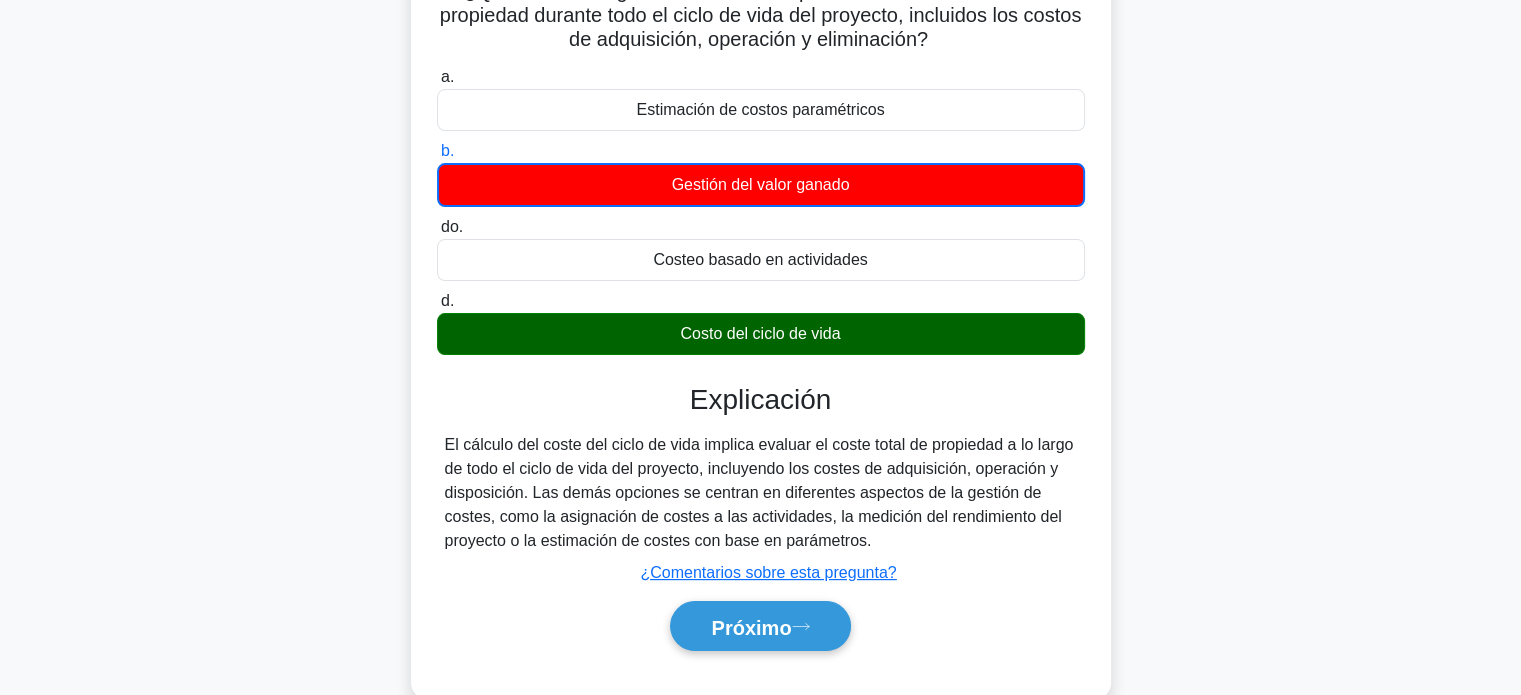 scroll, scrollTop: 200, scrollLeft: 0, axis: vertical 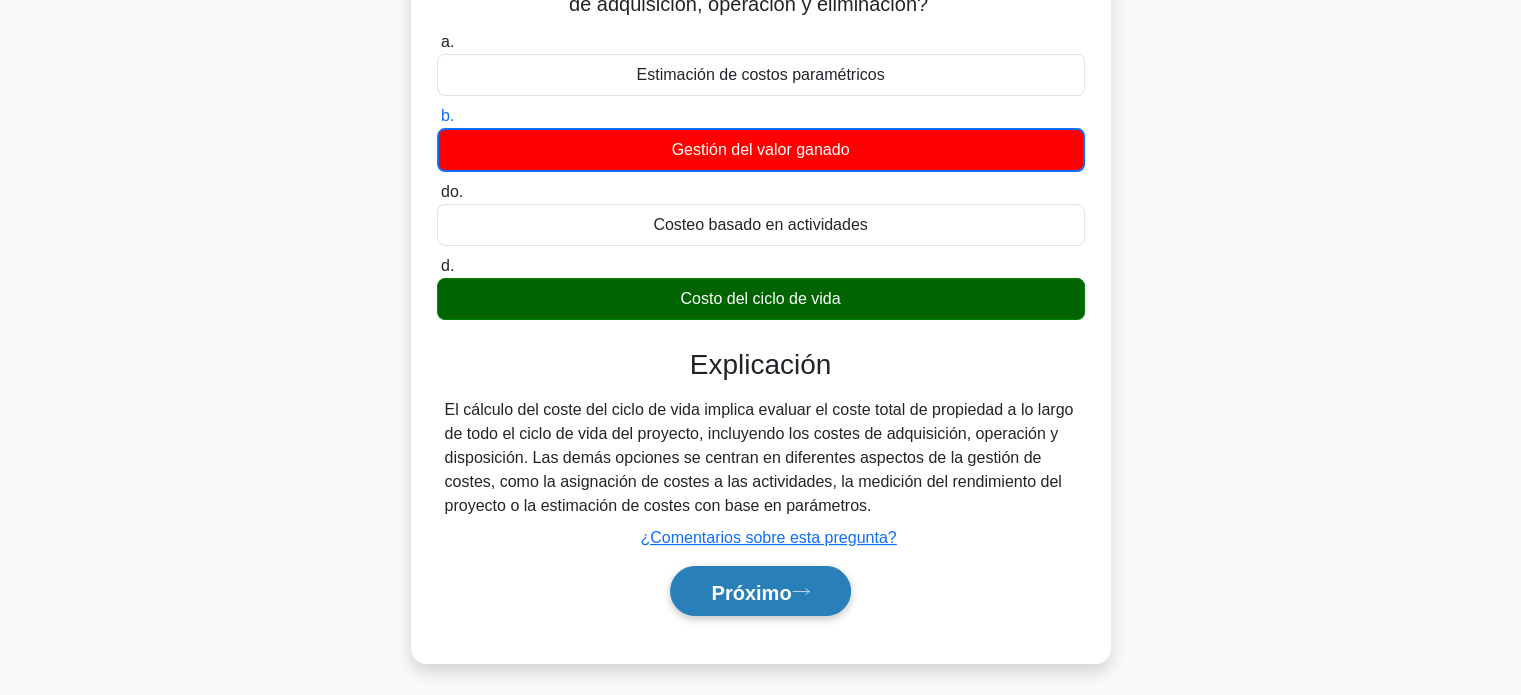 click on "Próximo" at bounding box center [751, 592] 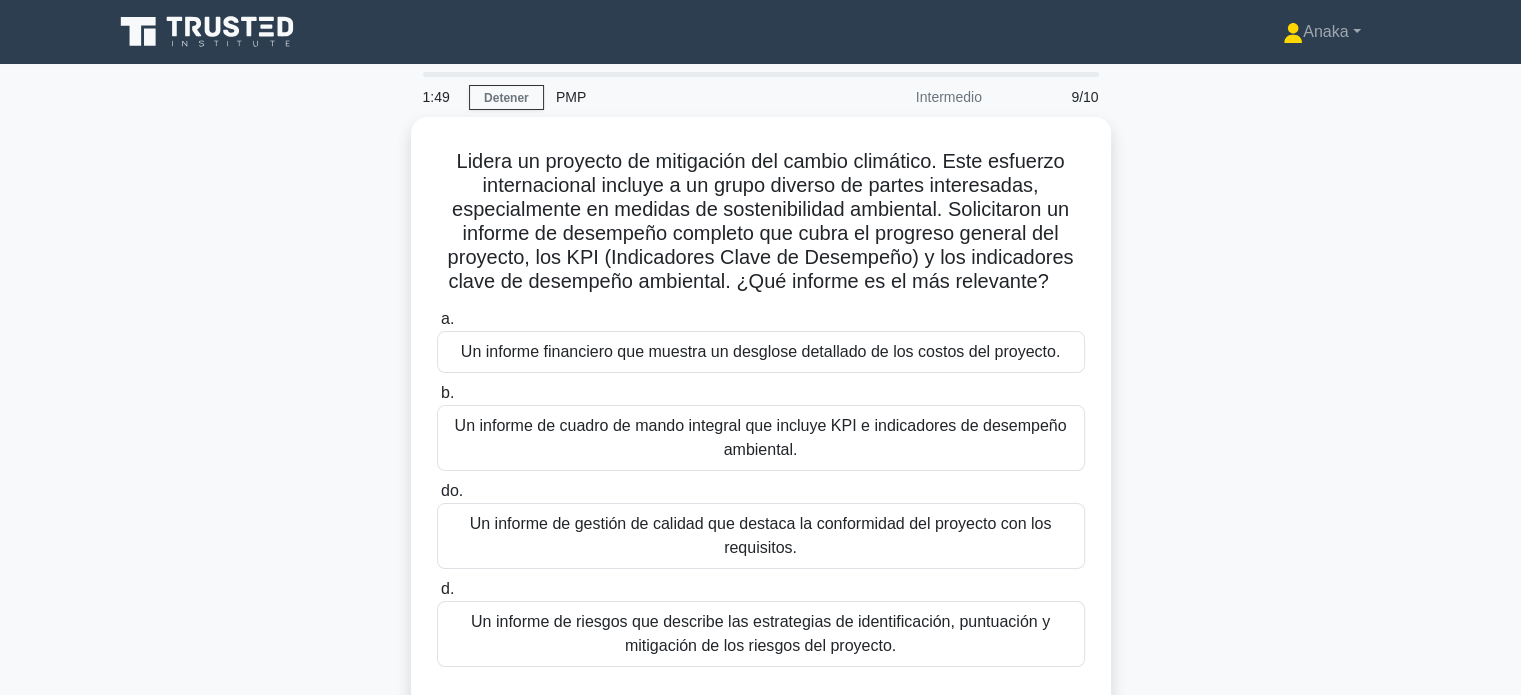 scroll, scrollTop: 100, scrollLeft: 0, axis: vertical 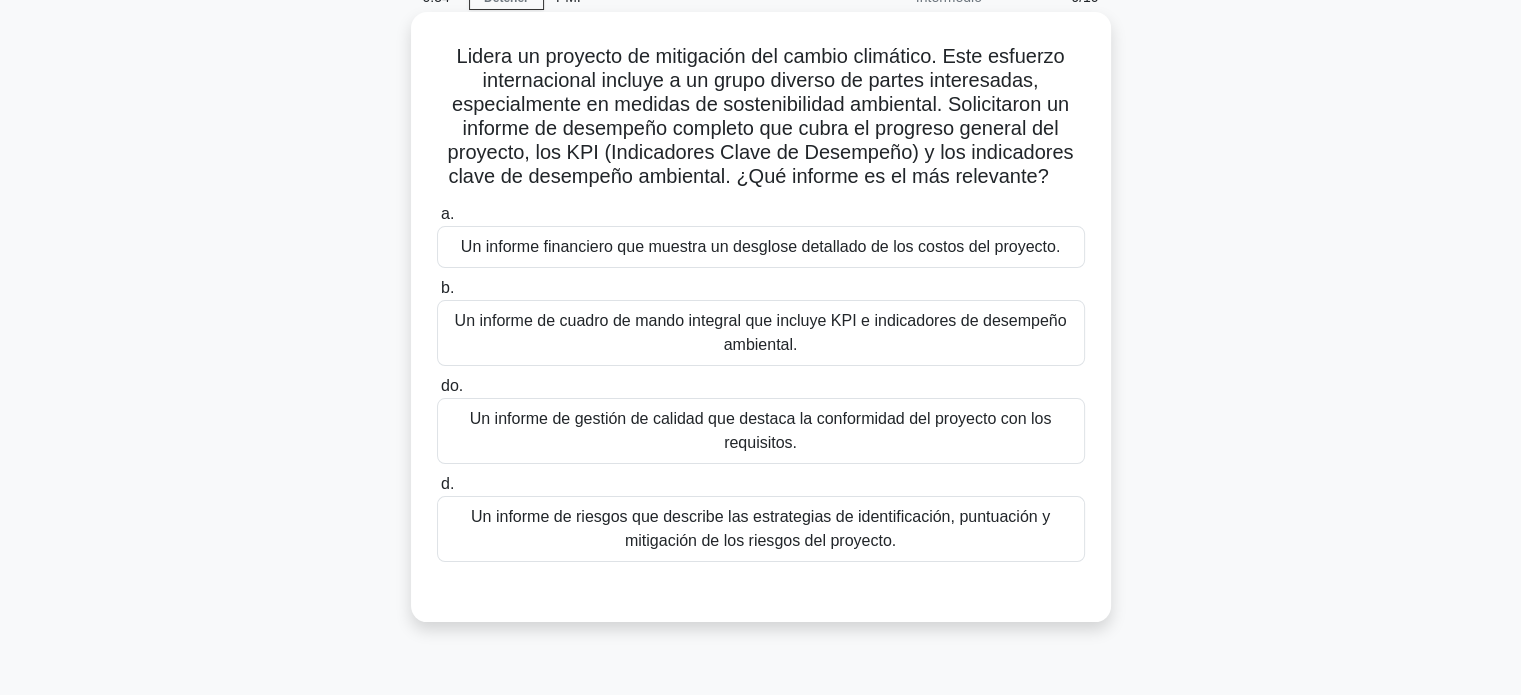 click on "Un informe de cuadro de mando integral que incluye KPI e indicadores de desempeño ambiental." at bounding box center (761, 332) 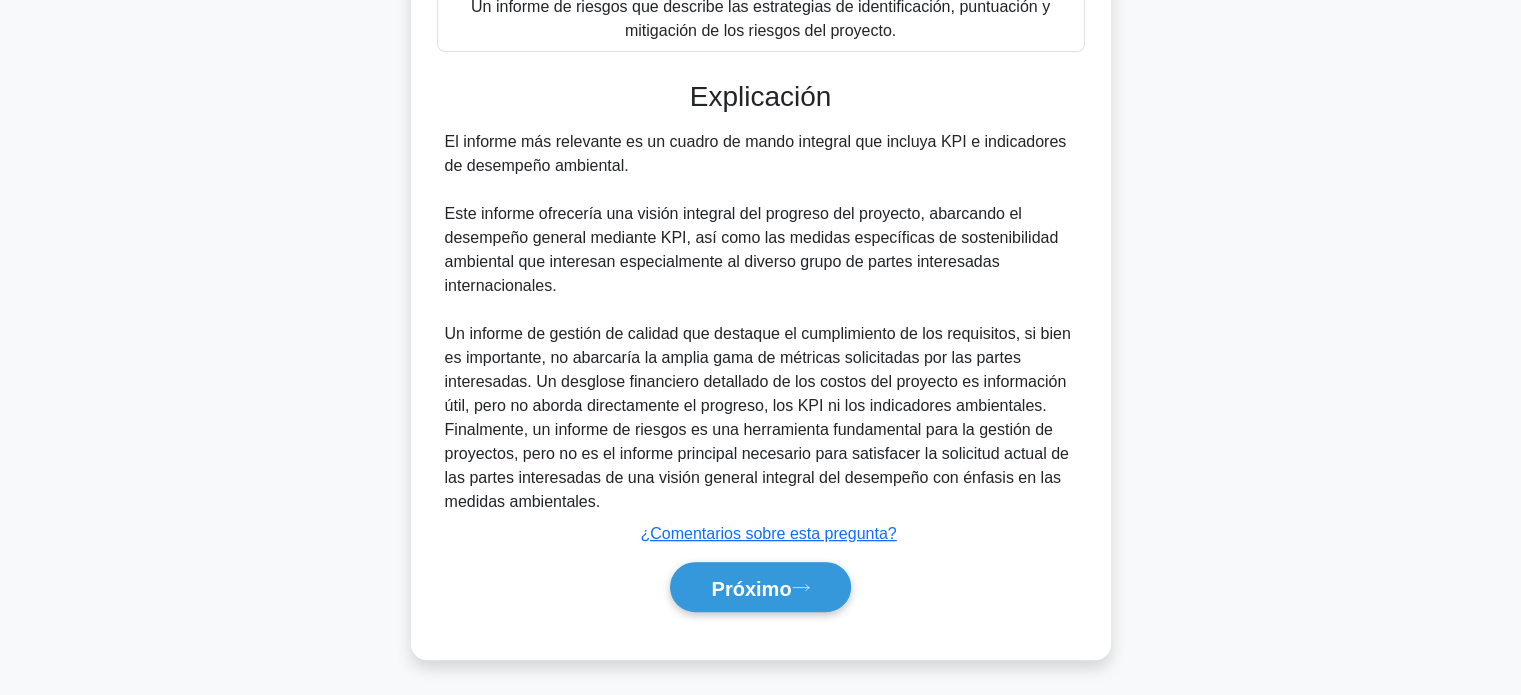 scroll, scrollTop: 611, scrollLeft: 0, axis: vertical 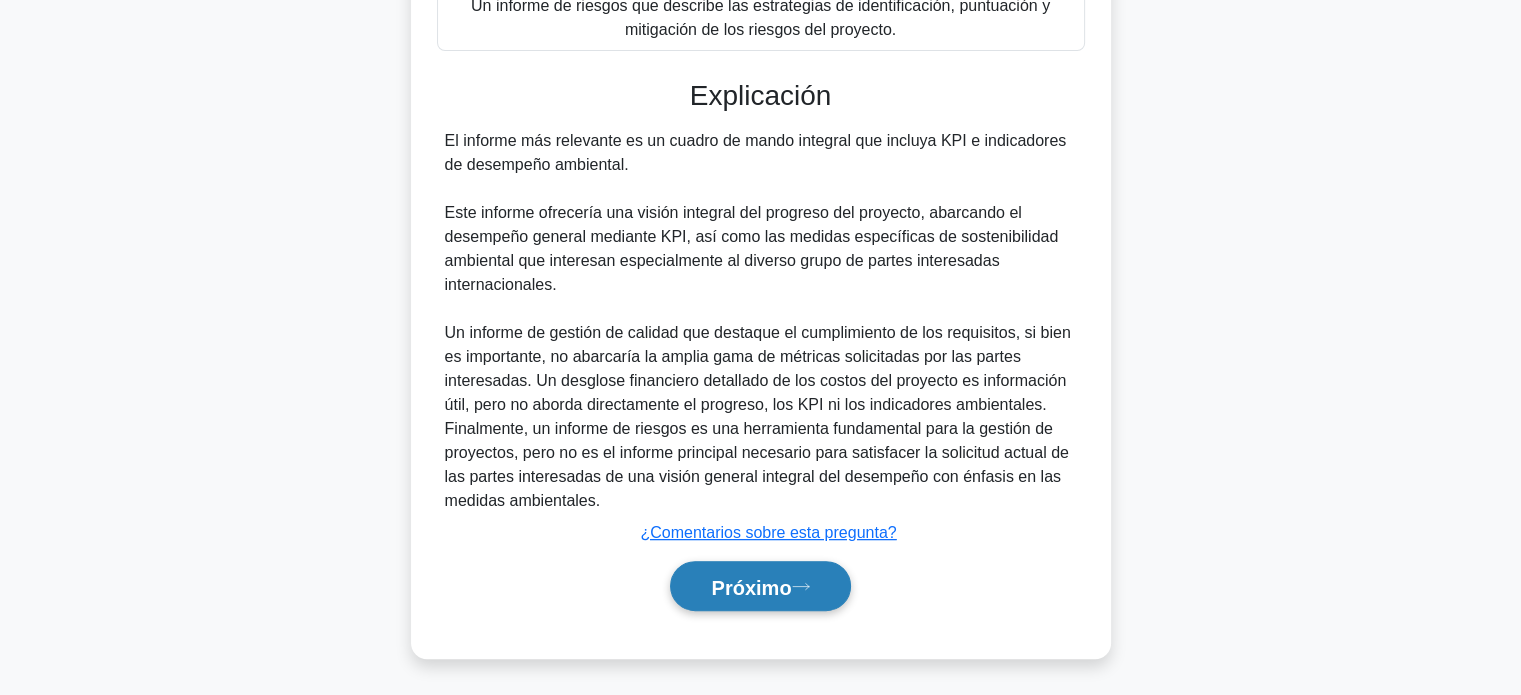 click on "Próximo" at bounding box center [760, 586] 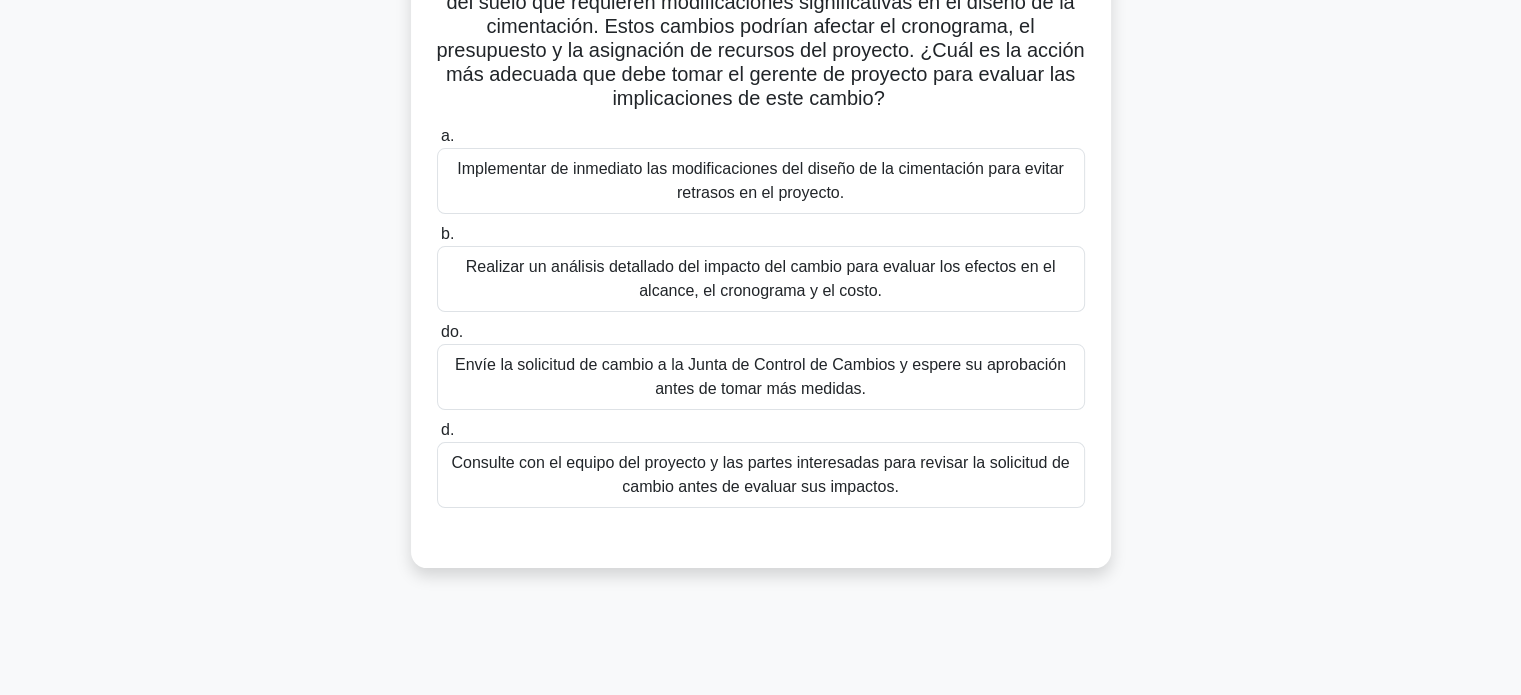 scroll, scrollTop: 85, scrollLeft: 0, axis: vertical 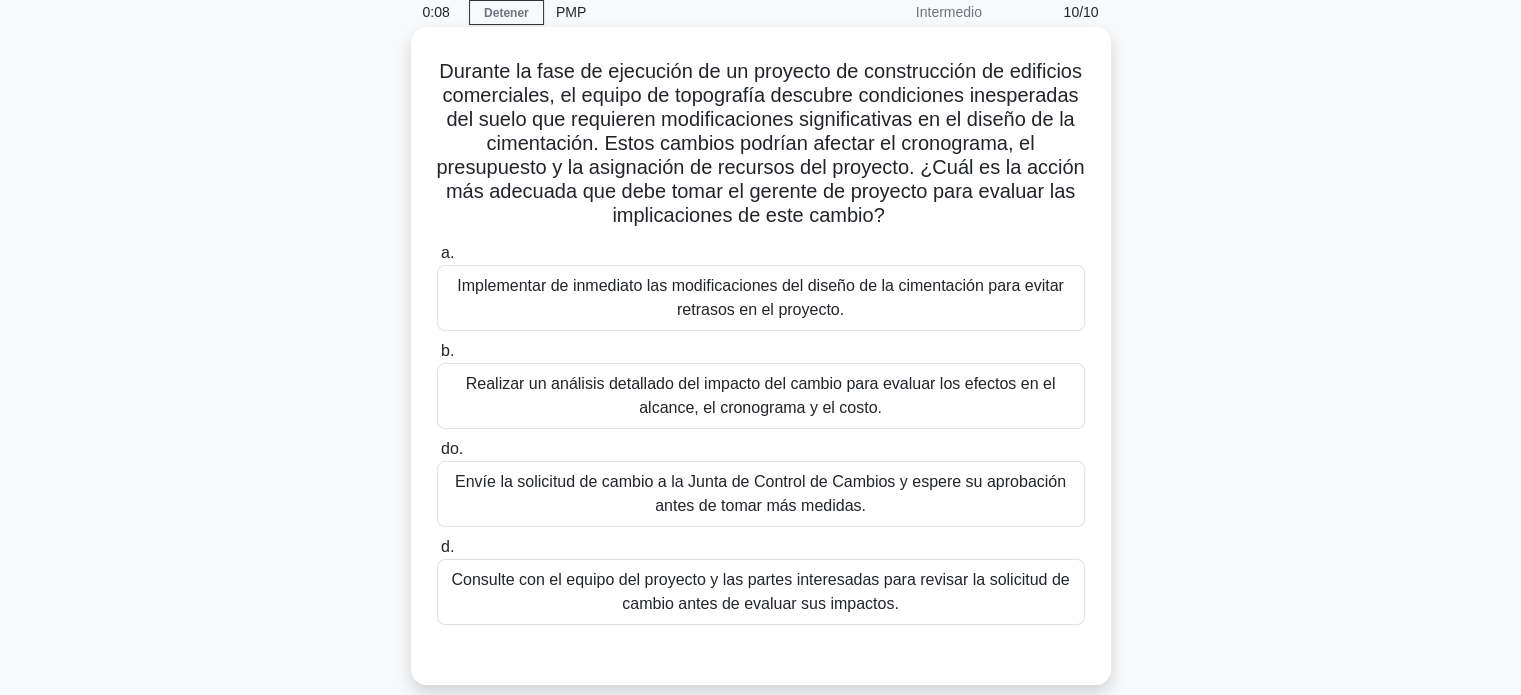 click on "Envíe la solicitud de cambio a la Junta de Control de Cambios y espere su aprobación antes de tomar más medidas." at bounding box center [760, 493] 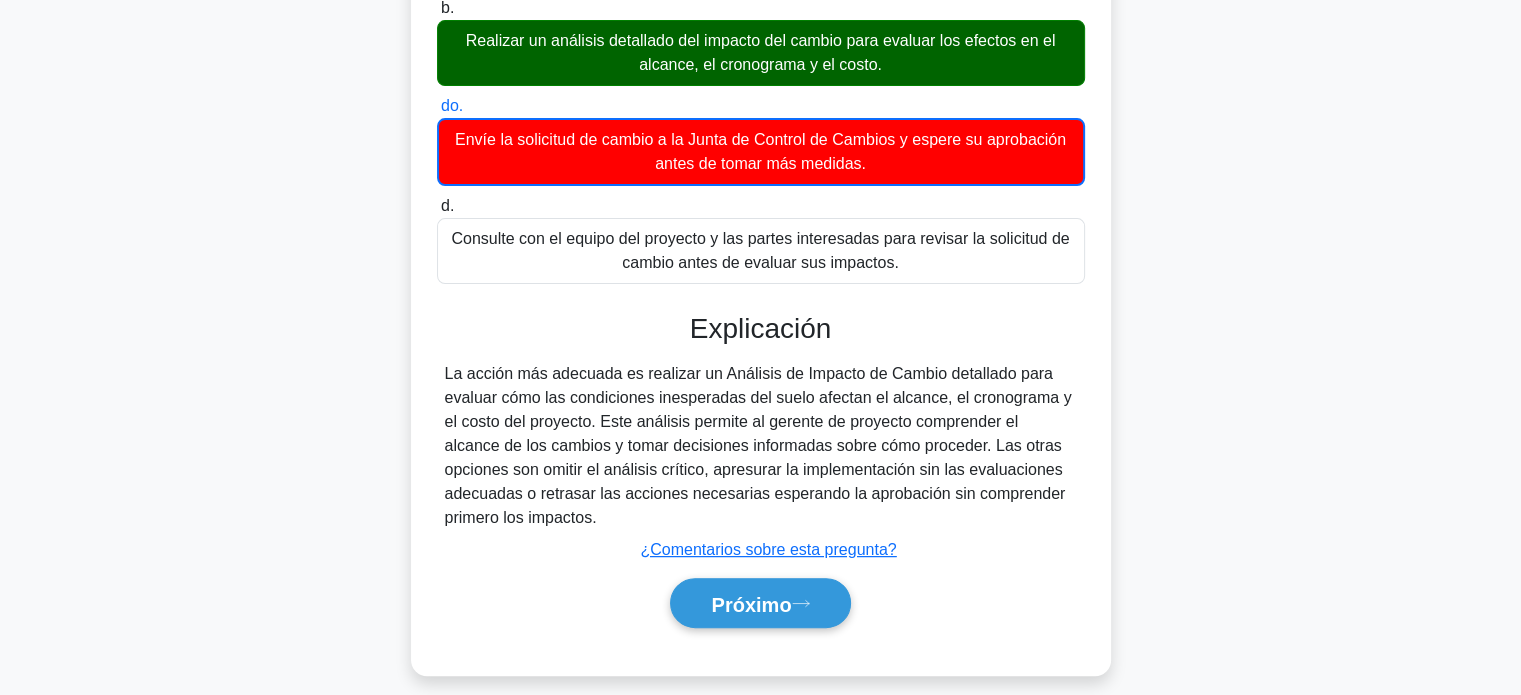 scroll, scrollTop: 444, scrollLeft: 0, axis: vertical 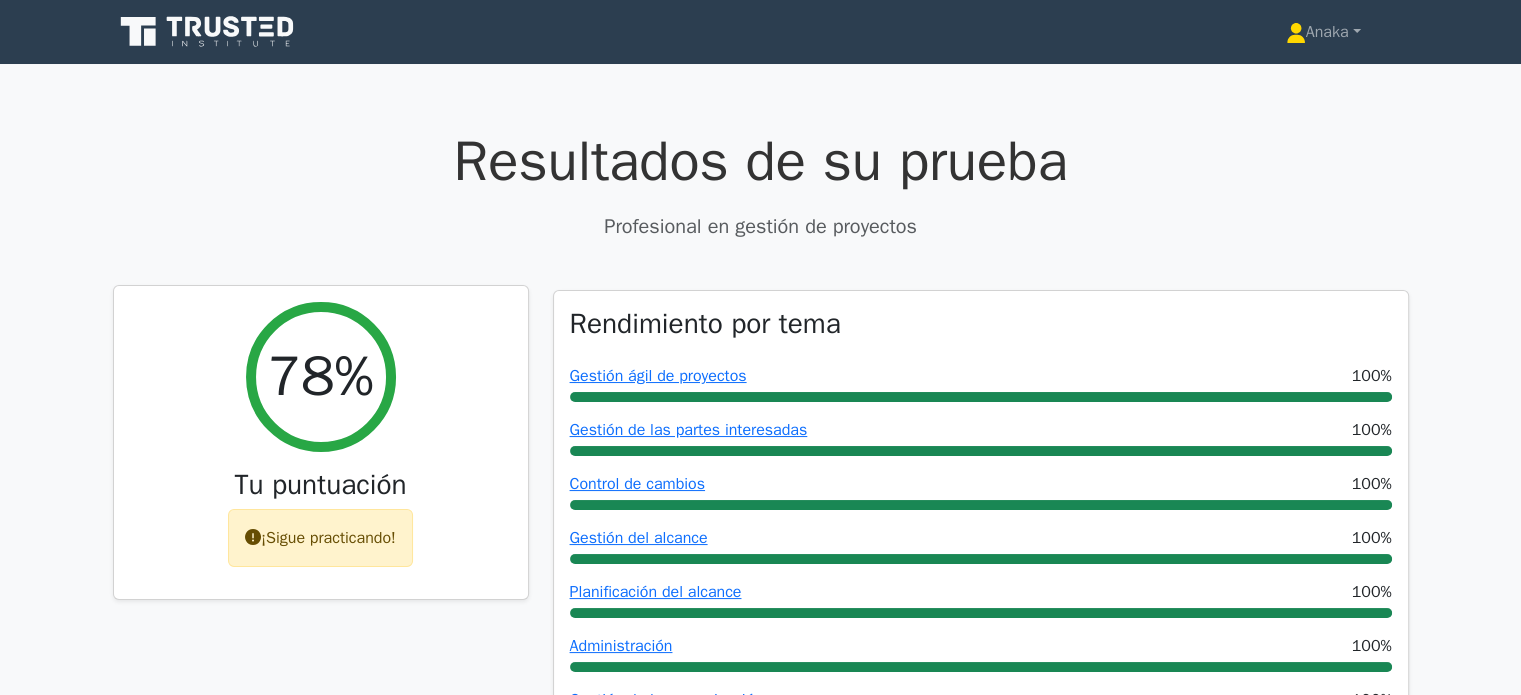click at bounding box center (253, 537) 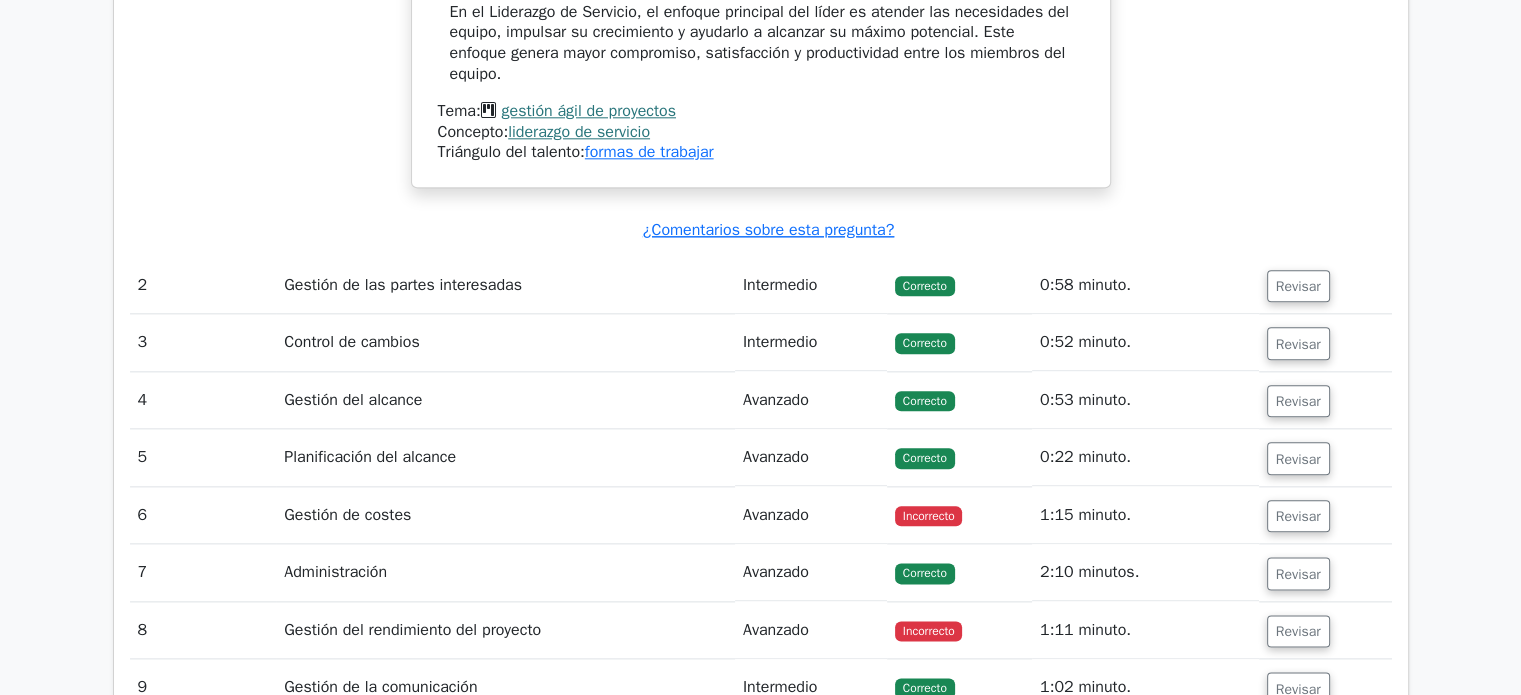 scroll, scrollTop: 2760, scrollLeft: 0, axis: vertical 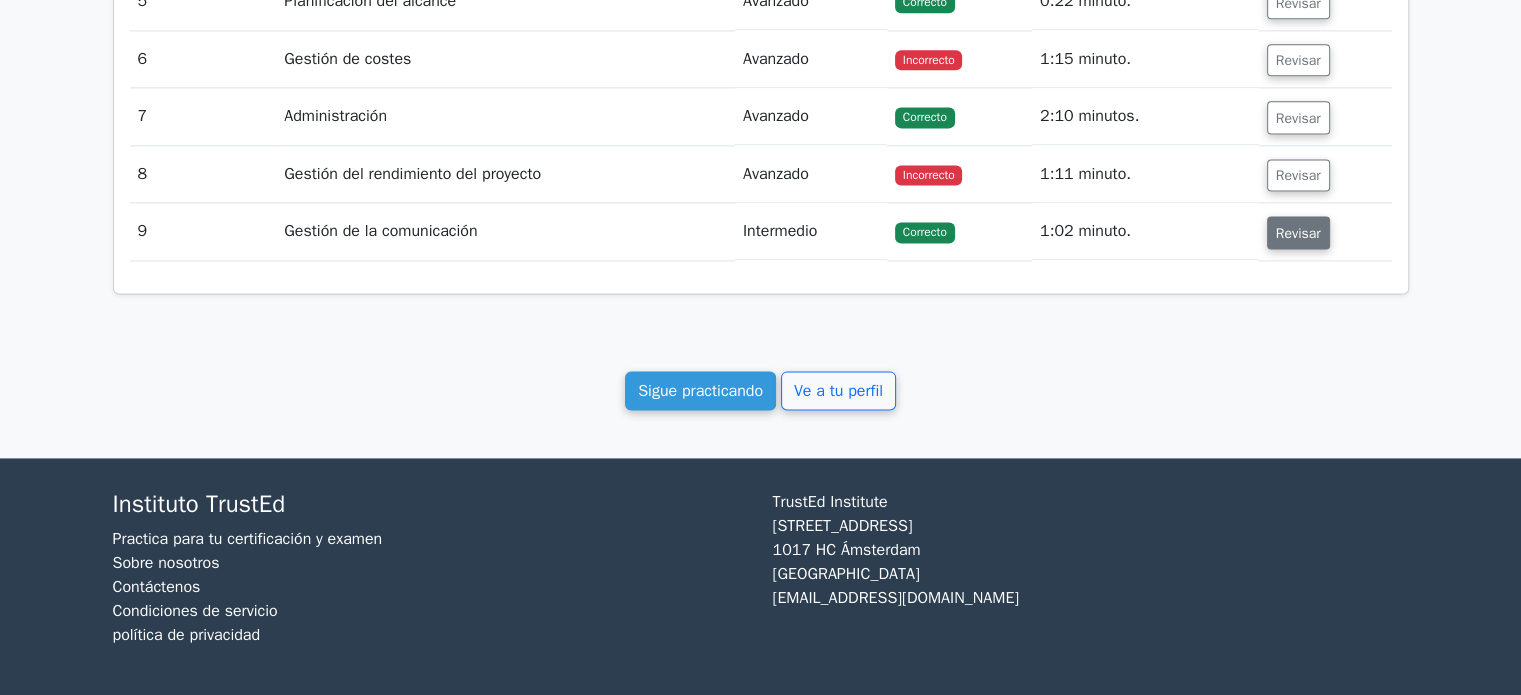 click on "Revisar" at bounding box center (1298, 233) 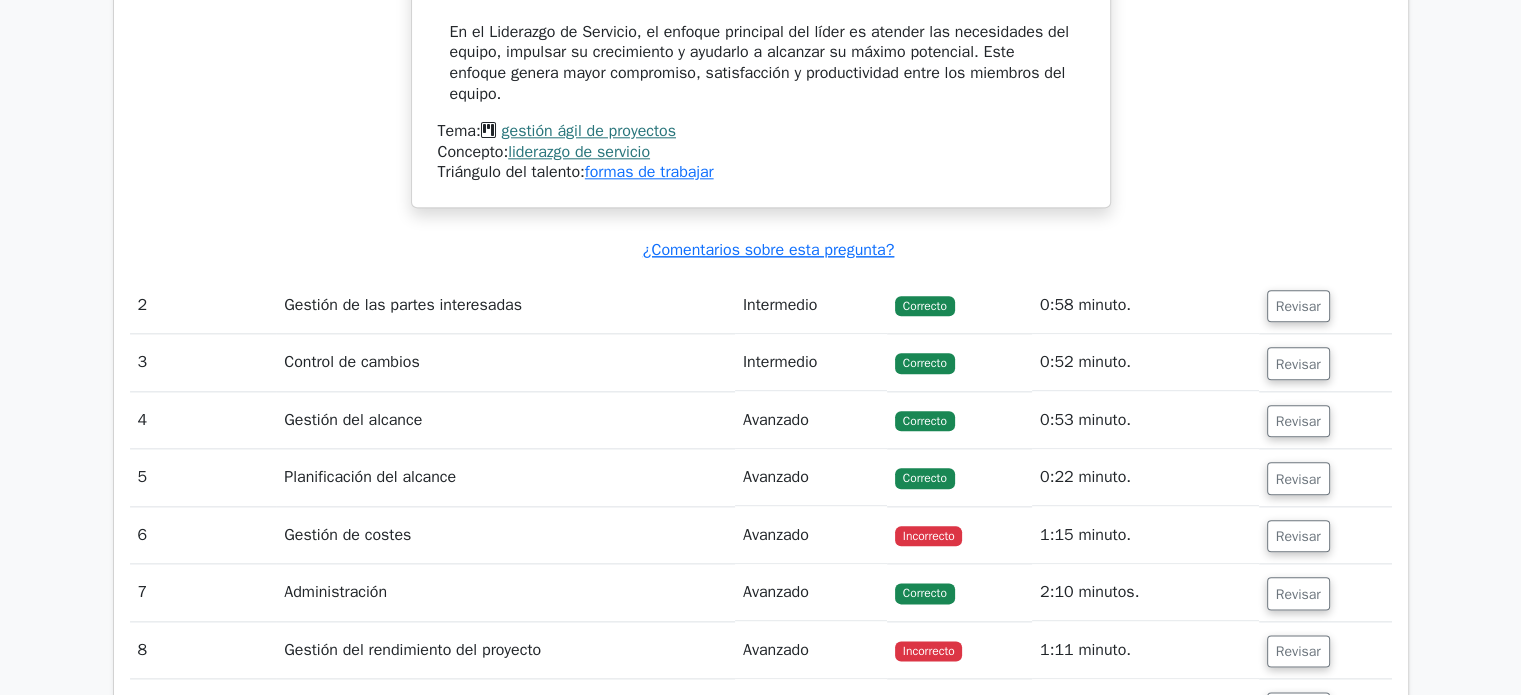 scroll, scrollTop: 2360, scrollLeft: 0, axis: vertical 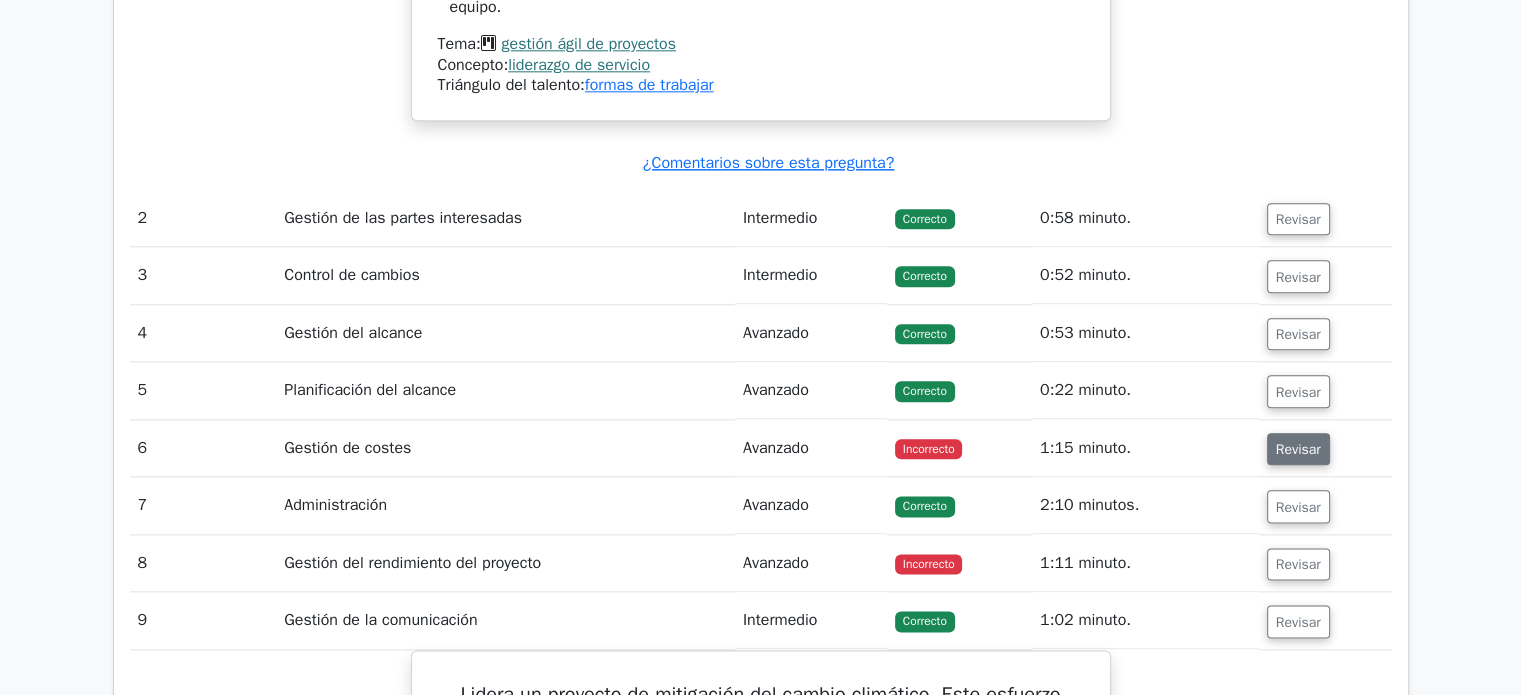 click on "Revisar" at bounding box center [1298, 449] 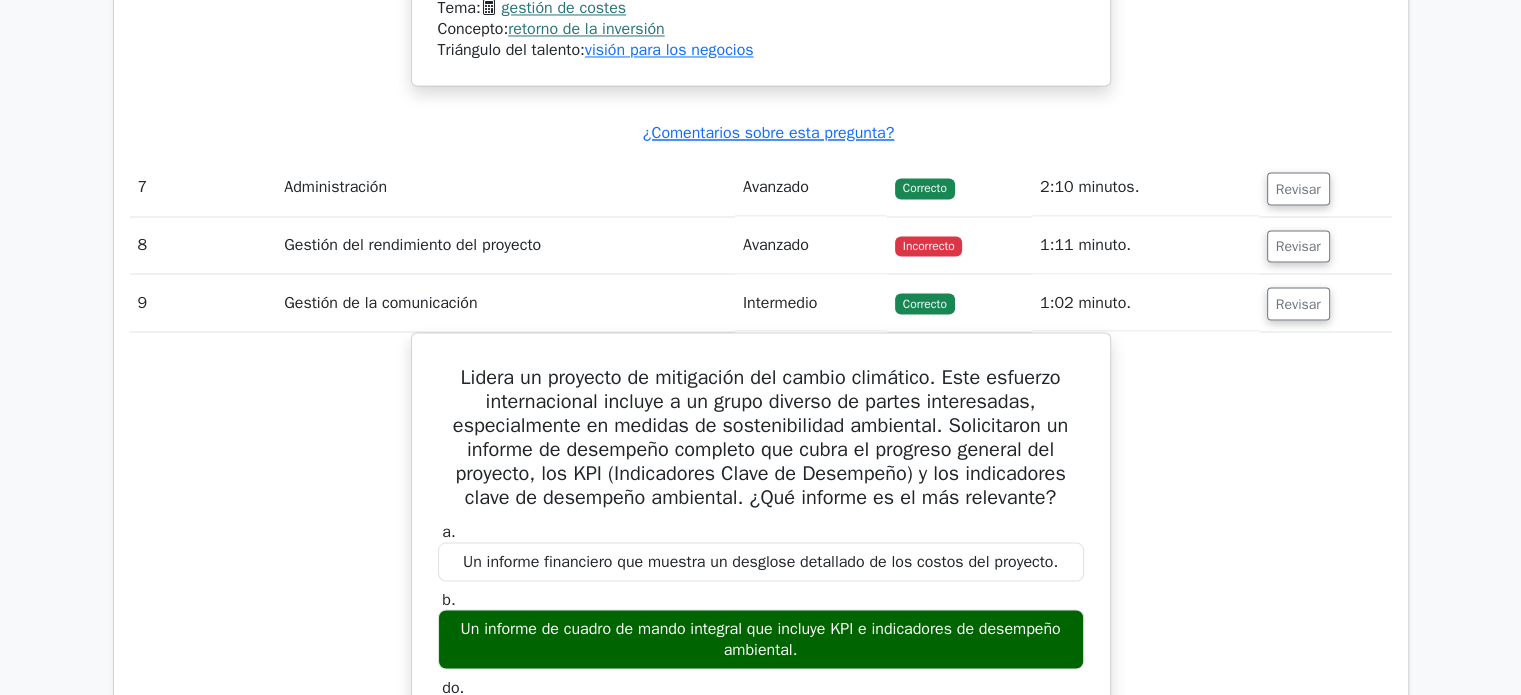 scroll, scrollTop: 3560, scrollLeft: 0, axis: vertical 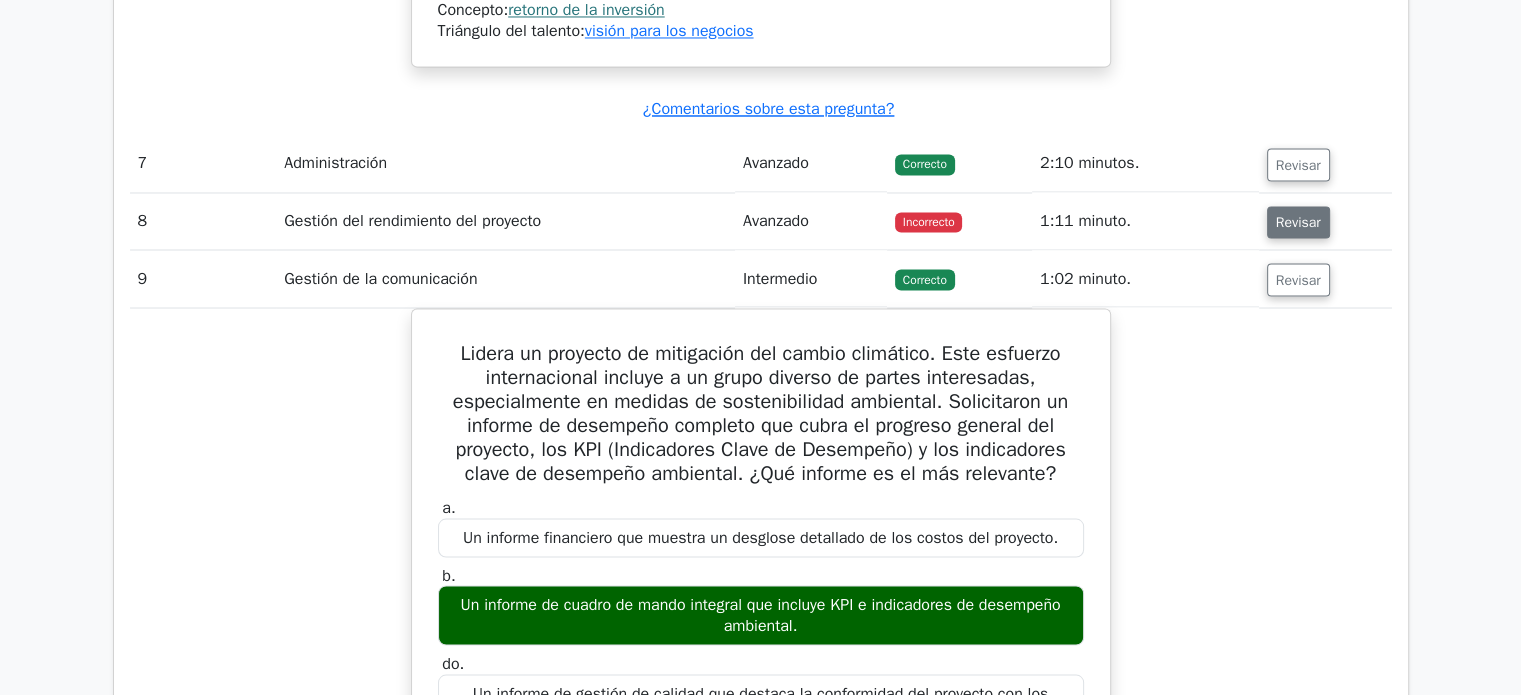 drag, startPoint x: 1329, startPoint y: 218, endPoint x: 1320, endPoint y: 213, distance: 10.29563 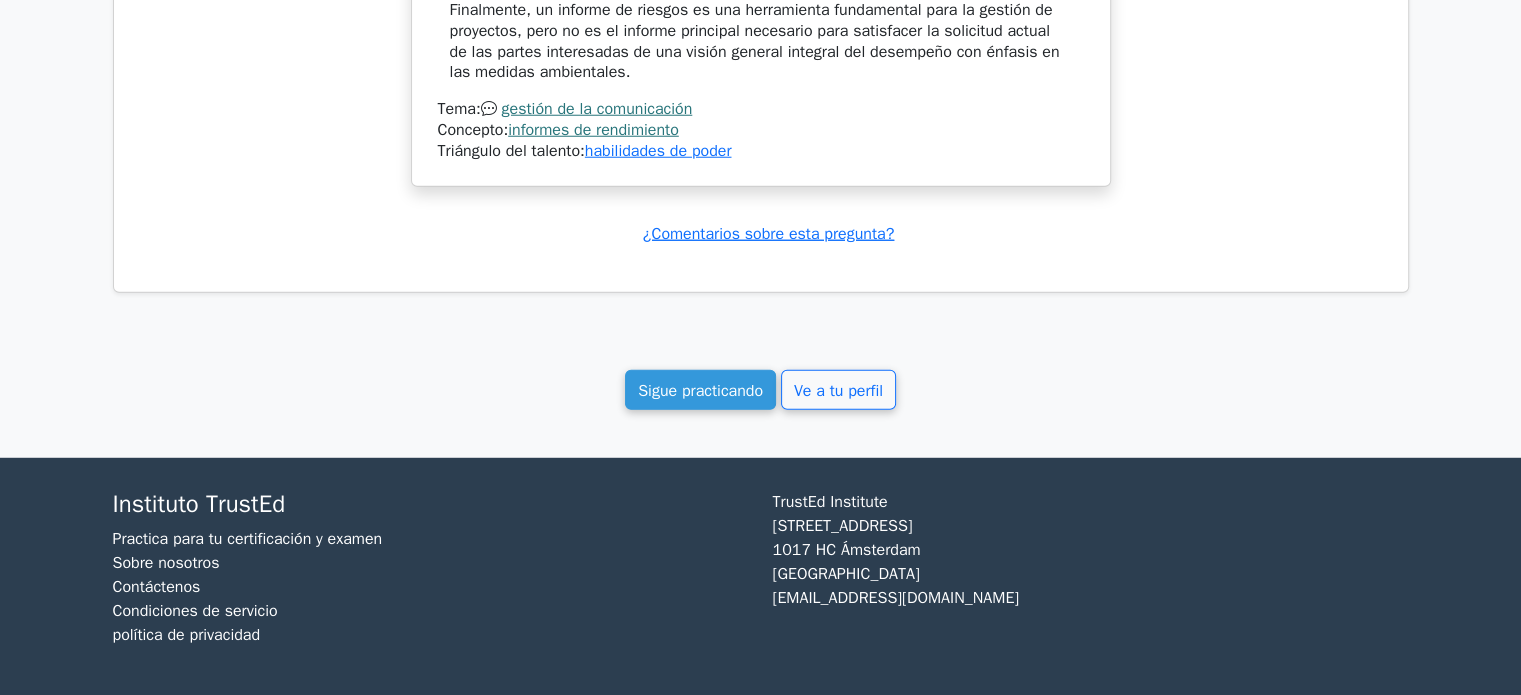 scroll, scrollTop: 5441, scrollLeft: 0, axis: vertical 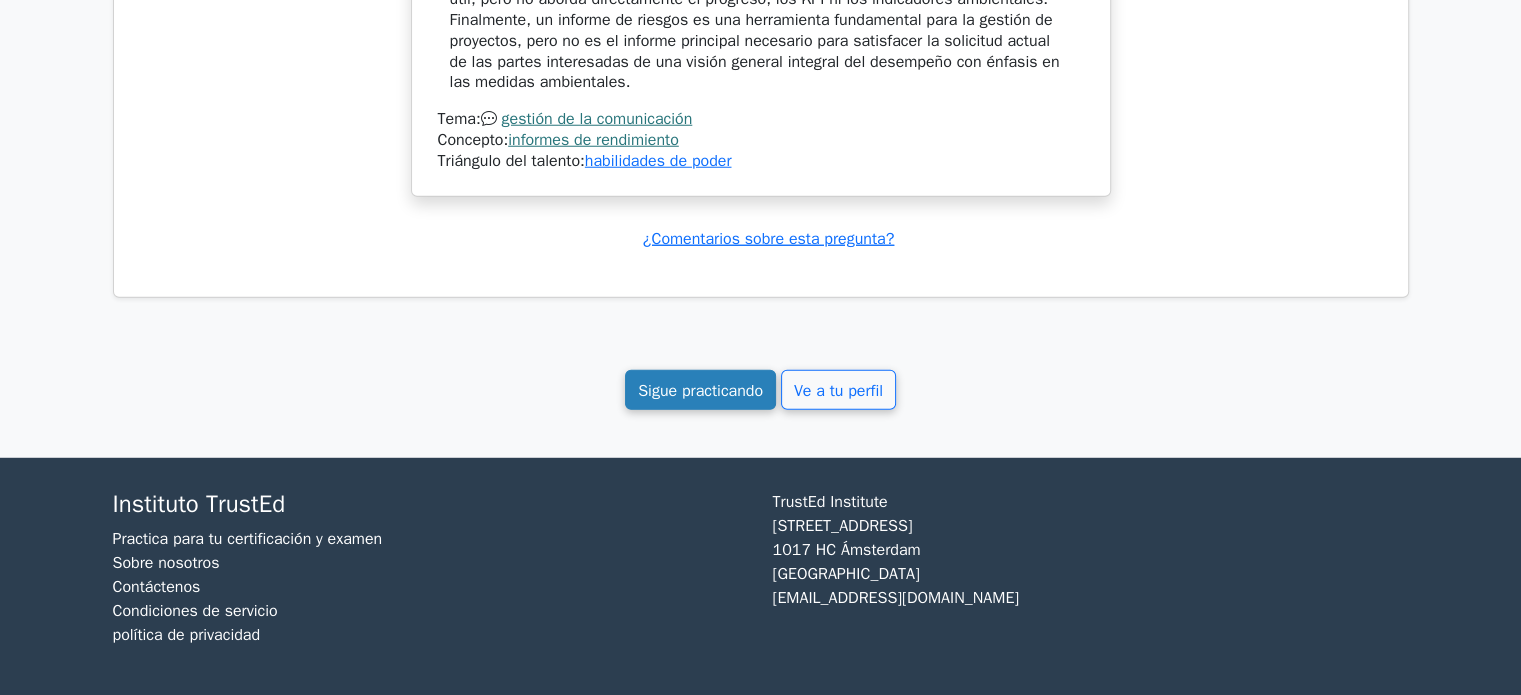 click on "Sigue practicando" at bounding box center [700, 391] 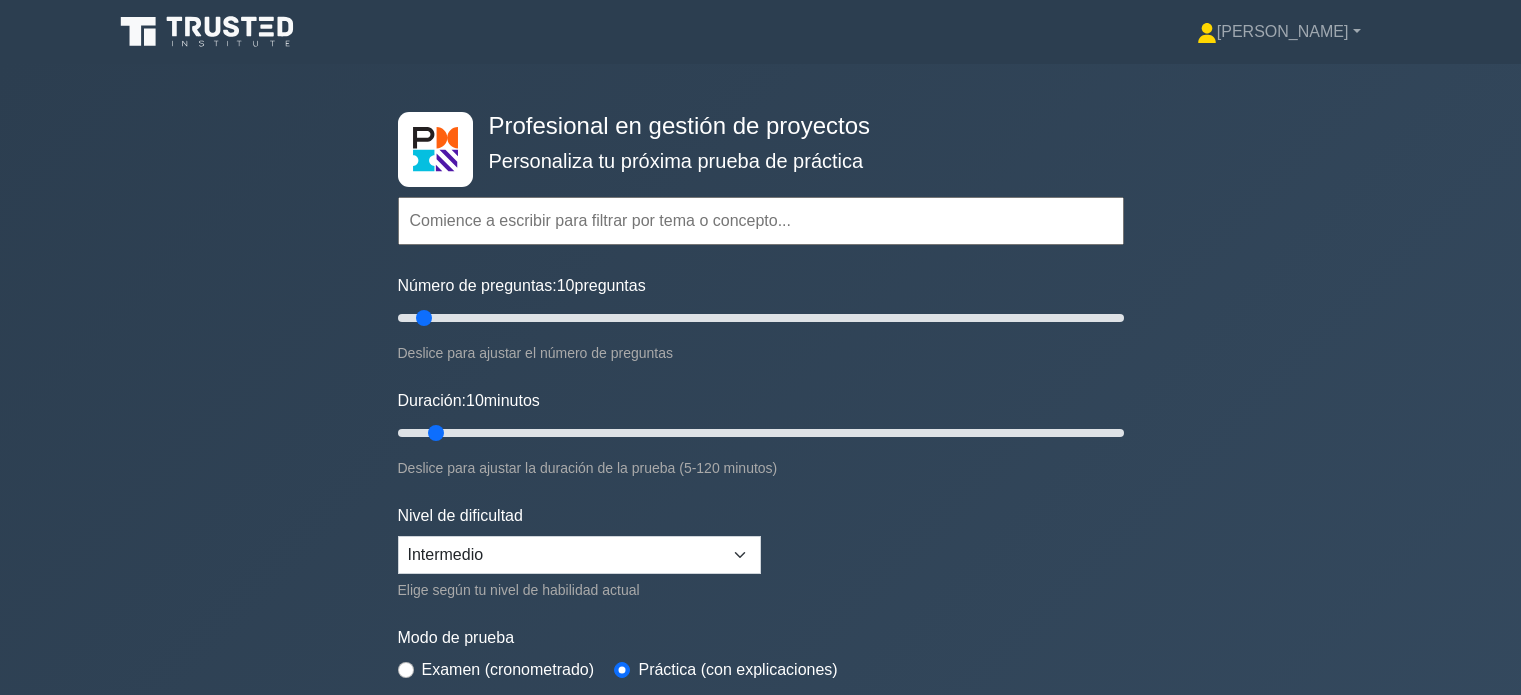 scroll, scrollTop: 100, scrollLeft: 0, axis: vertical 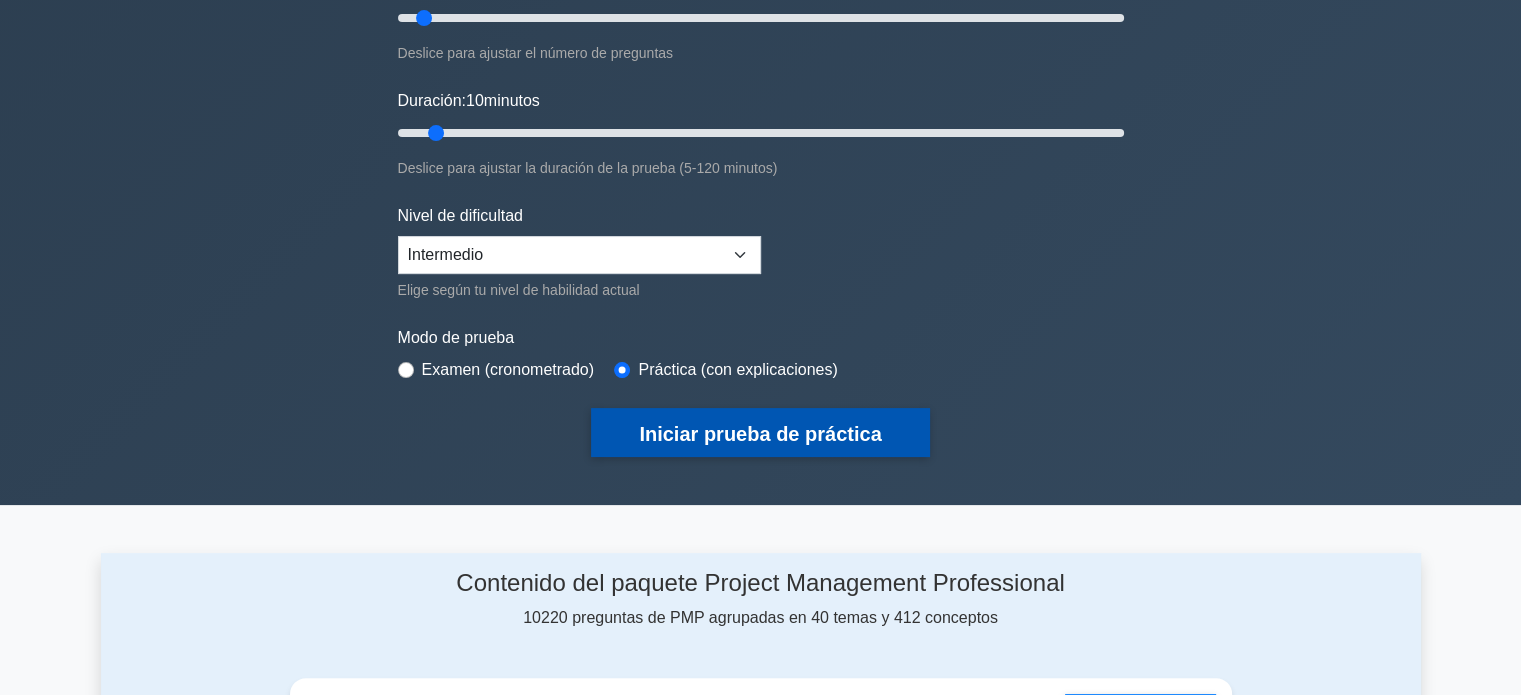 click on "Iniciar prueba de práctica" at bounding box center (760, 434) 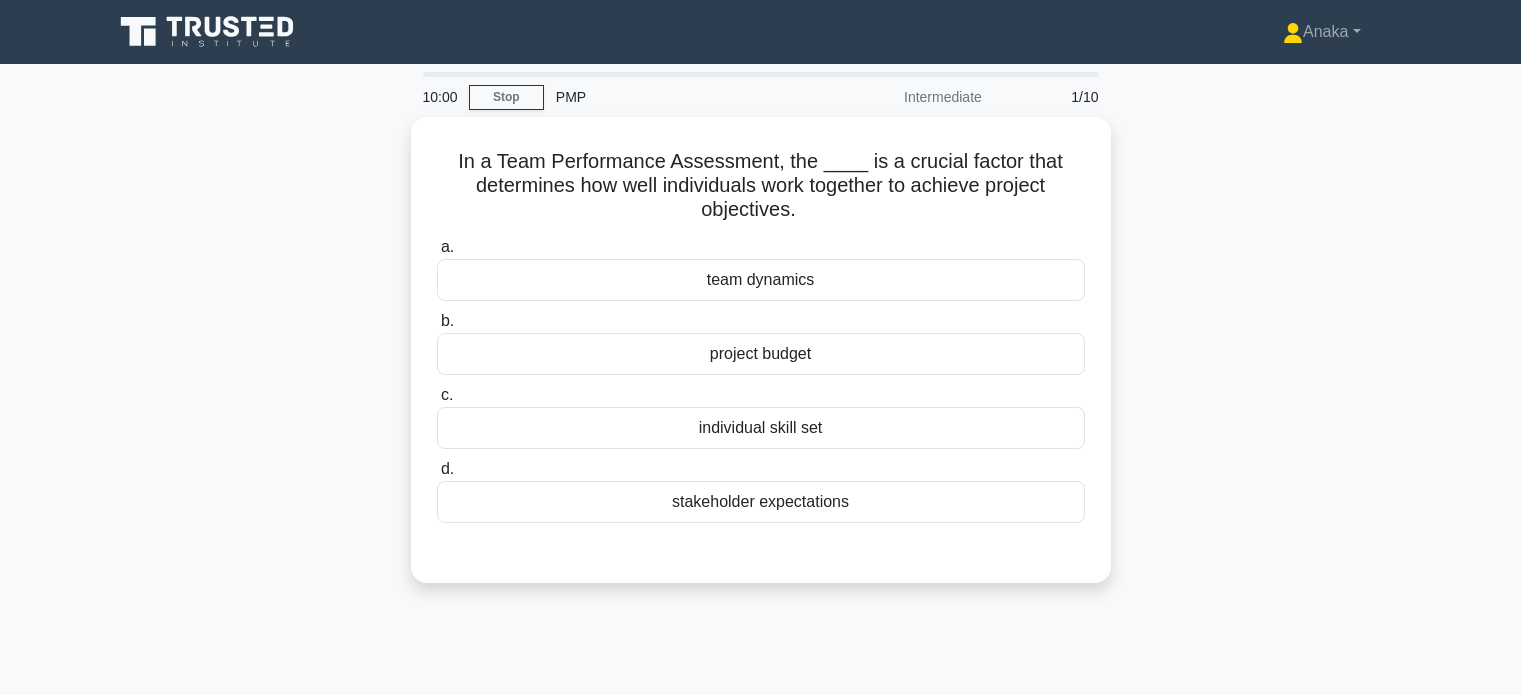 scroll, scrollTop: 0, scrollLeft: 0, axis: both 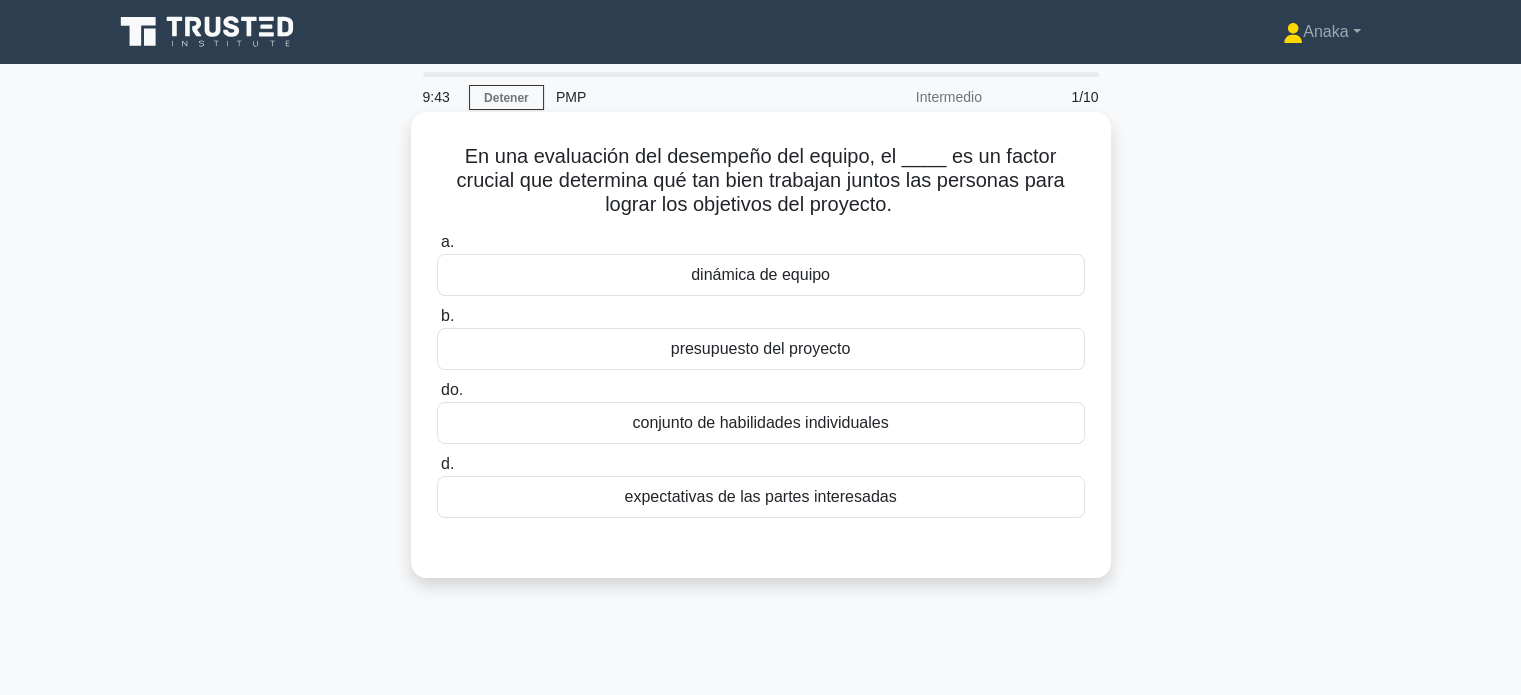 click on "dinámica de equipo" at bounding box center (760, 274) 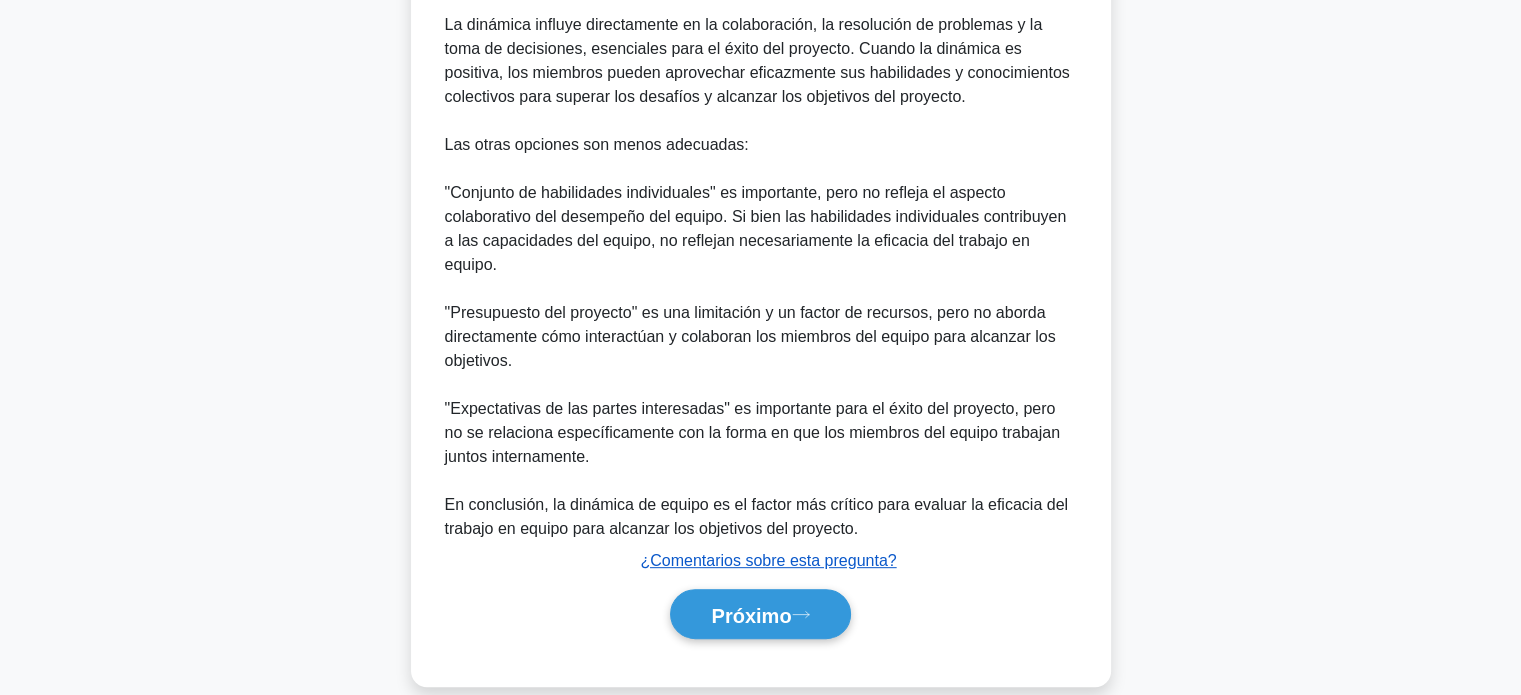 scroll, scrollTop: 779, scrollLeft: 0, axis: vertical 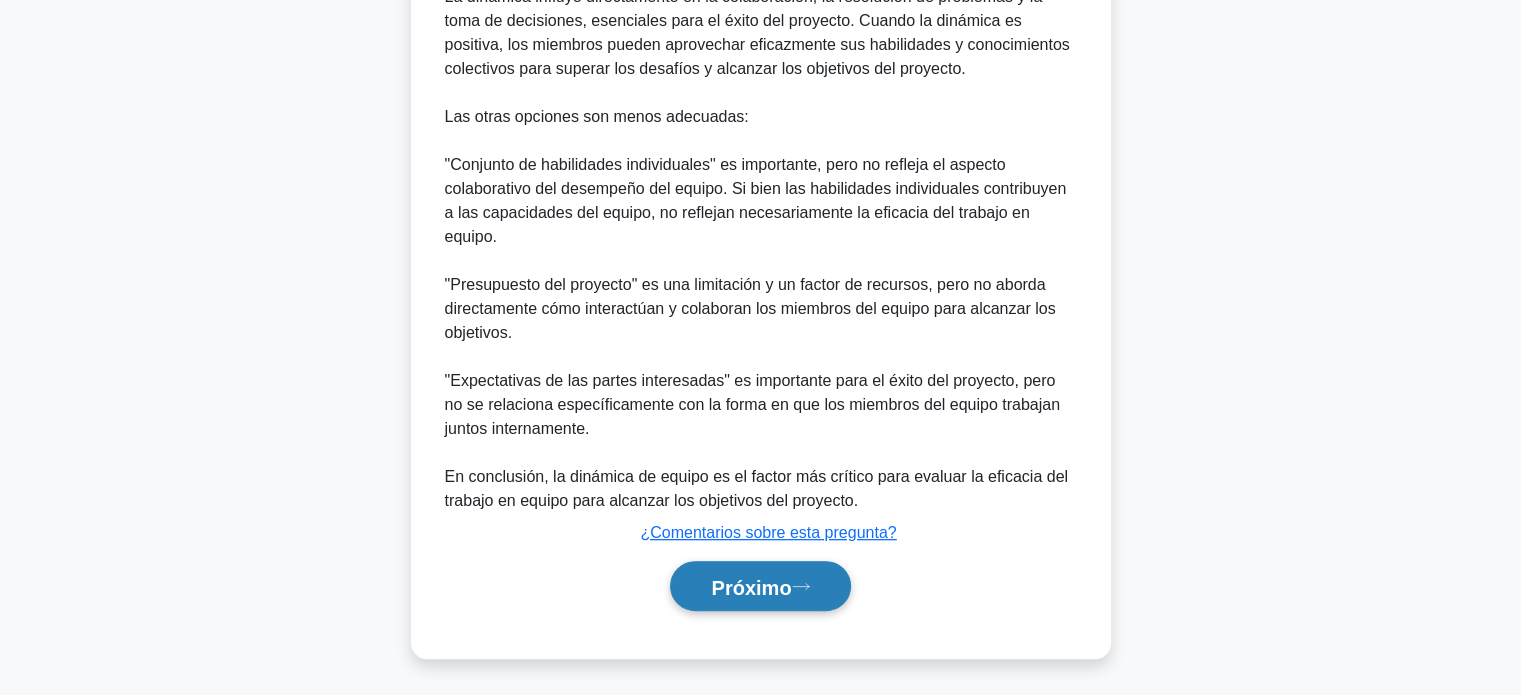 click on "Próximo" at bounding box center [751, 587] 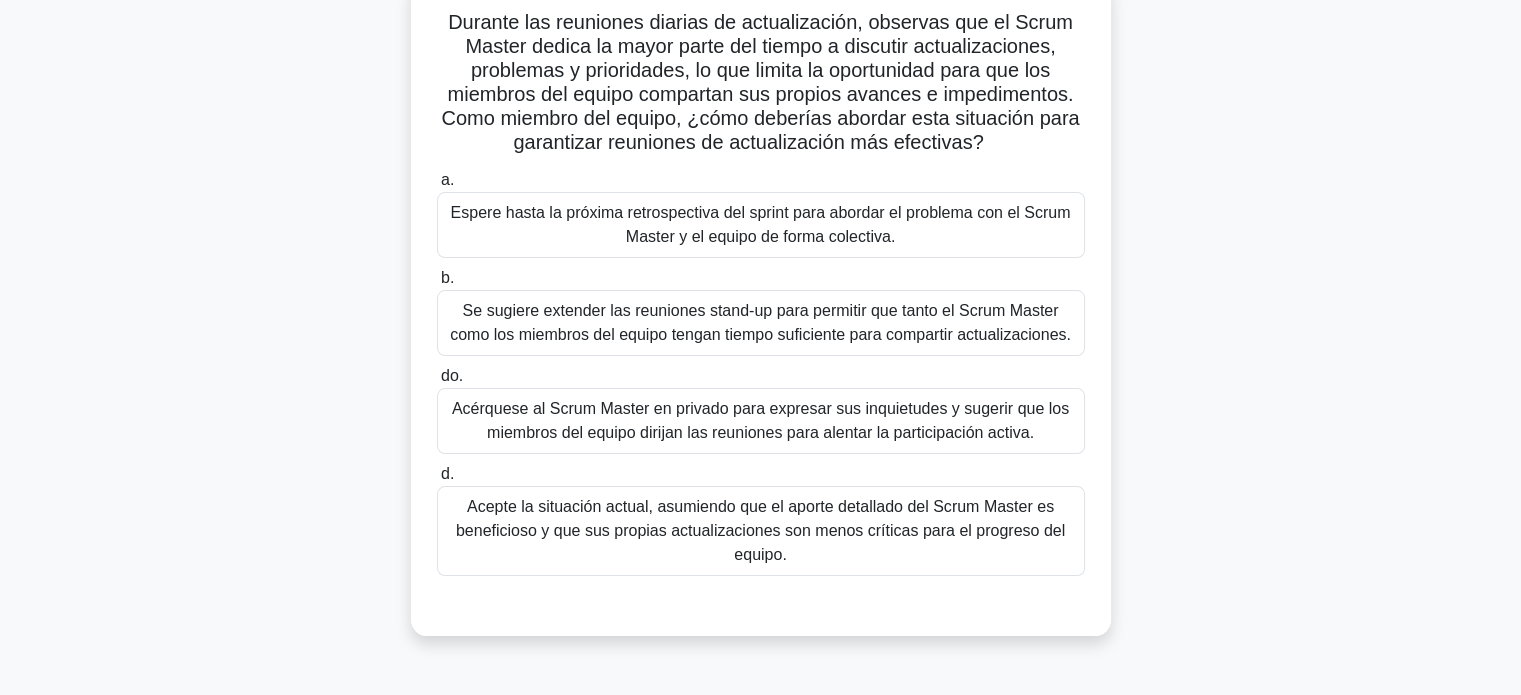 scroll, scrollTop: 85, scrollLeft: 0, axis: vertical 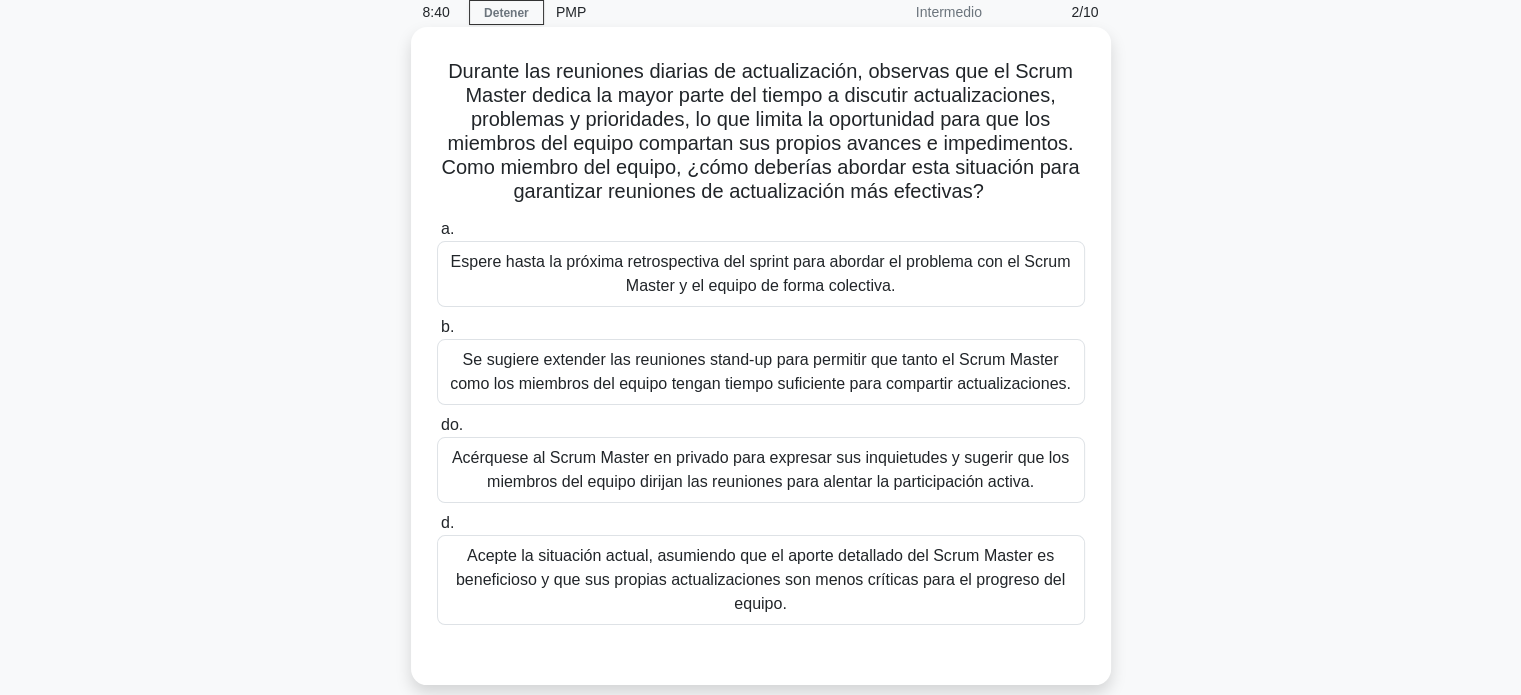 click on "Acérquese al Scrum Master en privado para expresar sus inquietudes y sugerir que los miembros del equipo dirijan las reuniones para alentar la participación activa." at bounding box center (760, 469) 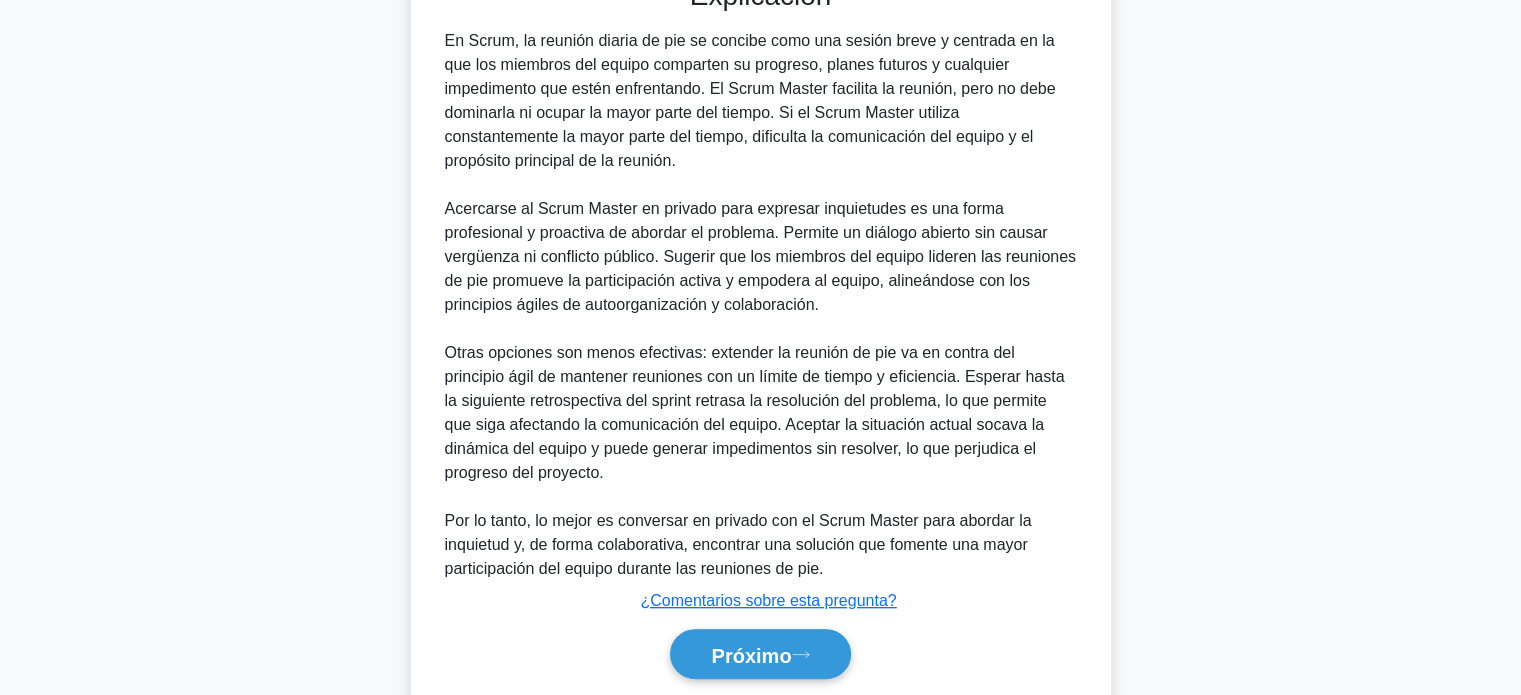 scroll, scrollTop: 827, scrollLeft: 0, axis: vertical 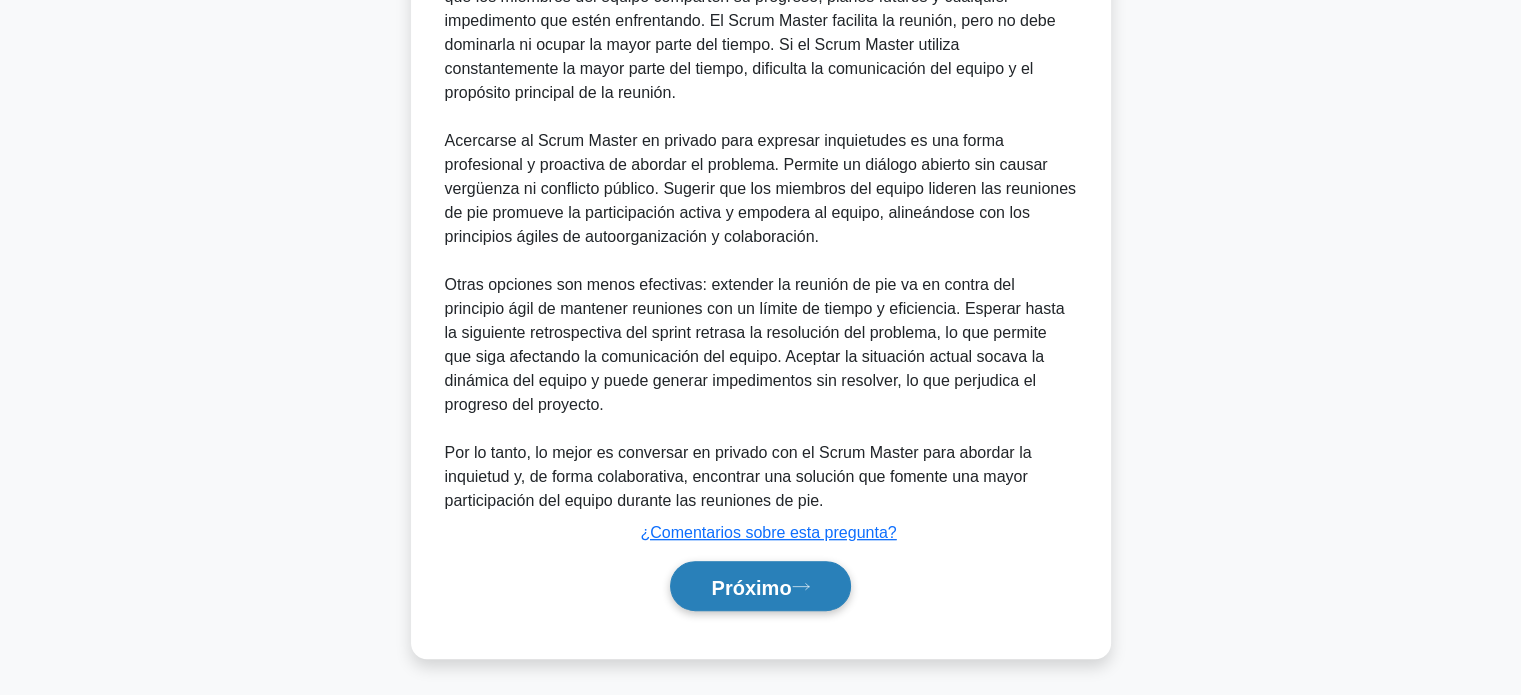 click 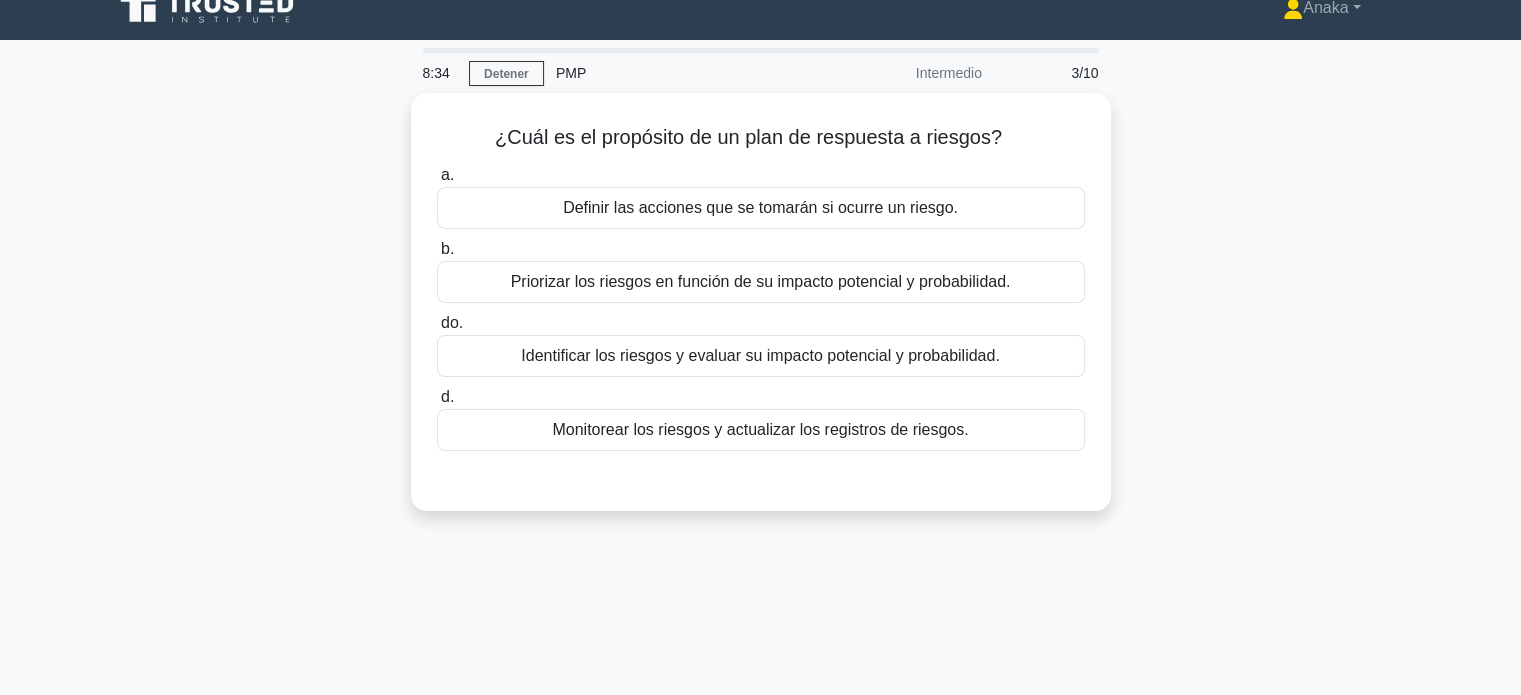 scroll, scrollTop: 0, scrollLeft: 0, axis: both 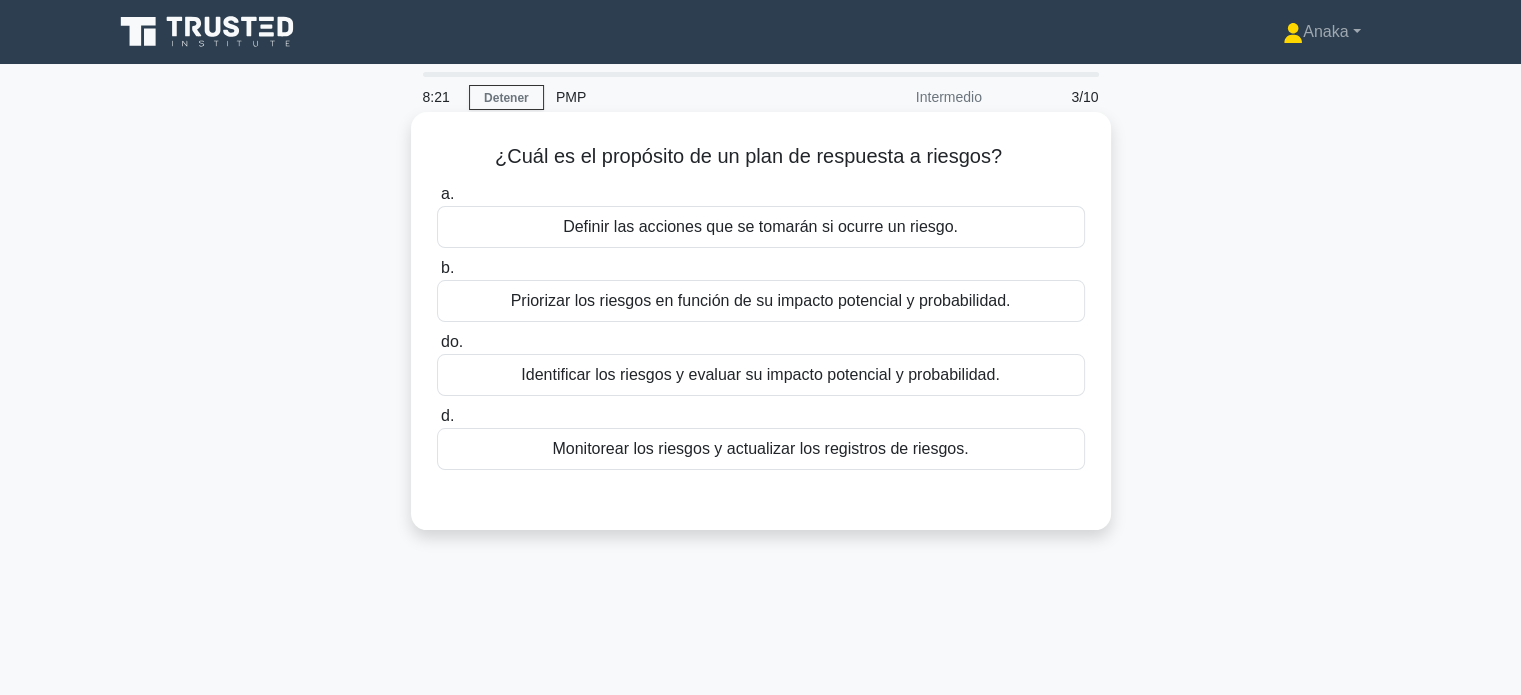 click on "Definir las acciones que se tomarán si ocurre un riesgo." at bounding box center (760, 226) 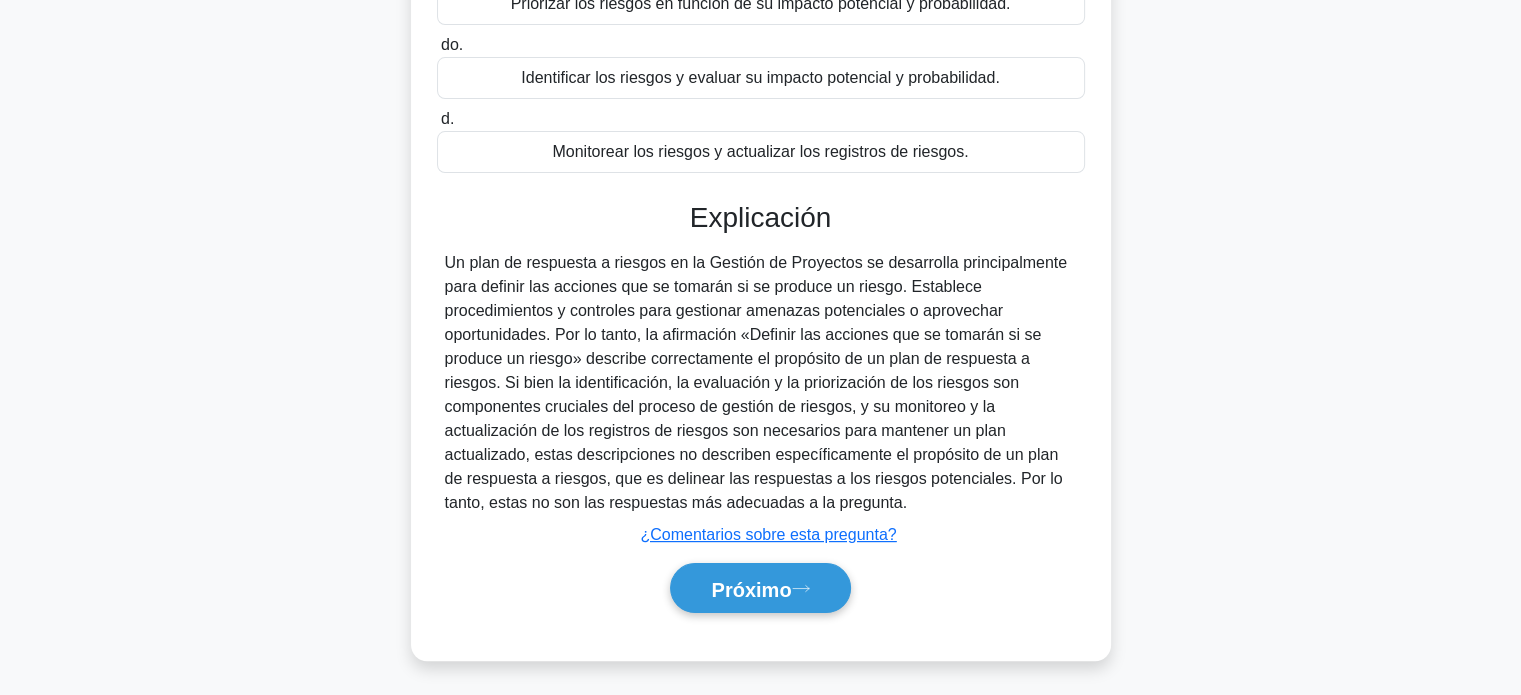 scroll, scrollTop: 300, scrollLeft: 0, axis: vertical 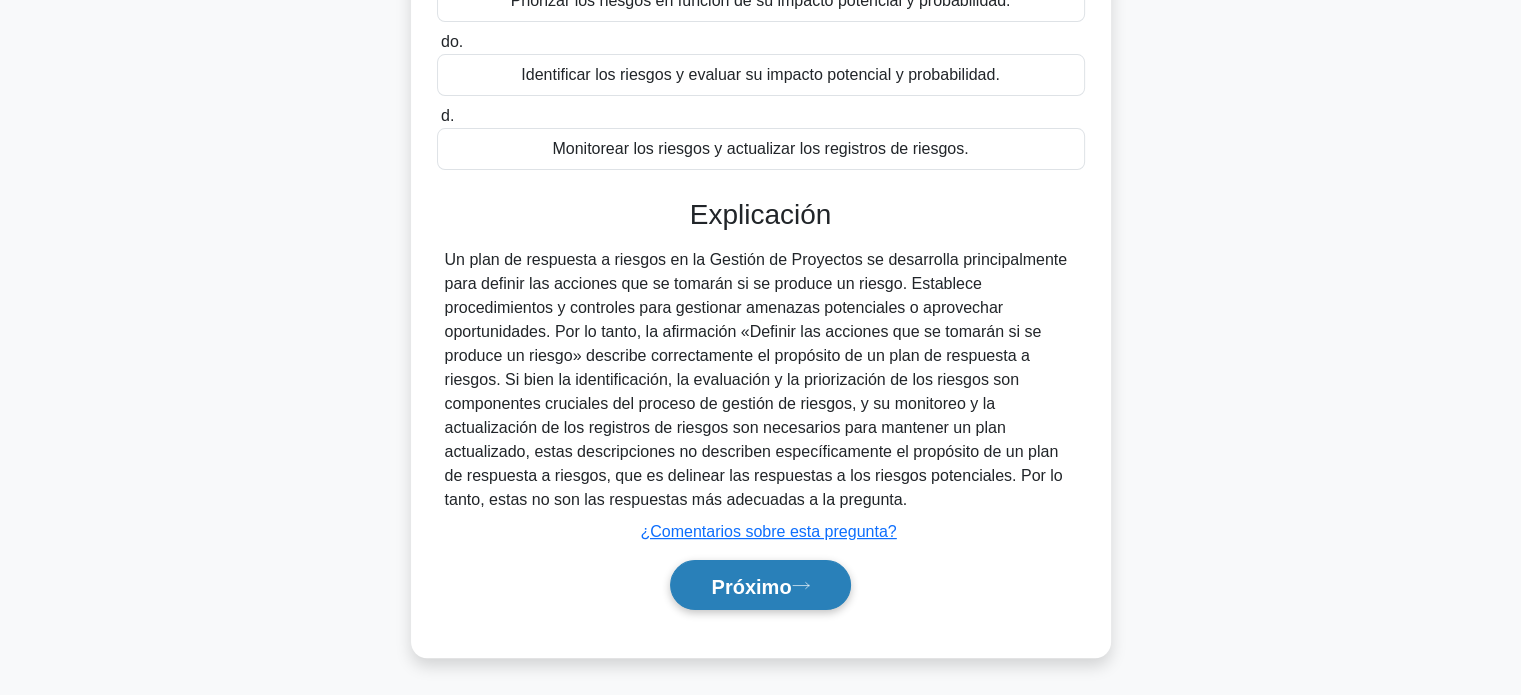 click on "Próximo" at bounding box center (751, 586) 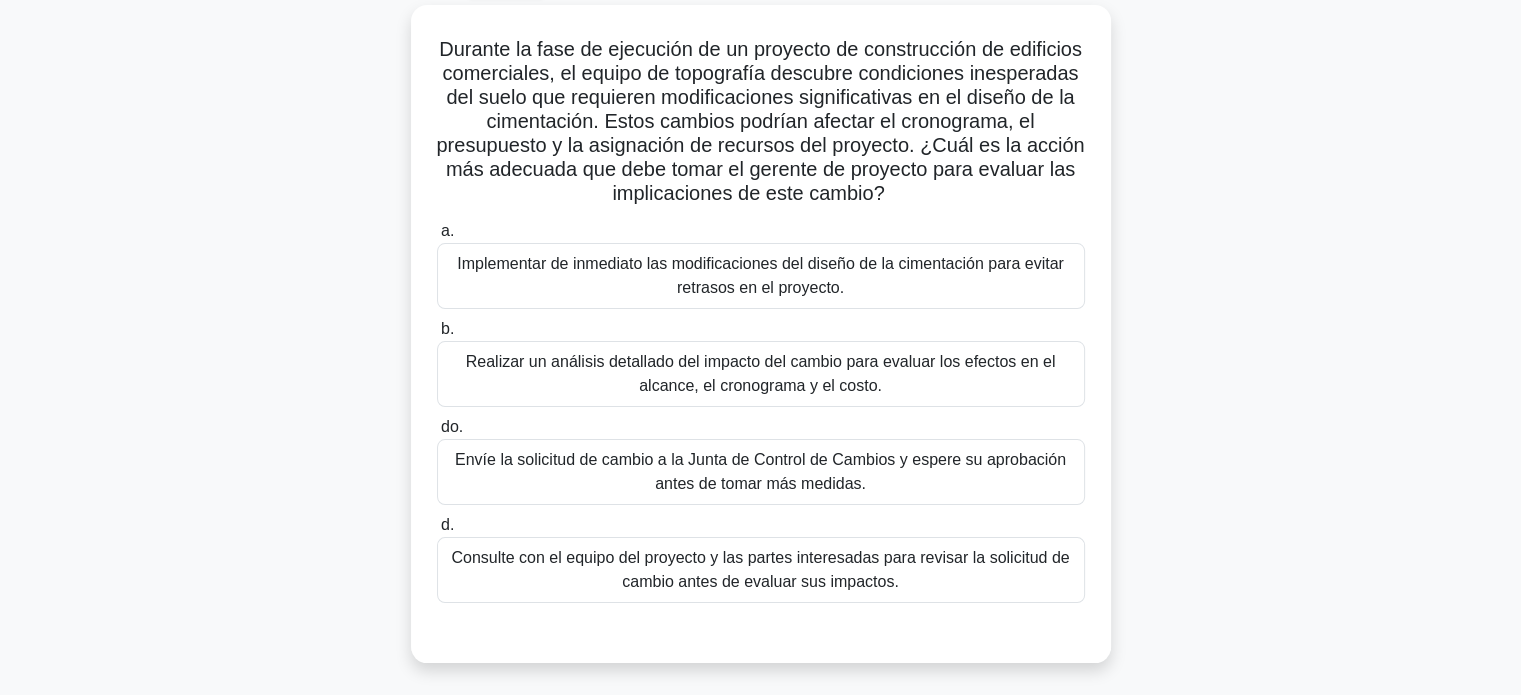 scroll, scrollTop: 100, scrollLeft: 0, axis: vertical 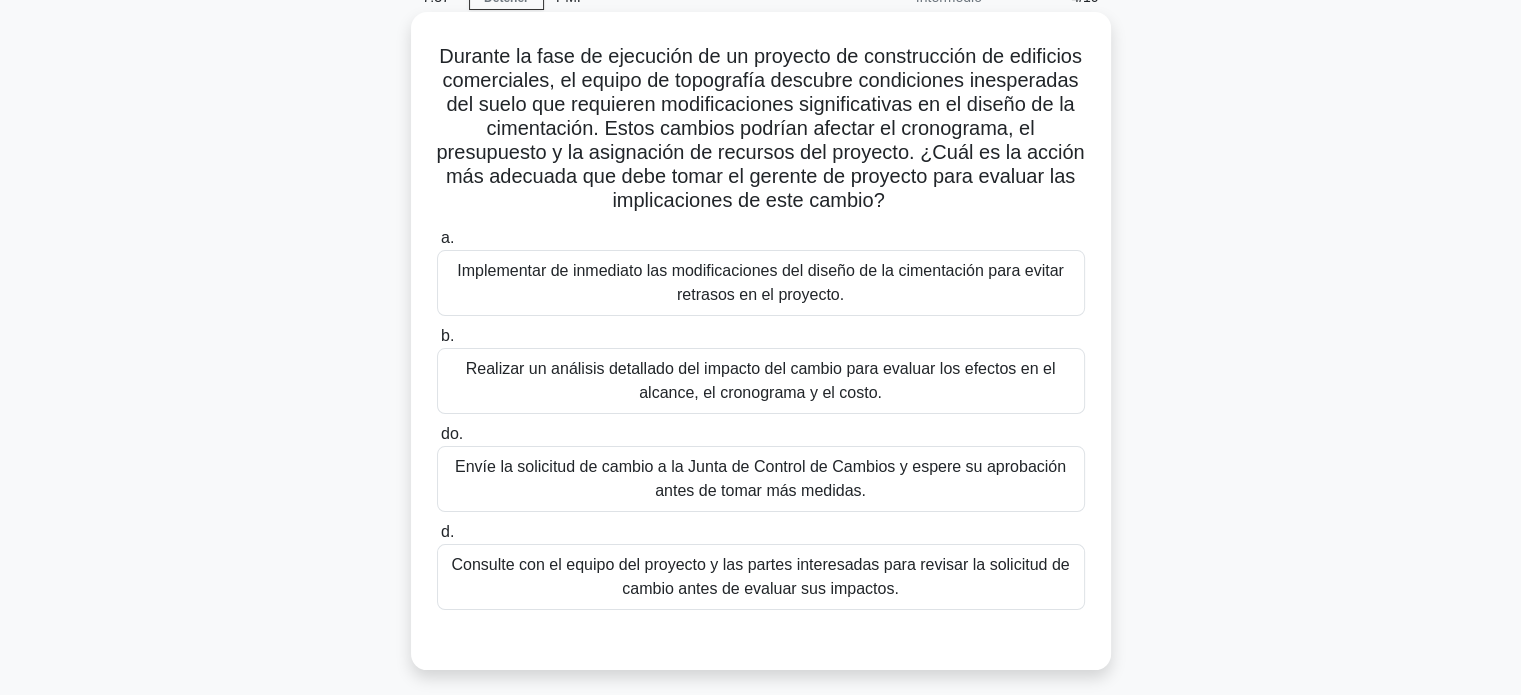 click on "Realizar un análisis detallado del impacto del cambio para evaluar los efectos en el alcance, el cronograma y el costo." at bounding box center [761, 380] 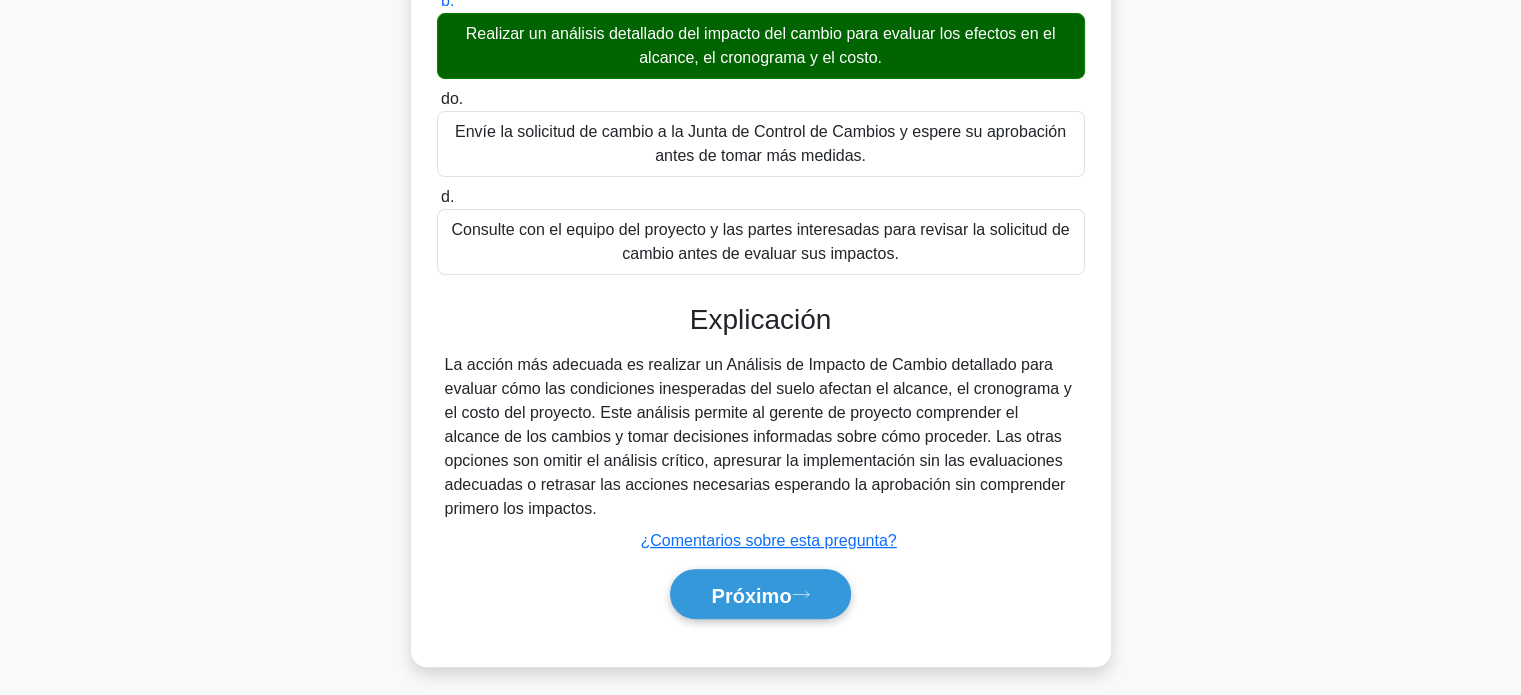 scroll, scrollTop: 443, scrollLeft: 0, axis: vertical 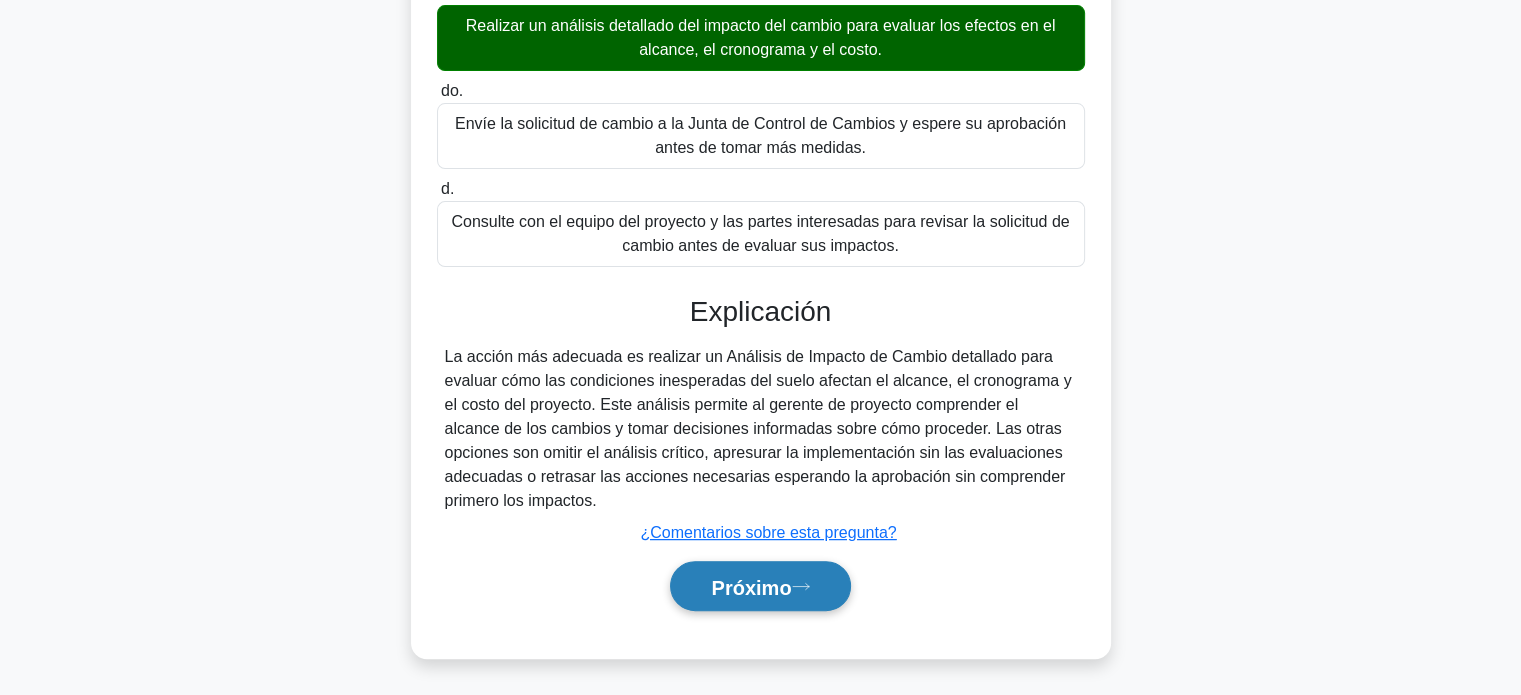 click on "Próximo" at bounding box center (751, 587) 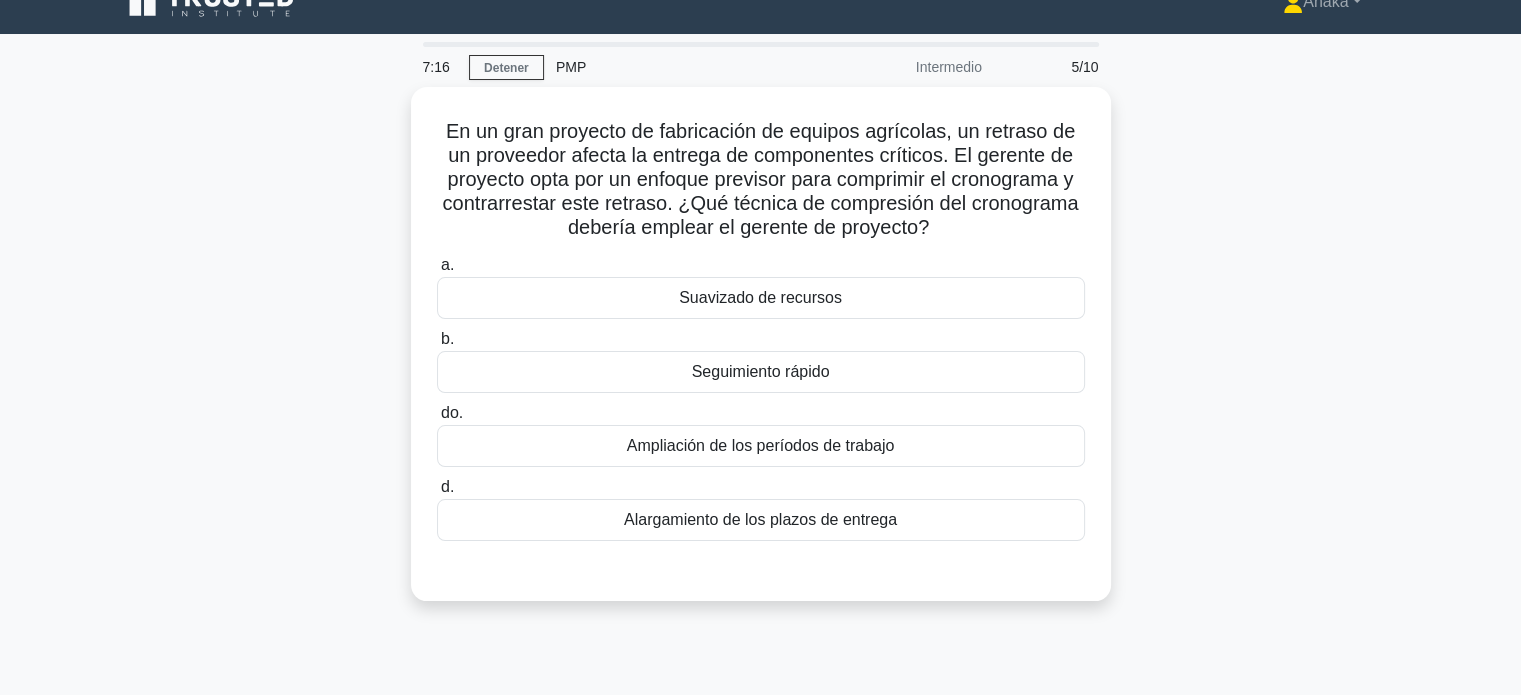 scroll, scrollTop: 0, scrollLeft: 0, axis: both 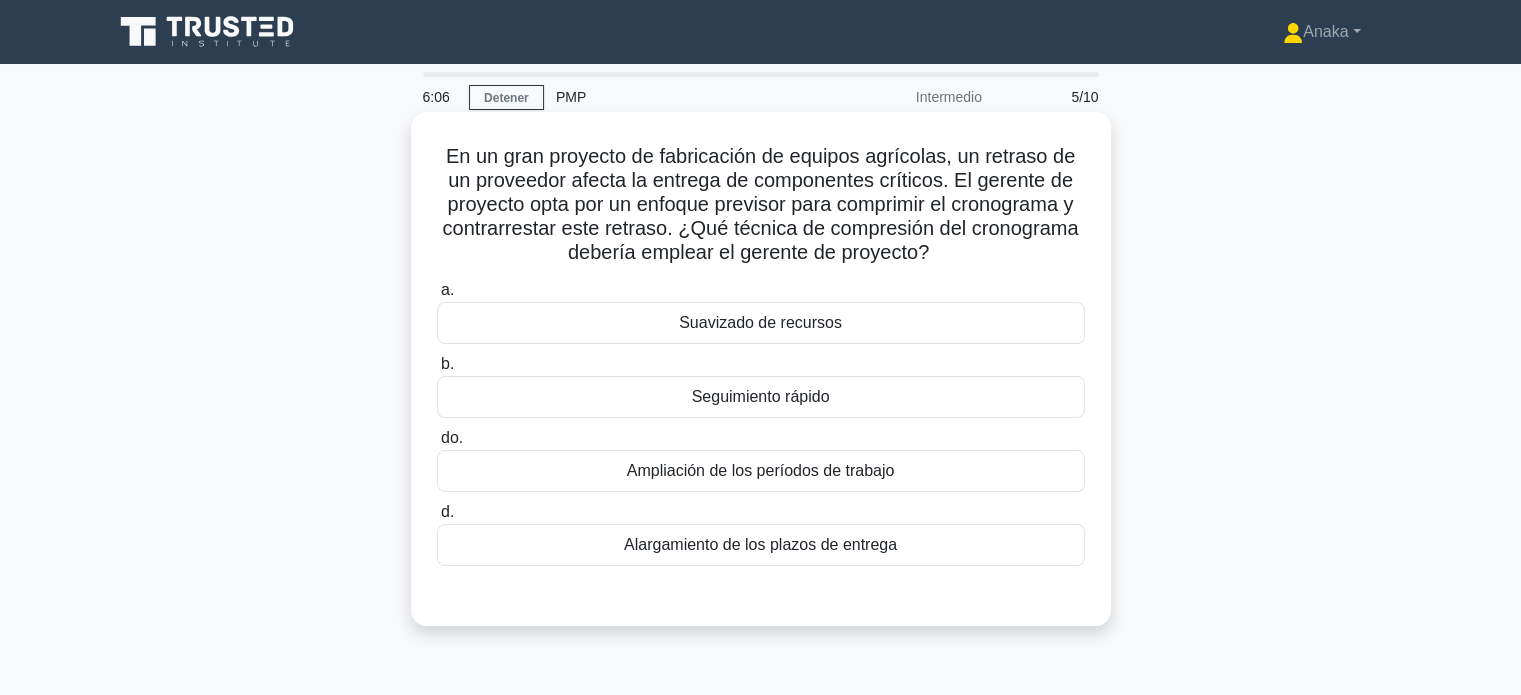 click on "Seguimiento rápido" at bounding box center (761, 396) 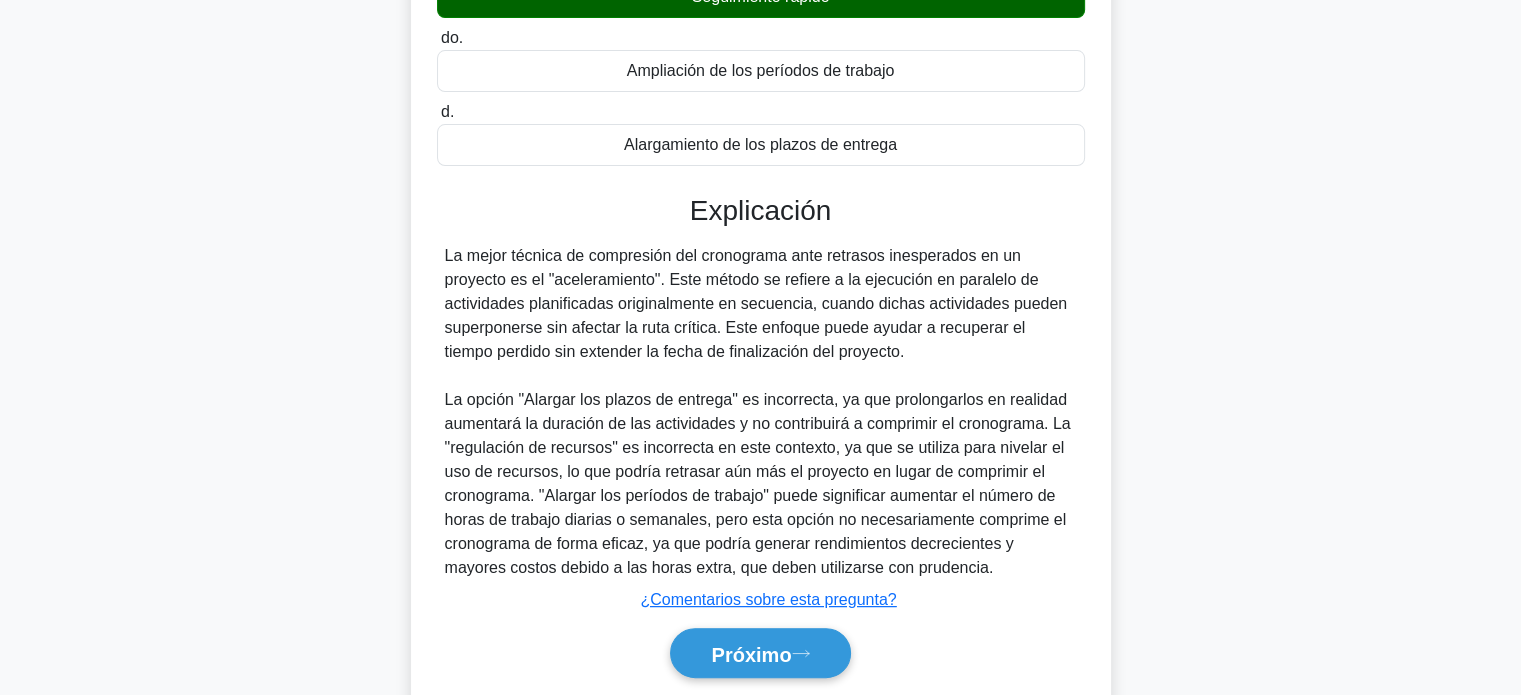 scroll, scrollTop: 467, scrollLeft: 0, axis: vertical 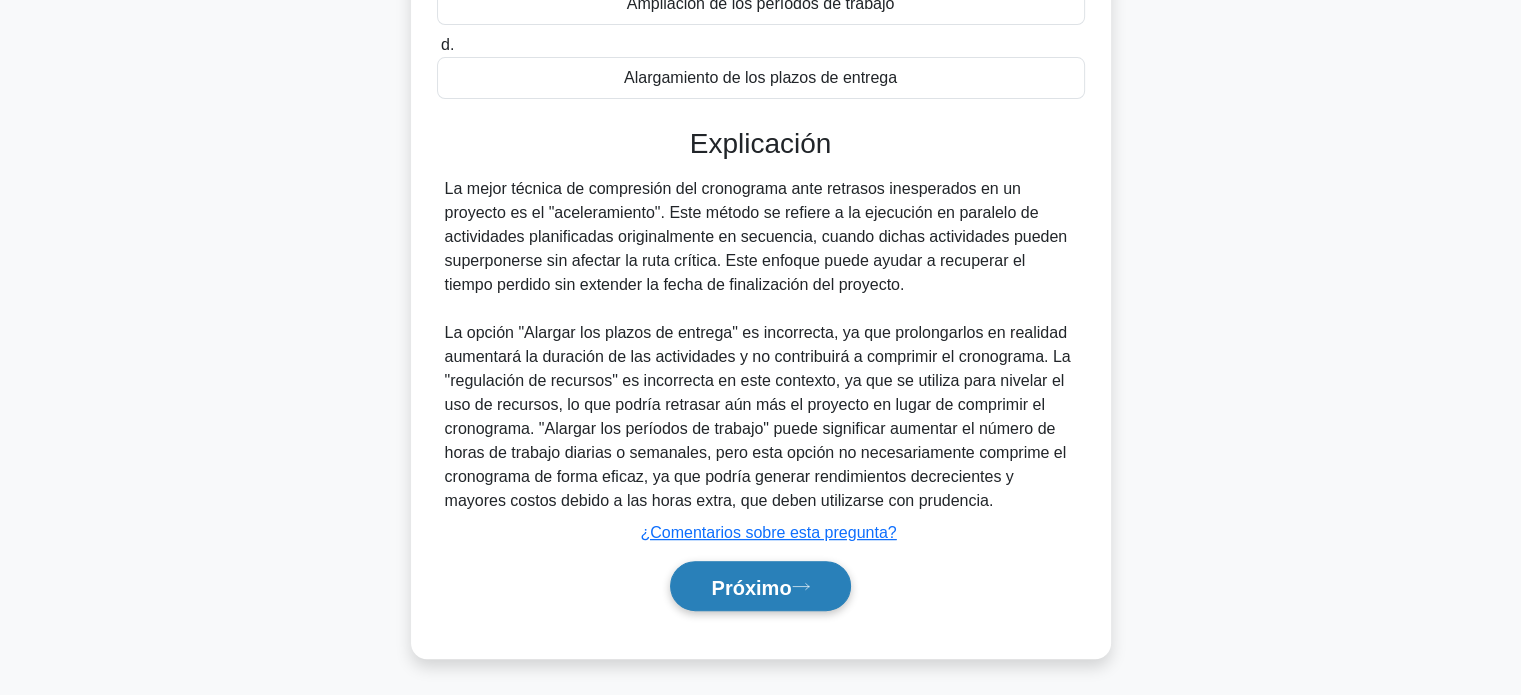 click on "Próximo" at bounding box center (751, 587) 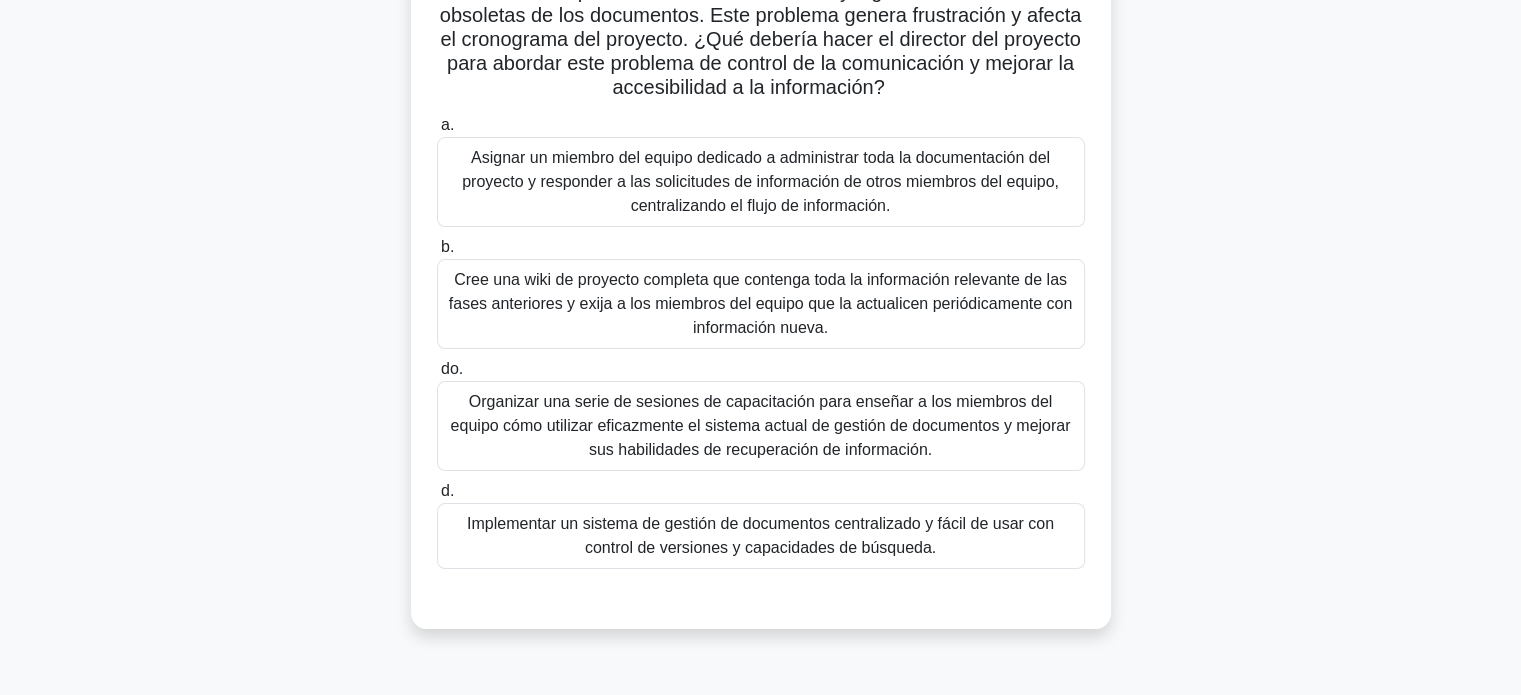 scroll, scrollTop: 385, scrollLeft: 0, axis: vertical 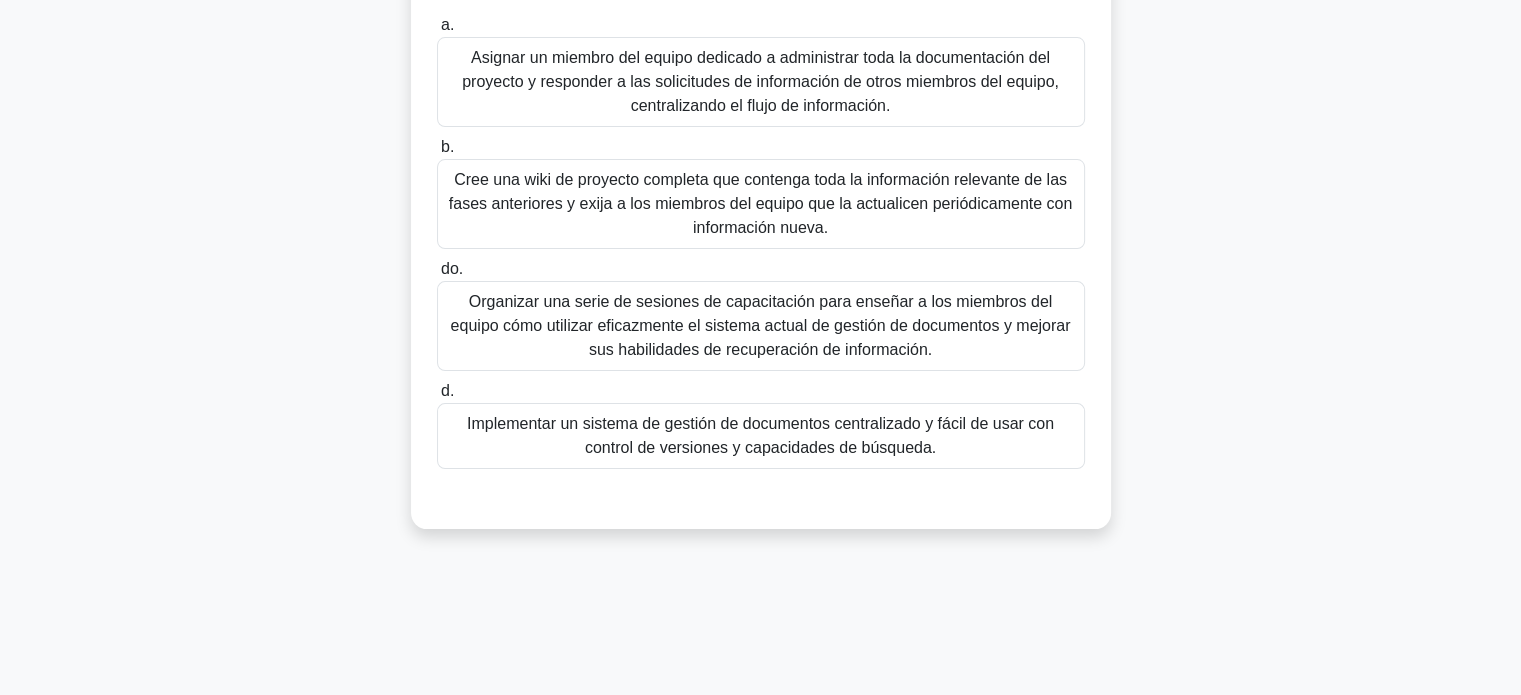 click on "Implementar un sistema de gestión de documentos centralizado y fácil de usar con control de versiones y capacidades de búsqueda." at bounding box center [760, 435] 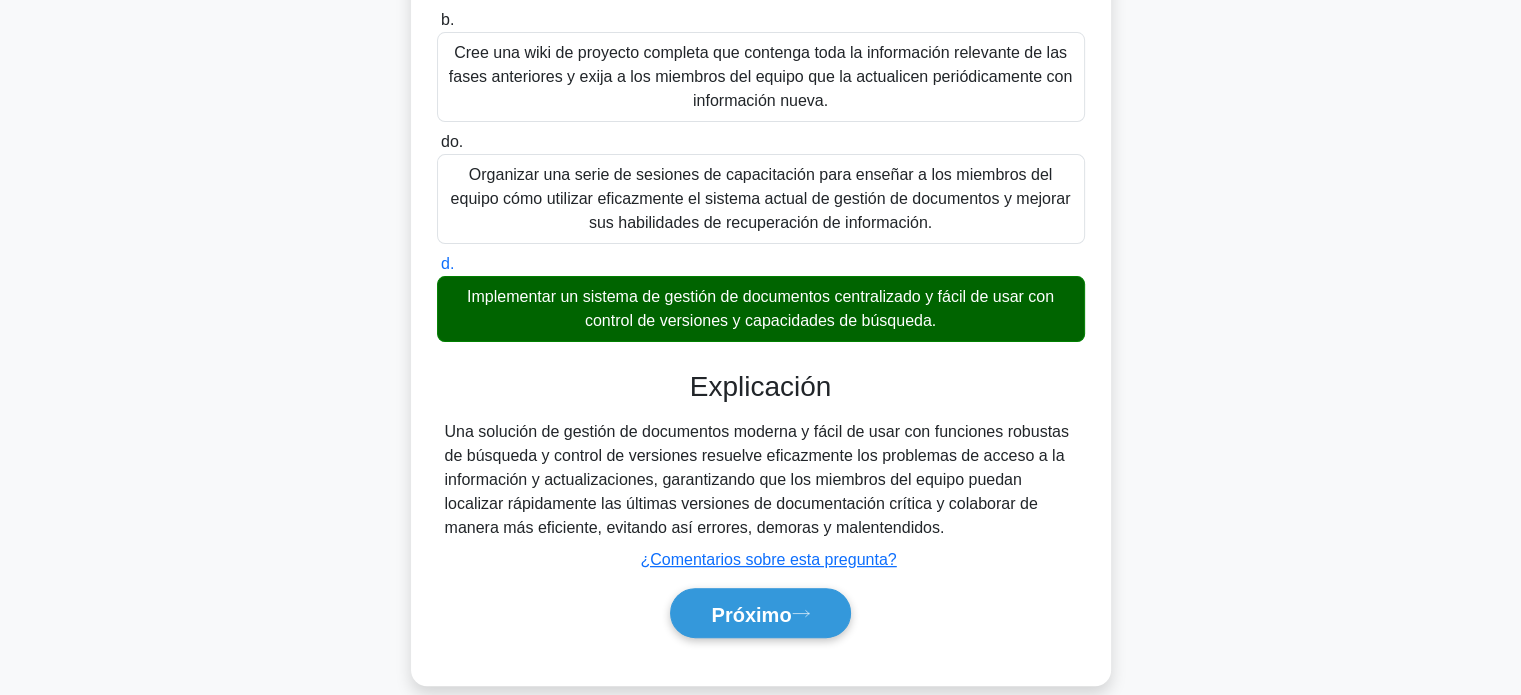 scroll, scrollTop: 539, scrollLeft: 0, axis: vertical 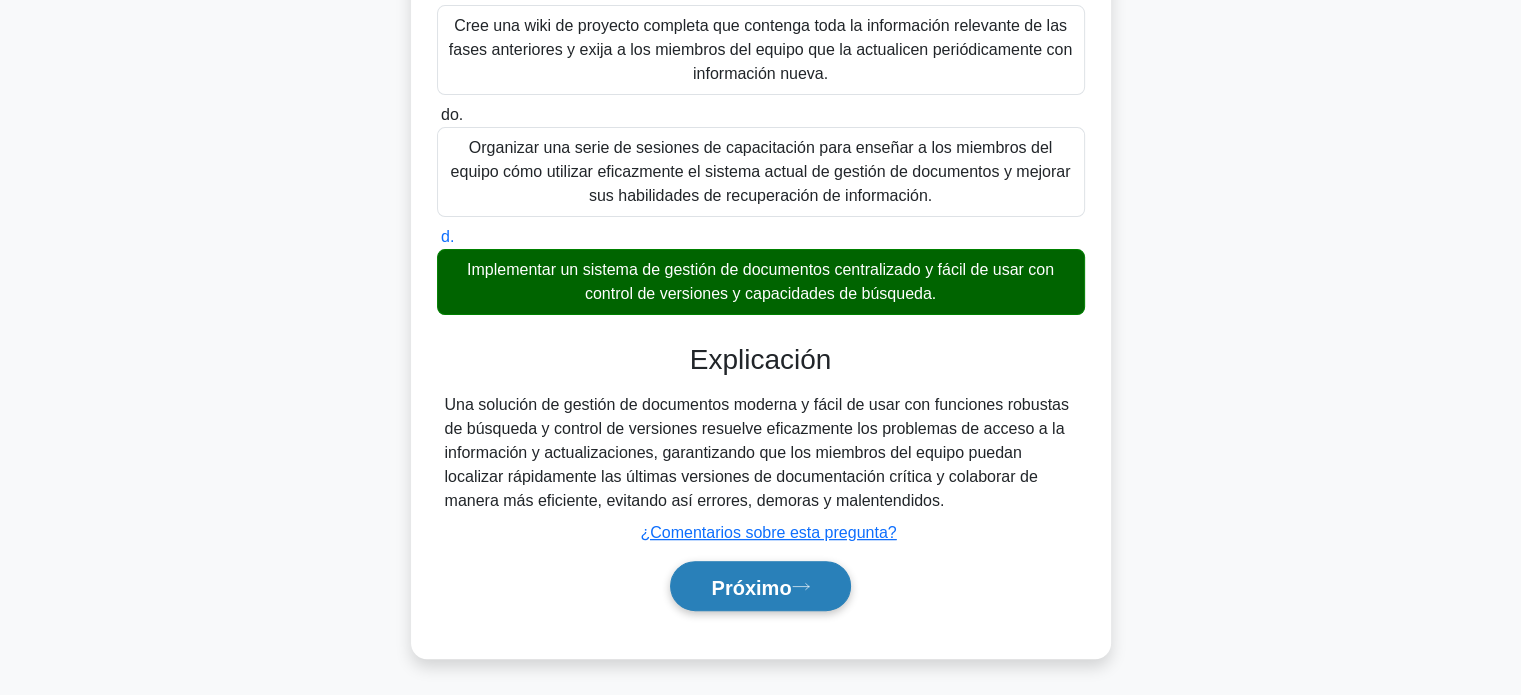 click on "Próximo" at bounding box center (751, 587) 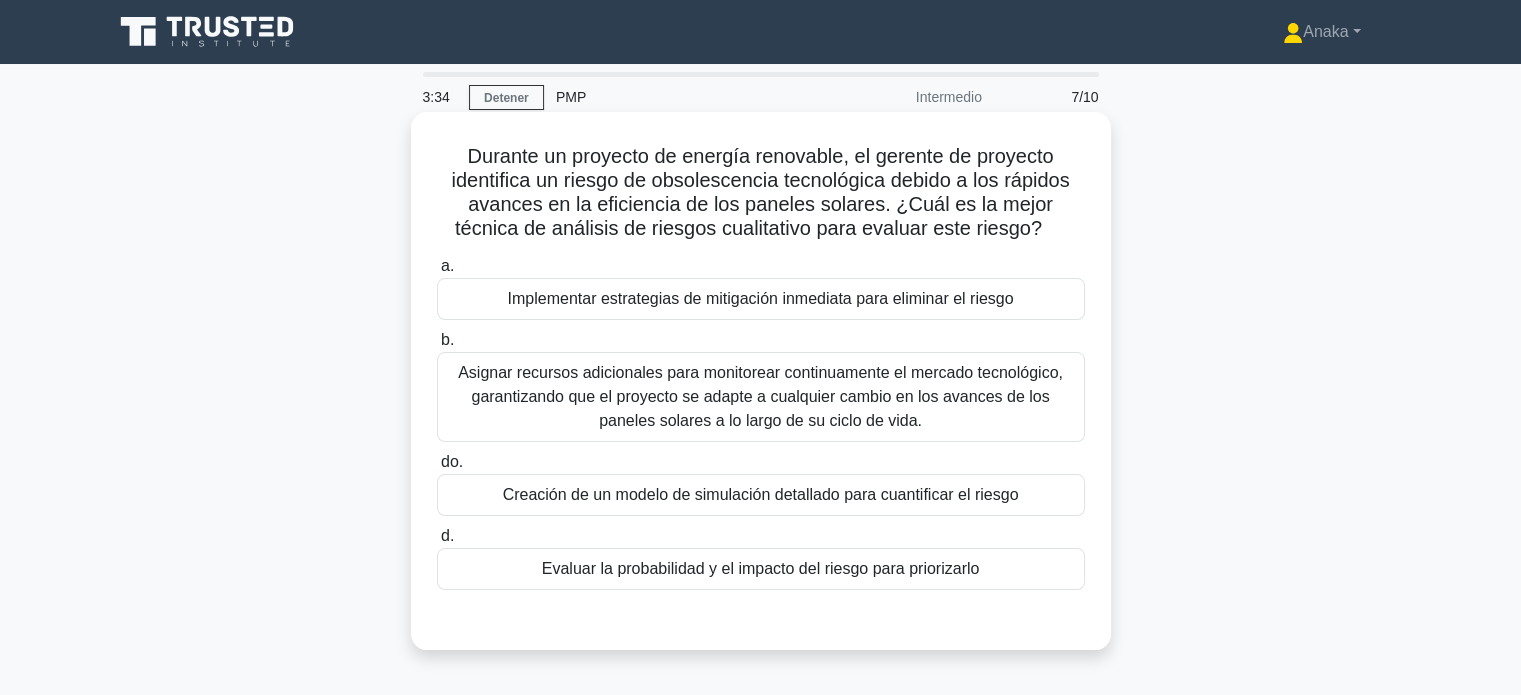 scroll, scrollTop: 100, scrollLeft: 0, axis: vertical 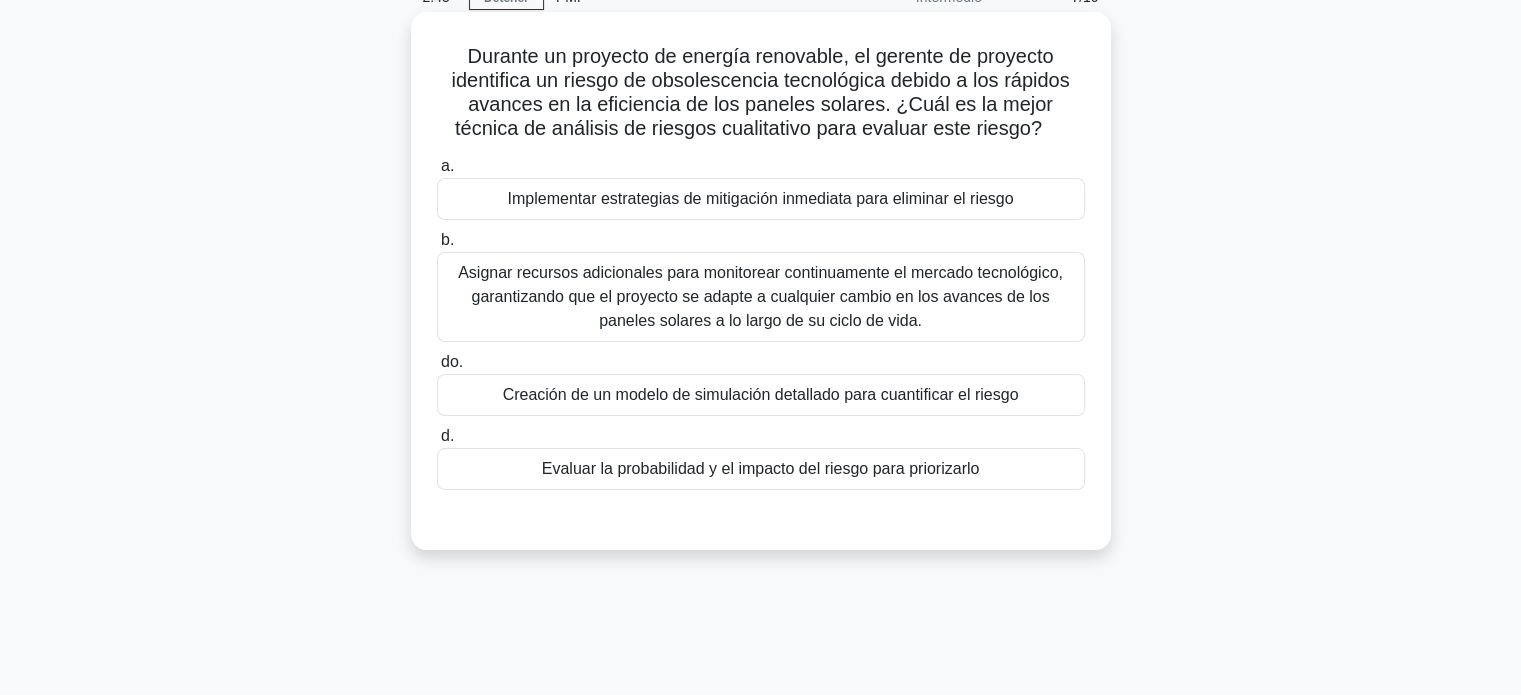click on "Evaluar la probabilidad y el impacto del riesgo para priorizarlo" at bounding box center [761, 468] 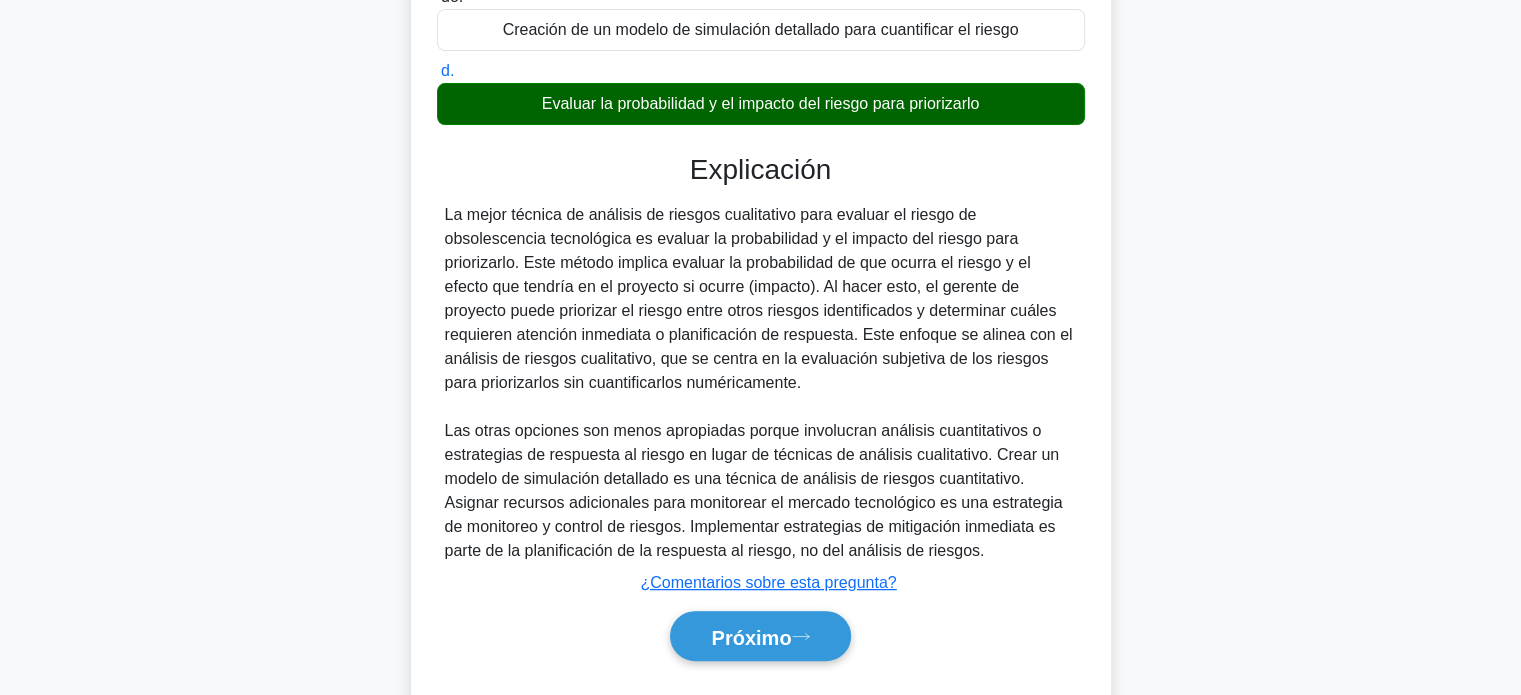 scroll, scrollTop: 500, scrollLeft: 0, axis: vertical 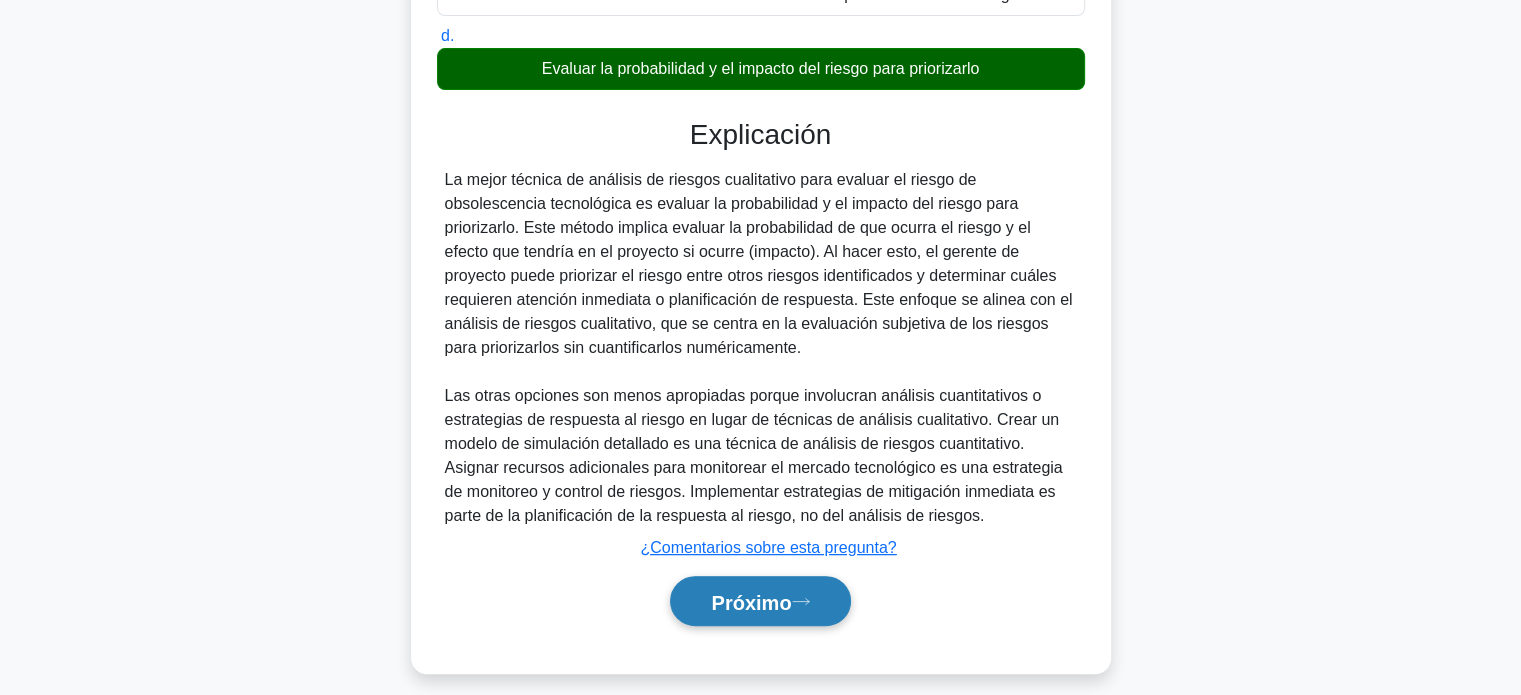 click on "Próximo" at bounding box center (751, 602) 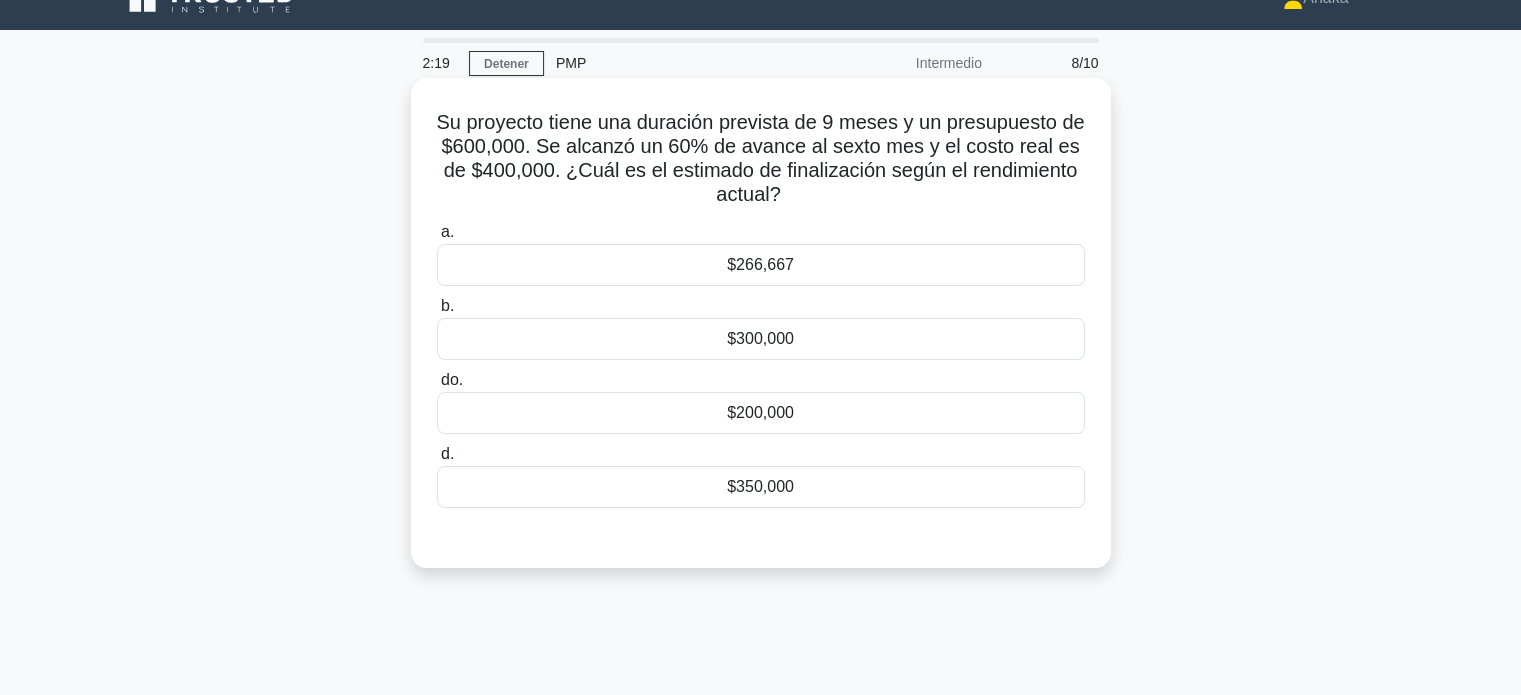 scroll, scrollTop: 0, scrollLeft: 0, axis: both 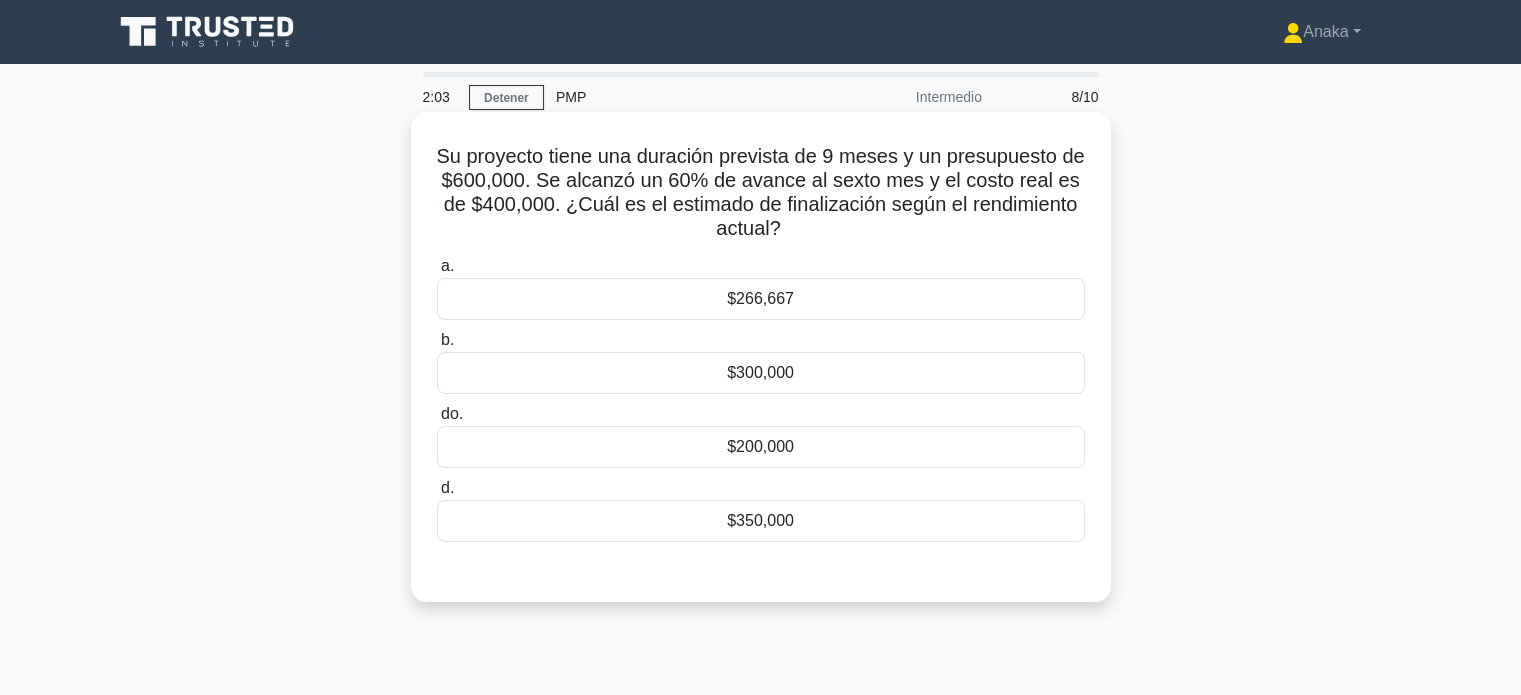 click on "$266,667" at bounding box center (760, 298) 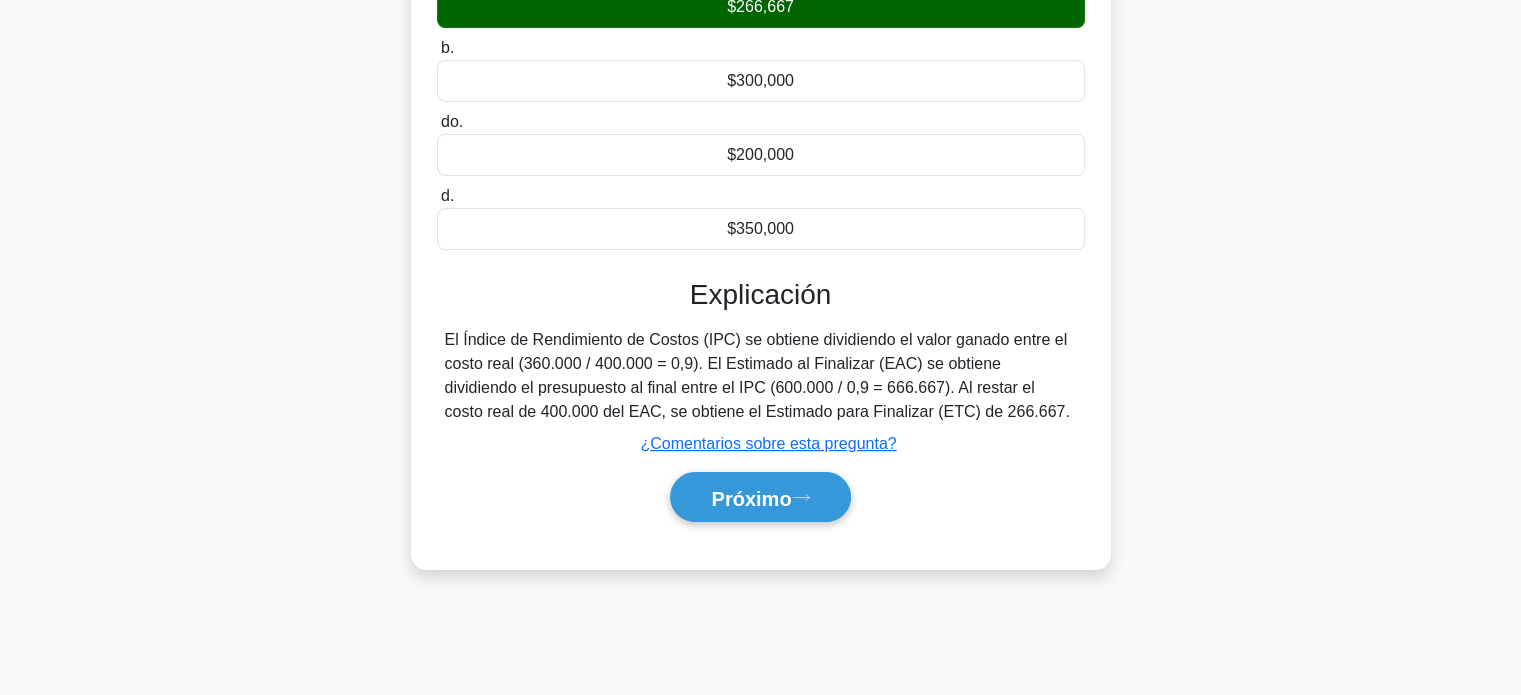 scroll, scrollTop: 300, scrollLeft: 0, axis: vertical 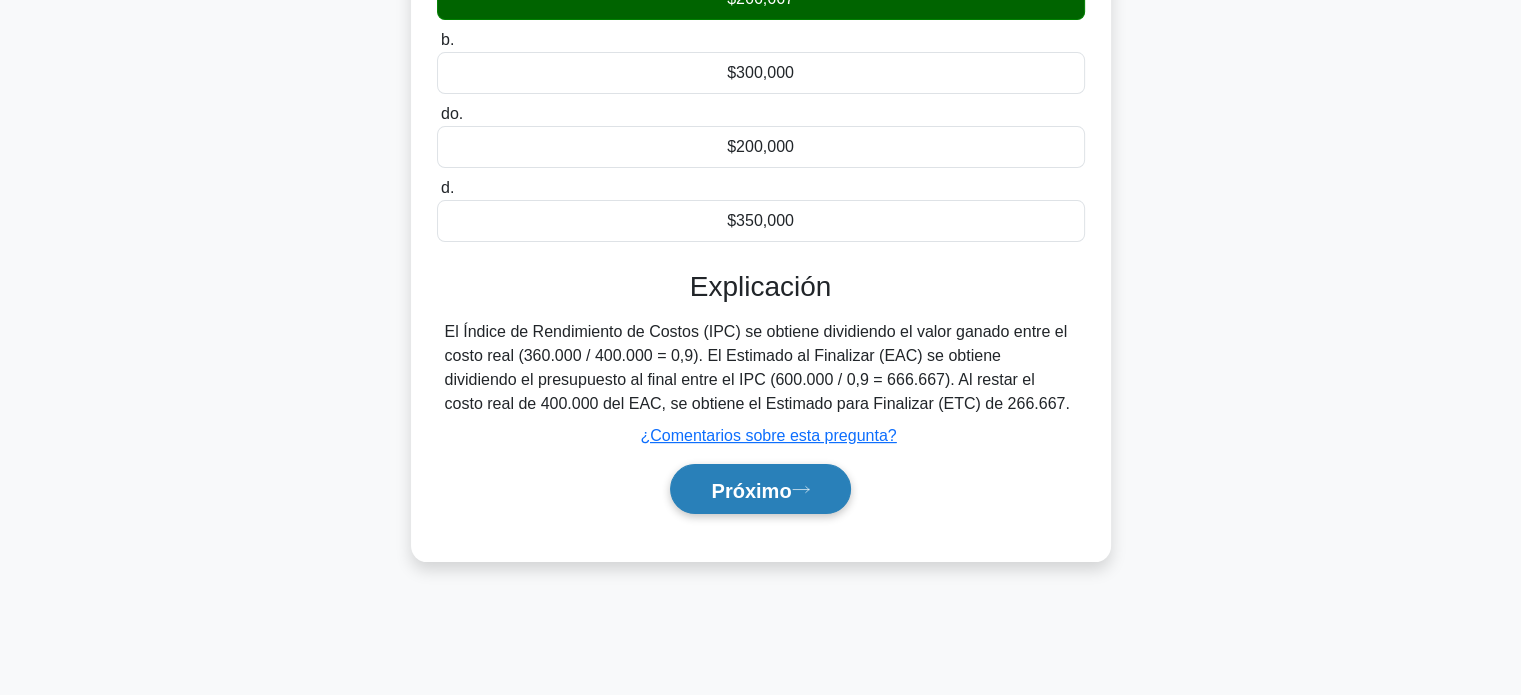 click 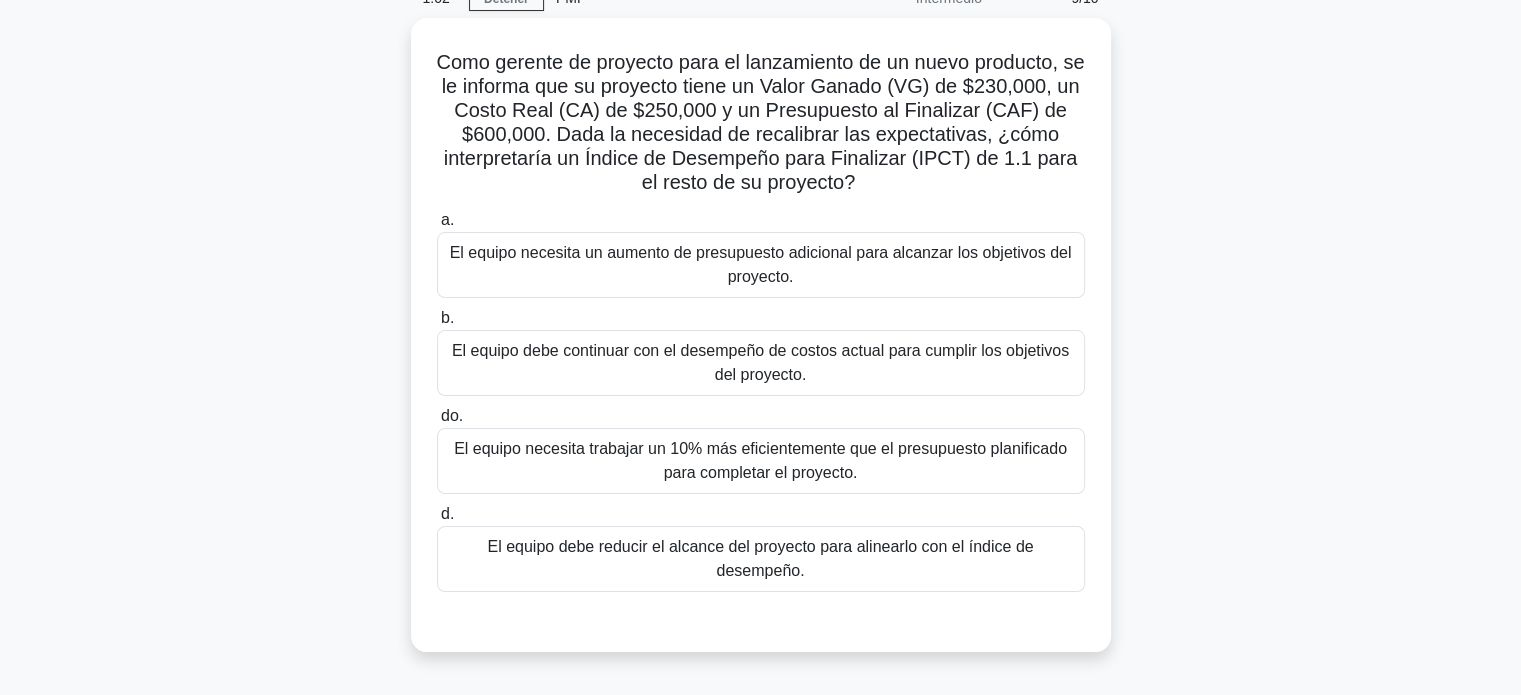 scroll, scrollTop: 100, scrollLeft: 0, axis: vertical 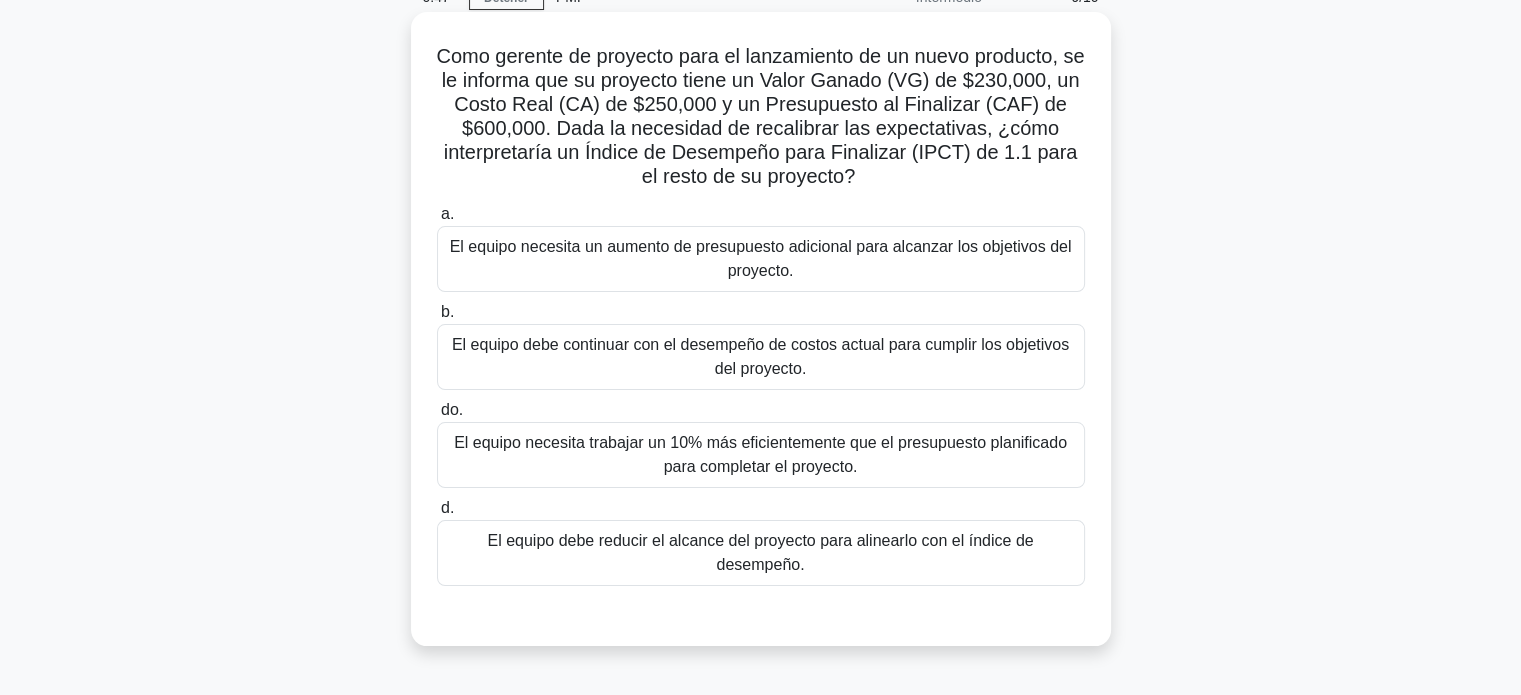 click on "El equipo necesita un aumento de presupuesto adicional para alcanzar los objetivos del proyecto." at bounding box center [761, 259] 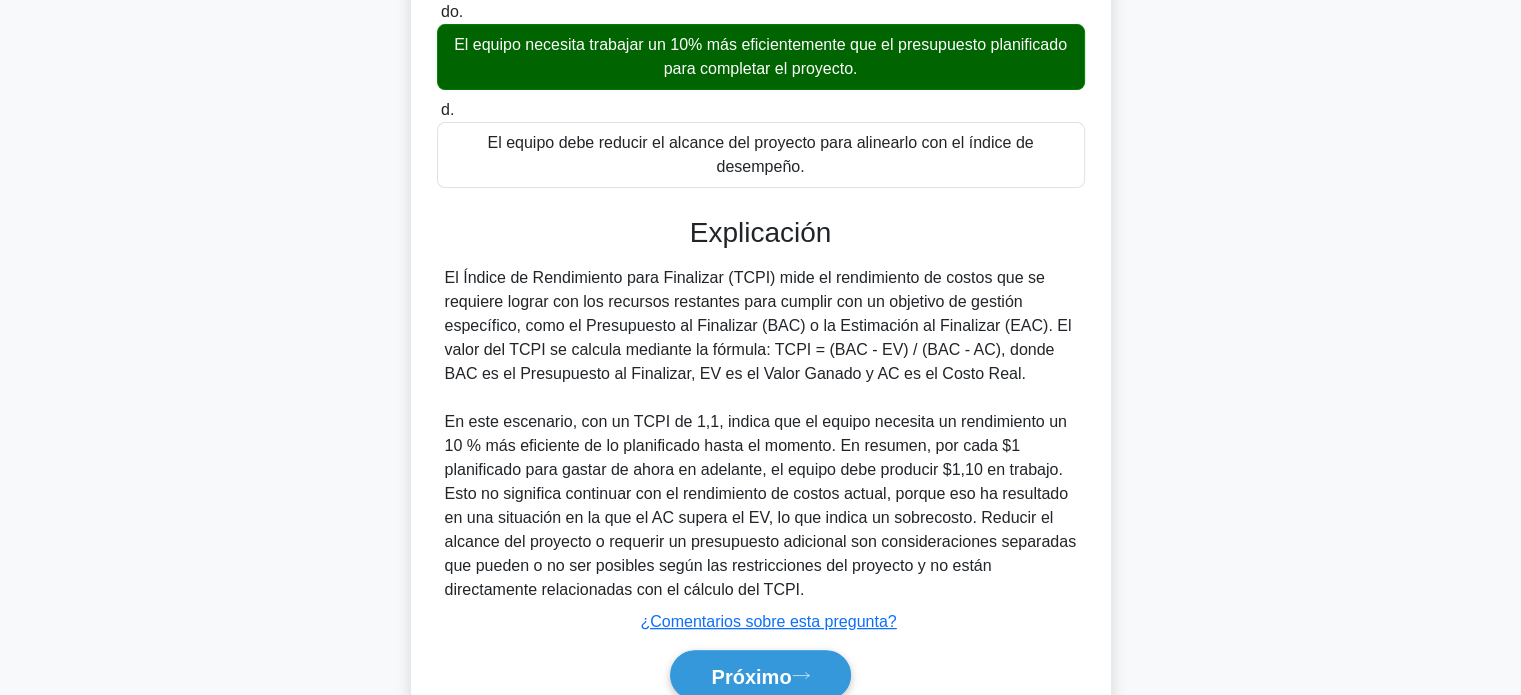 scroll, scrollTop: 588, scrollLeft: 0, axis: vertical 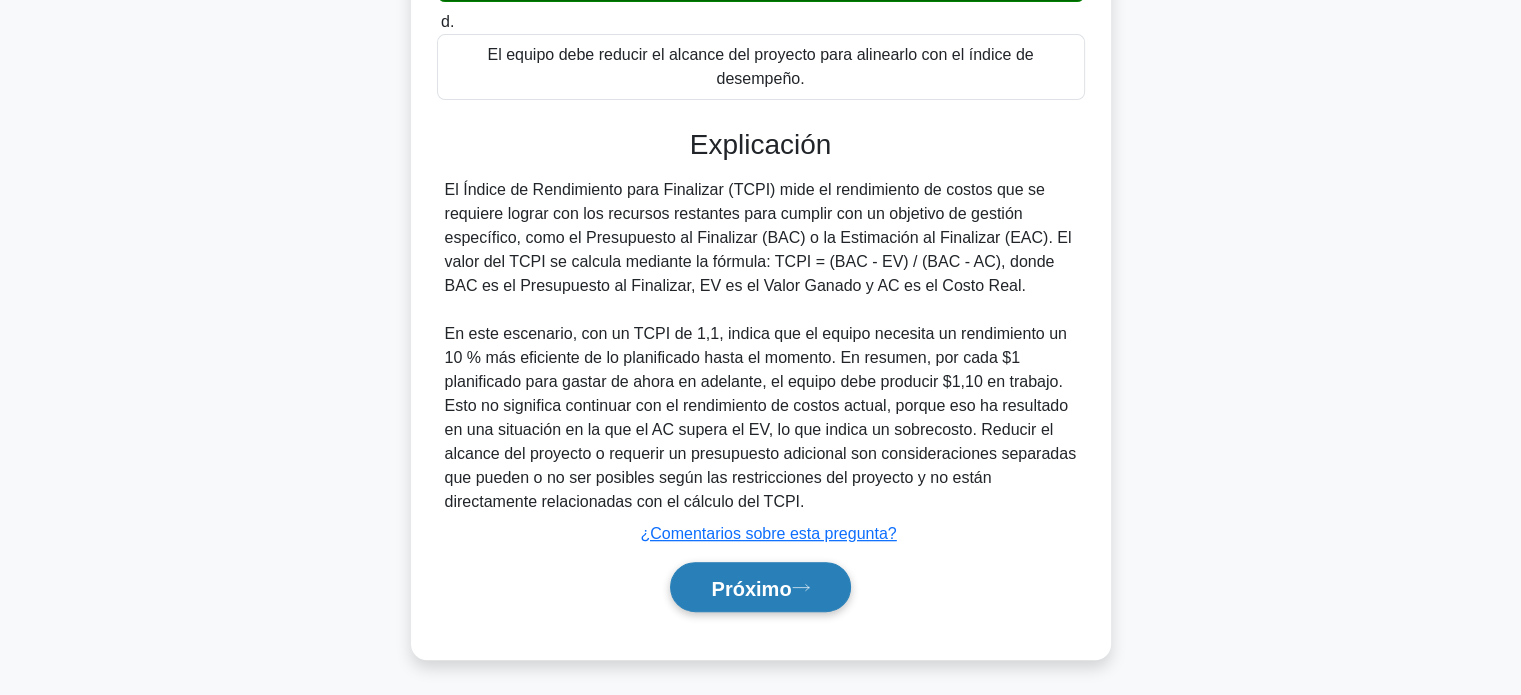 click on "Próximo" at bounding box center (751, 588) 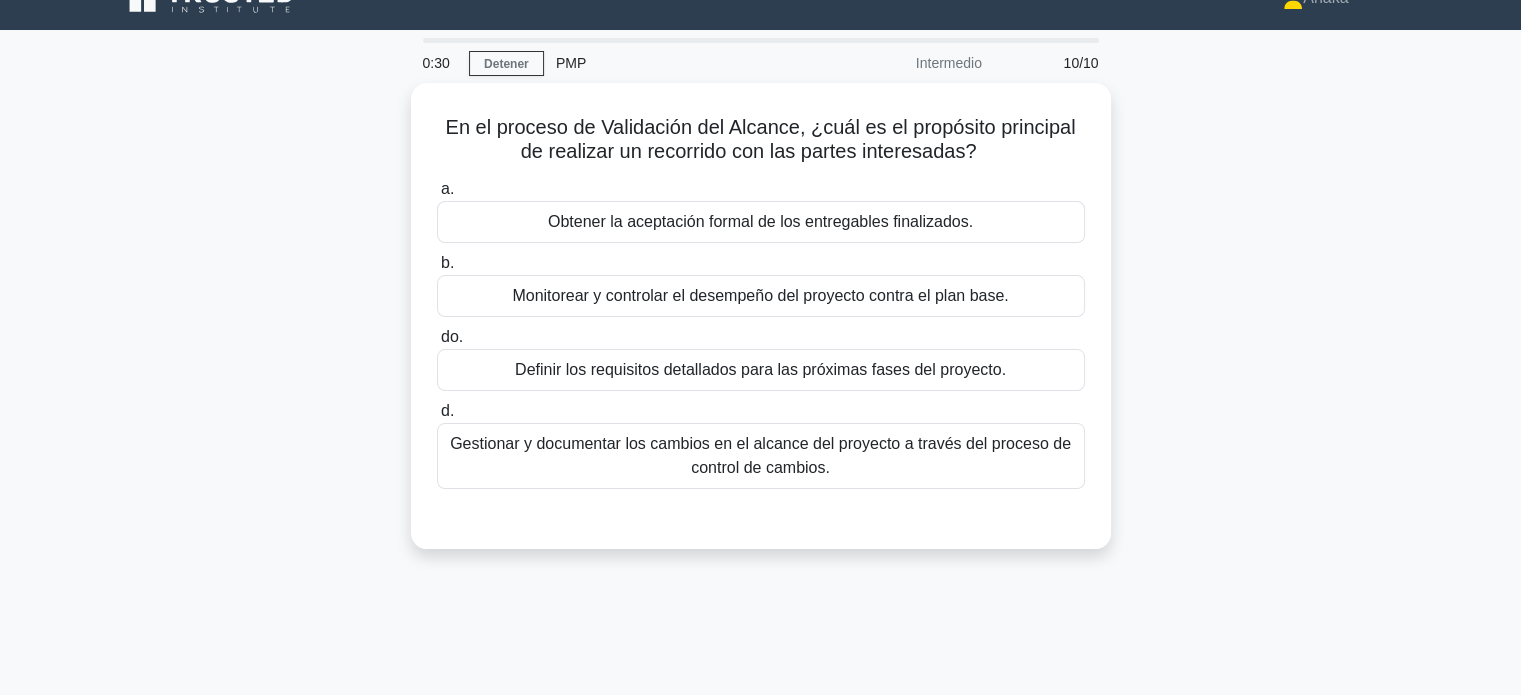 scroll, scrollTop: 0, scrollLeft: 0, axis: both 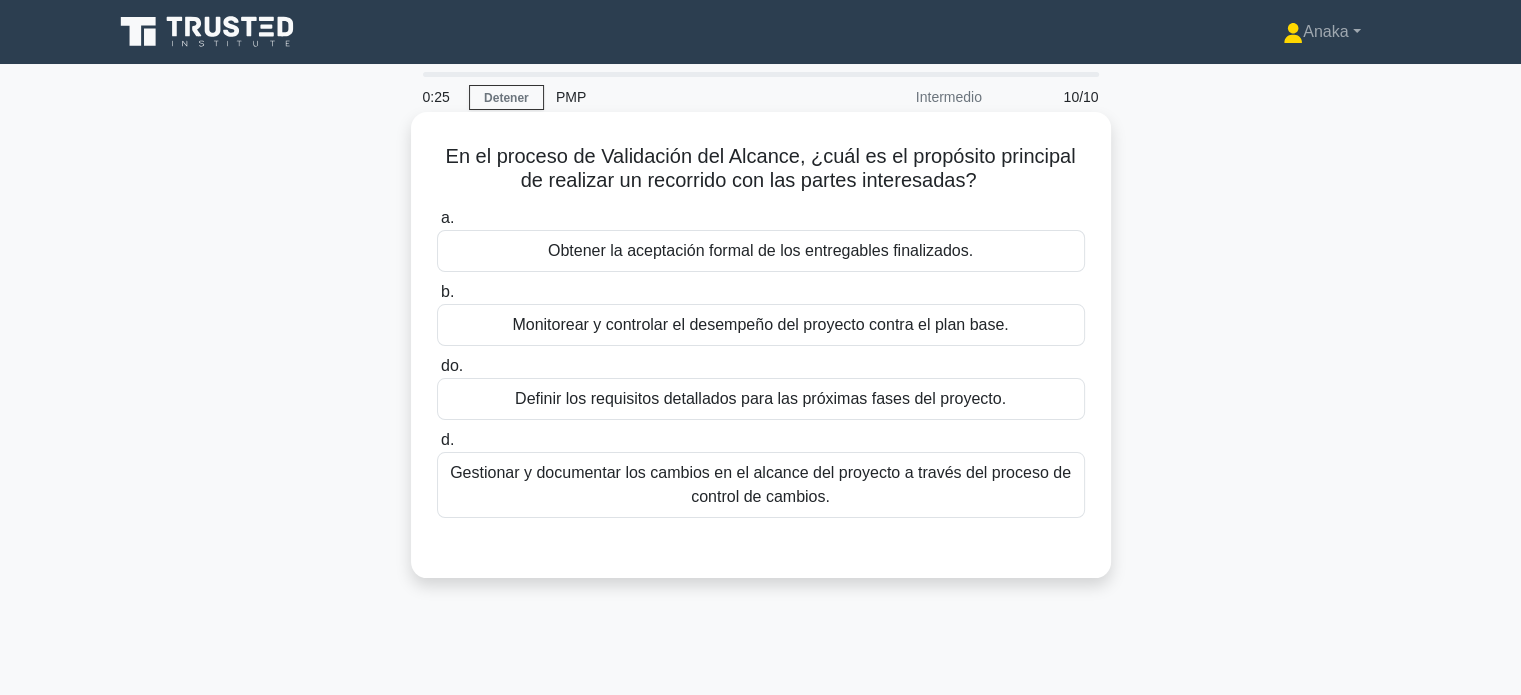 click on "Obtener la aceptación formal de los entregables finalizados." at bounding box center [761, 251] 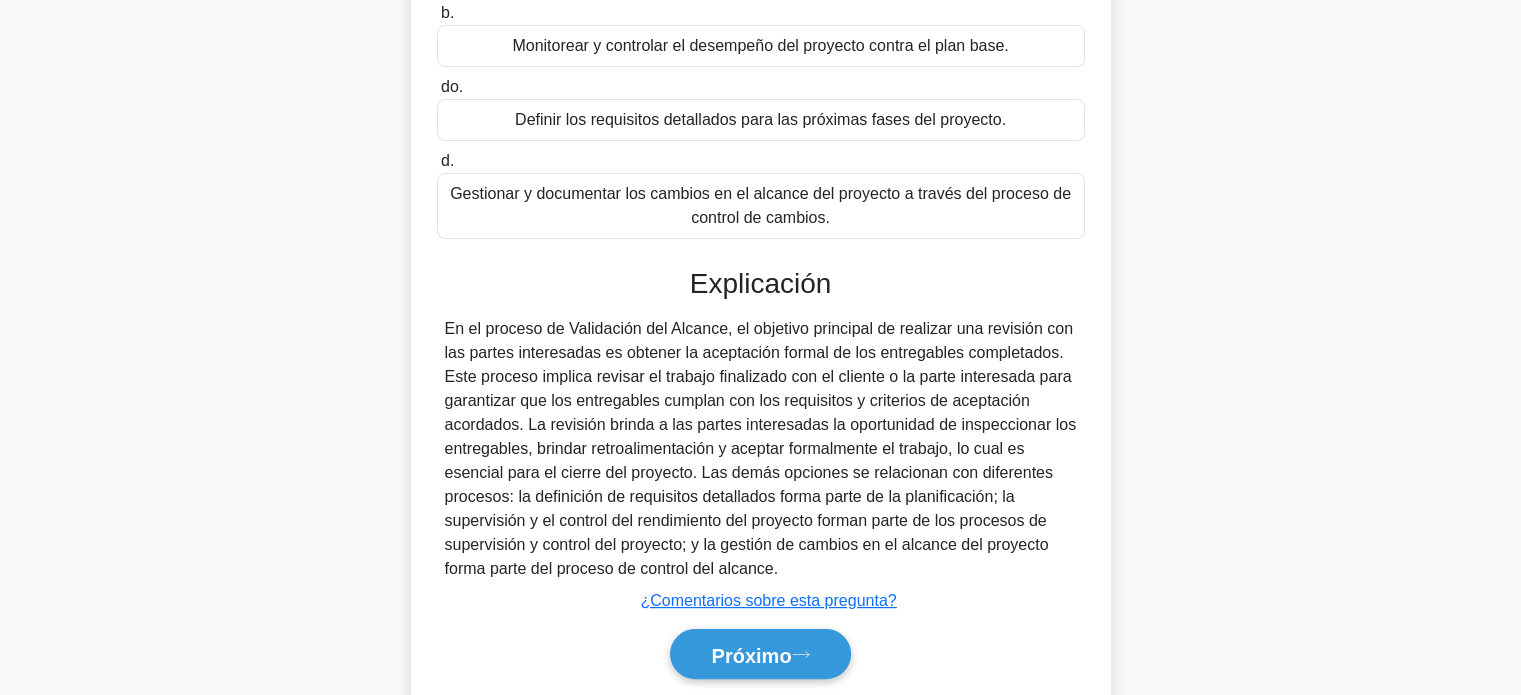 scroll, scrollTop: 385, scrollLeft: 0, axis: vertical 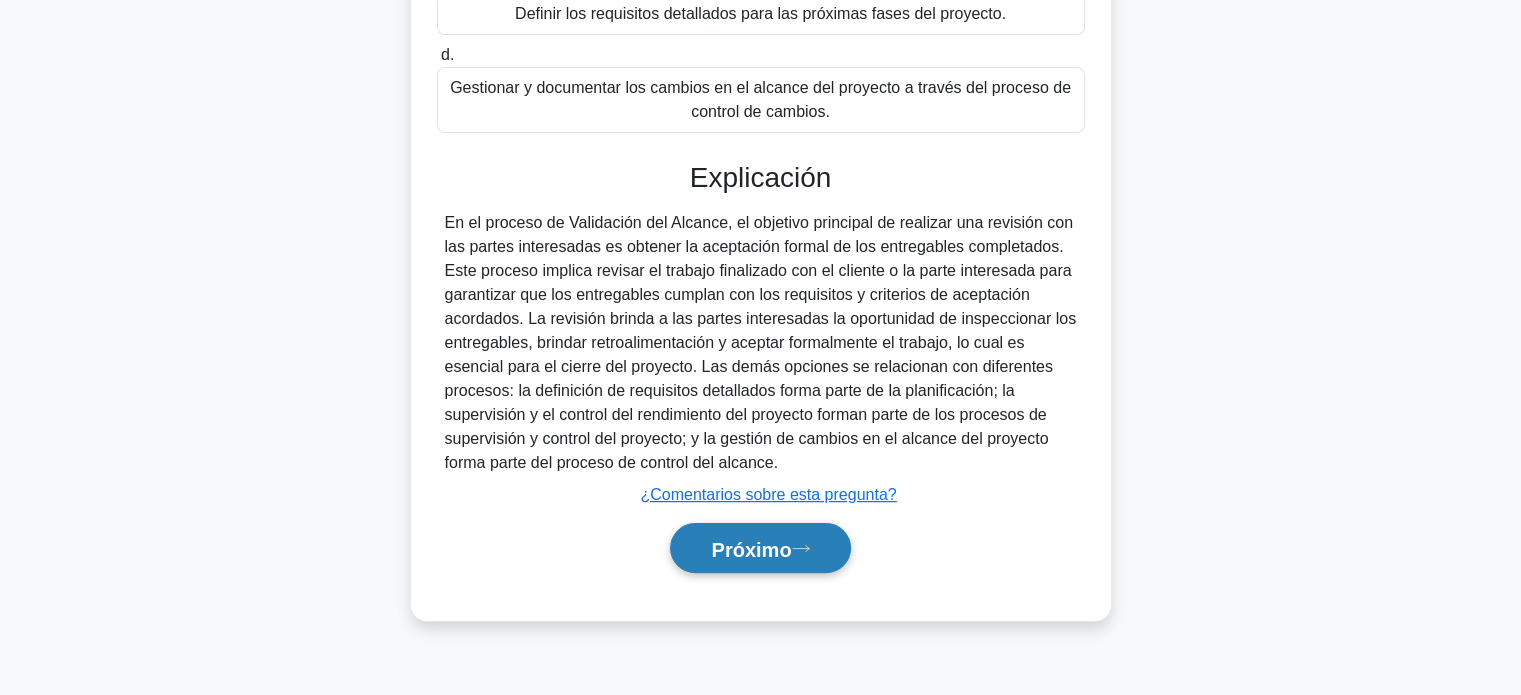 click on "Próximo" at bounding box center (751, 549) 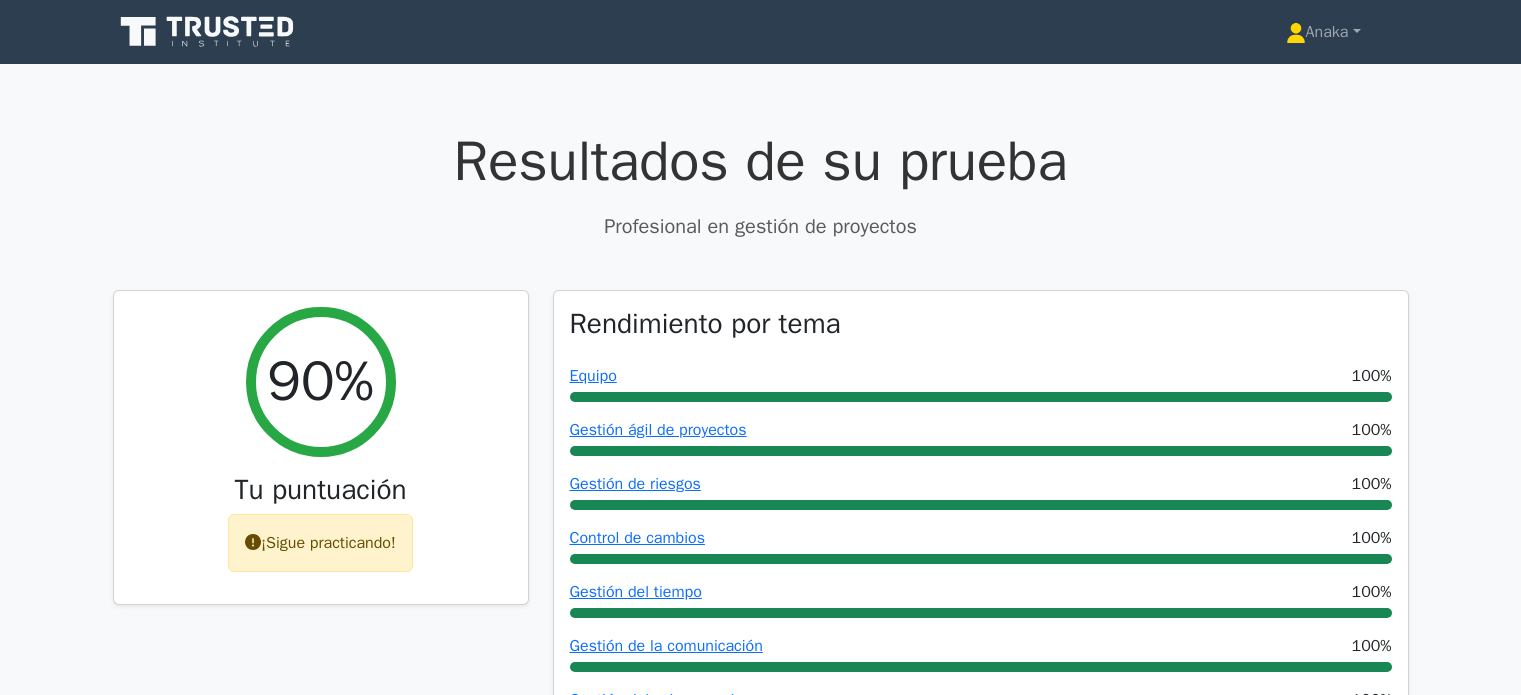 scroll, scrollTop: 300, scrollLeft: 0, axis: vertical 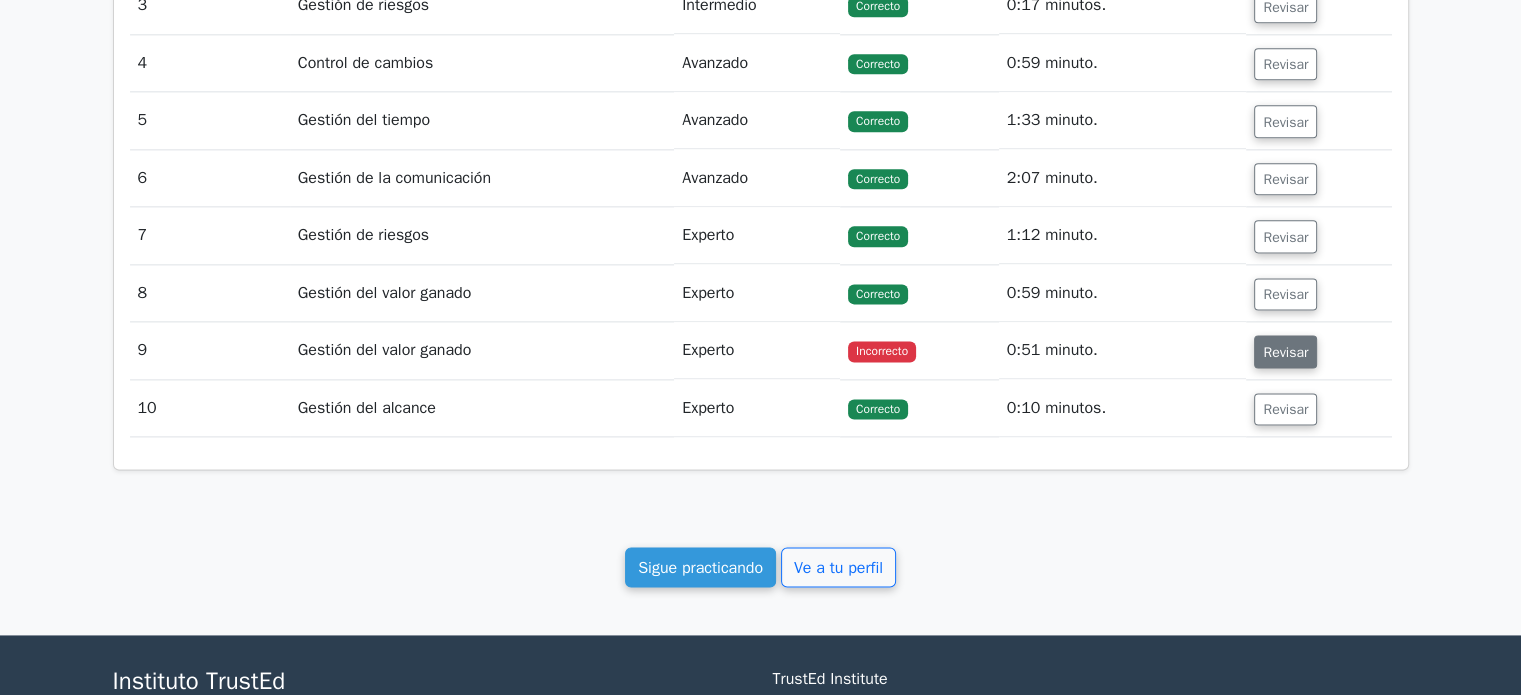 click on "Revisar" at bounding box center (1285, 352) 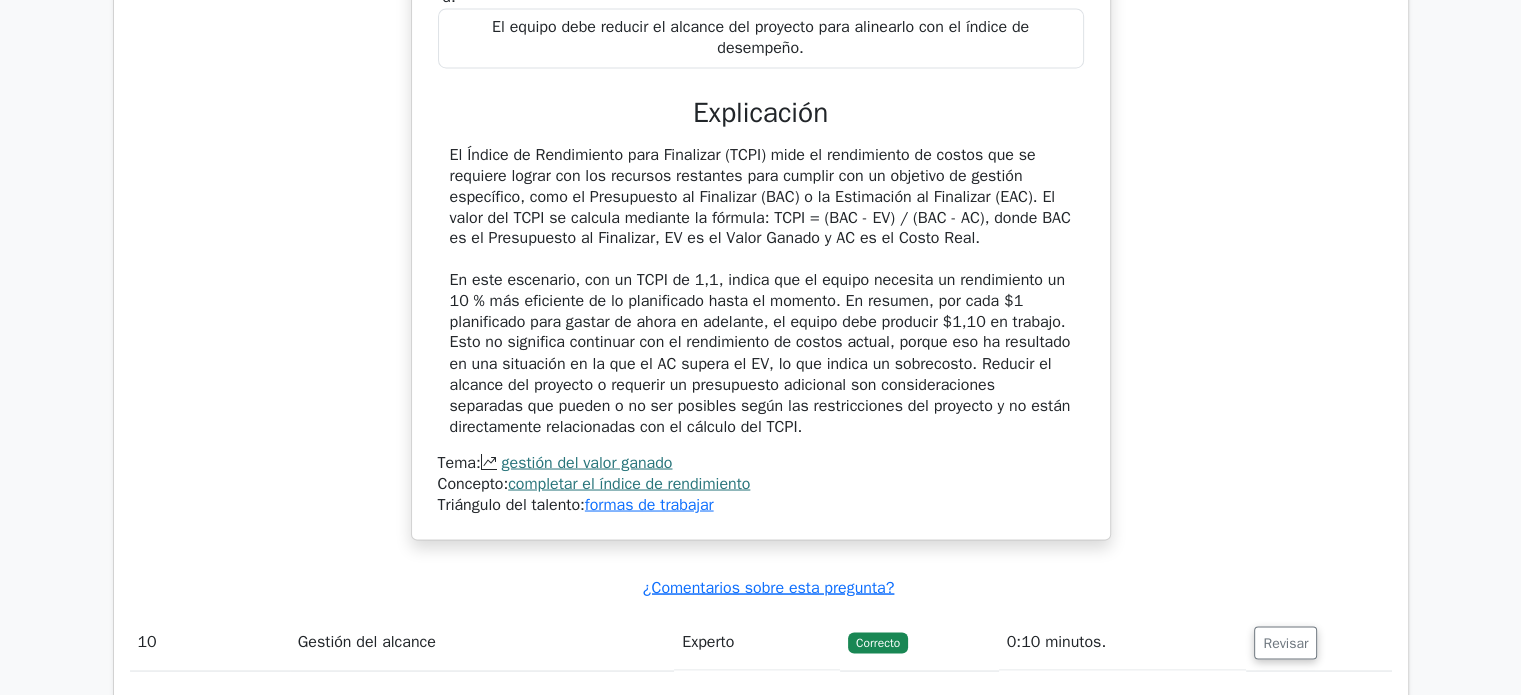 scroll, scrollTop: 3500, scrollLeft: 0, axis: vertical 